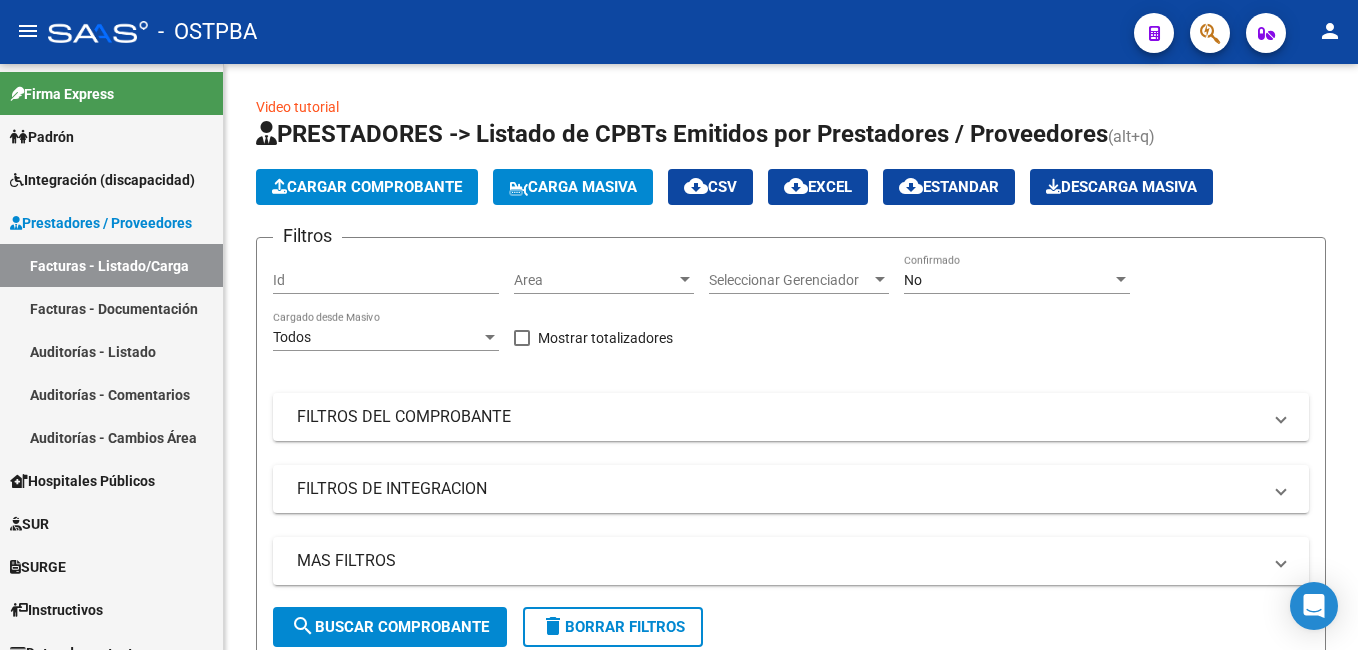 scroll, scrollTop: 0, scrollLeft: 0, axis: both 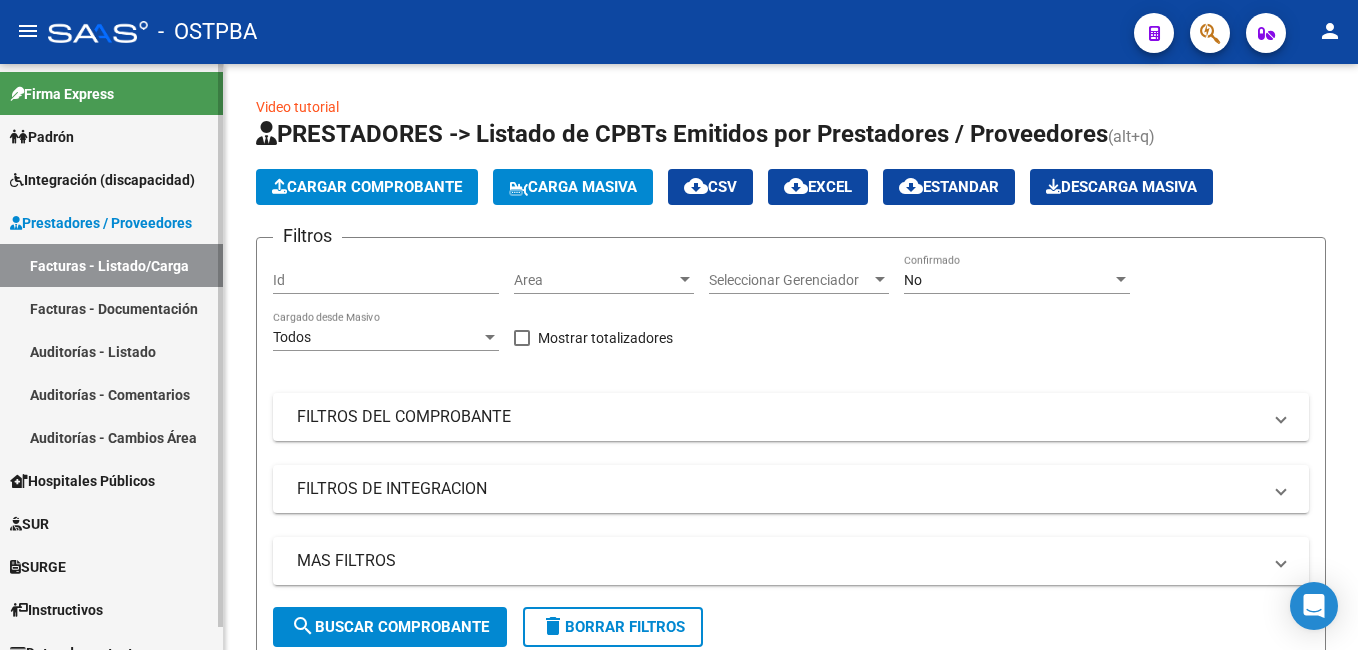 click on "Padrón" at bounding box center (42, 137) 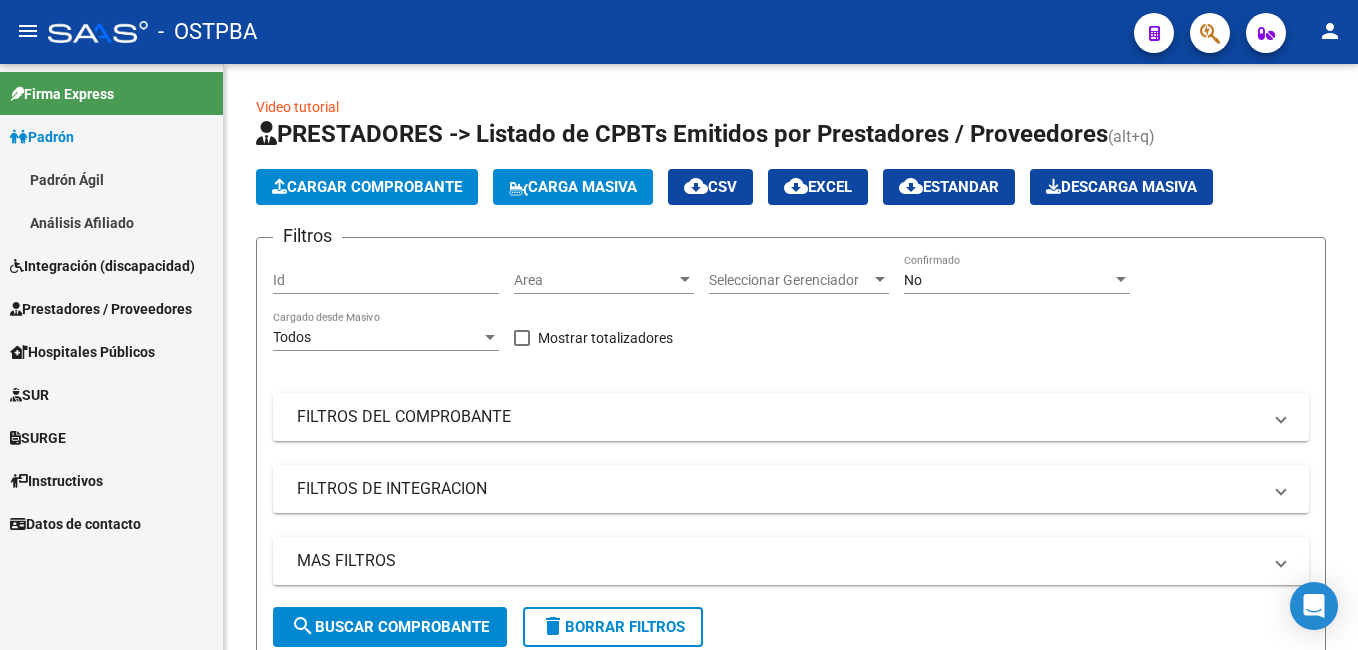 click on "Padrón Ágil" at bounding box center (111, 179) 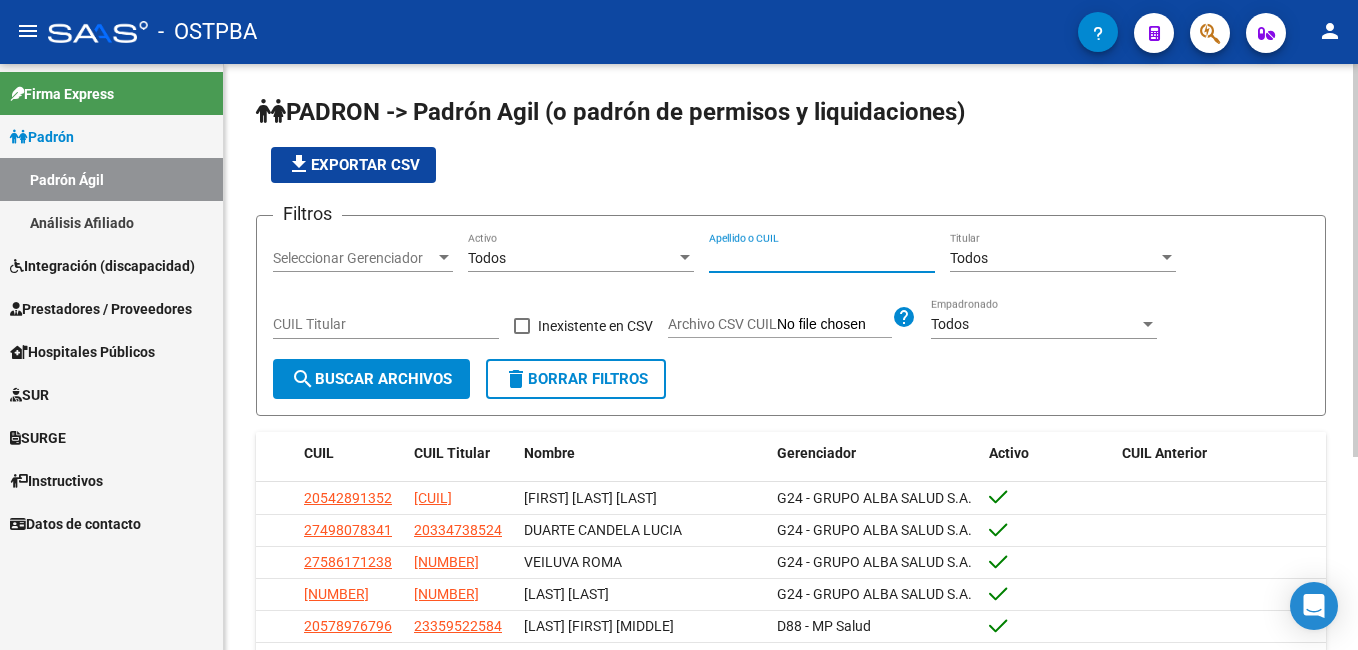 click on "Apellido o CUIL" at bounding box center (822, 258) 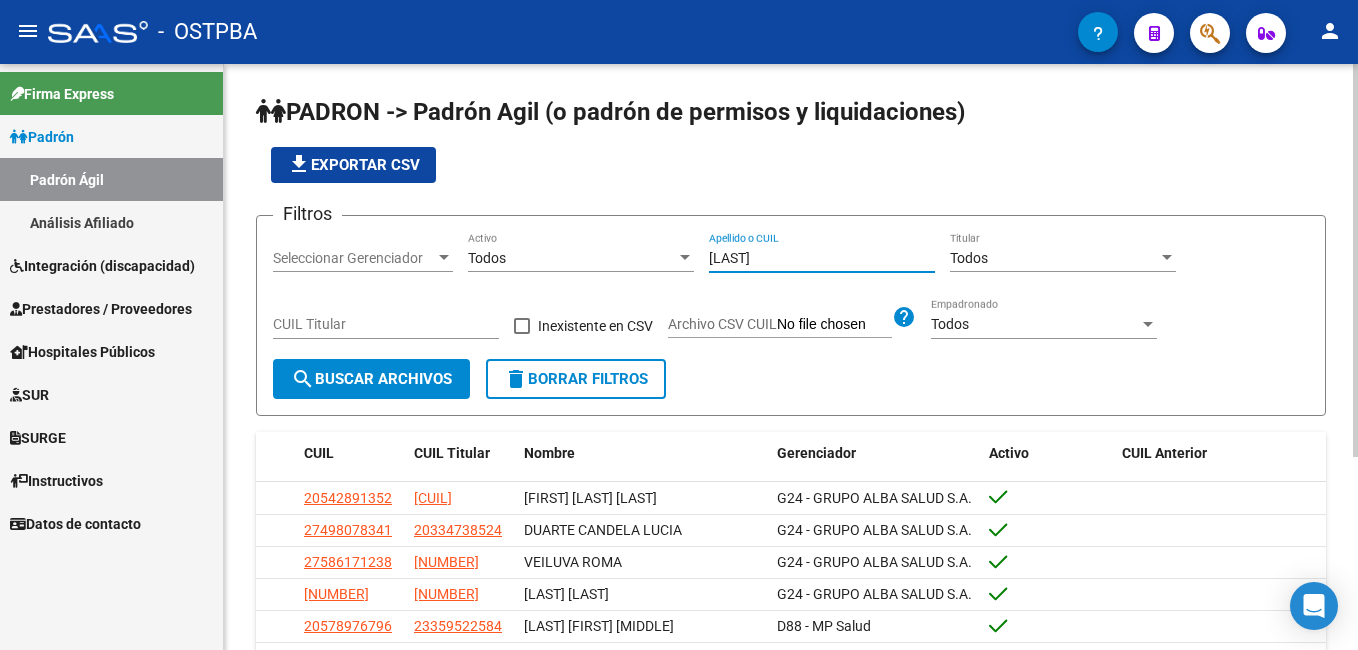 type on "[LAST]" 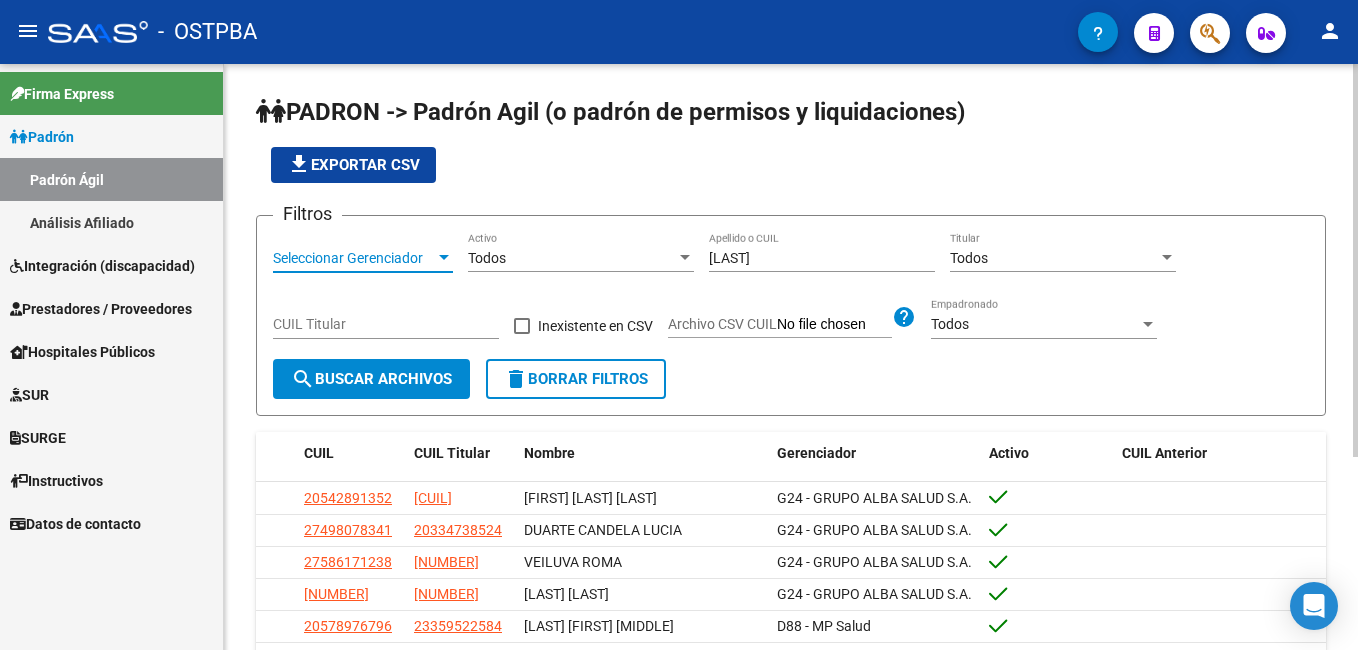 click at bounding box center [444, 258] 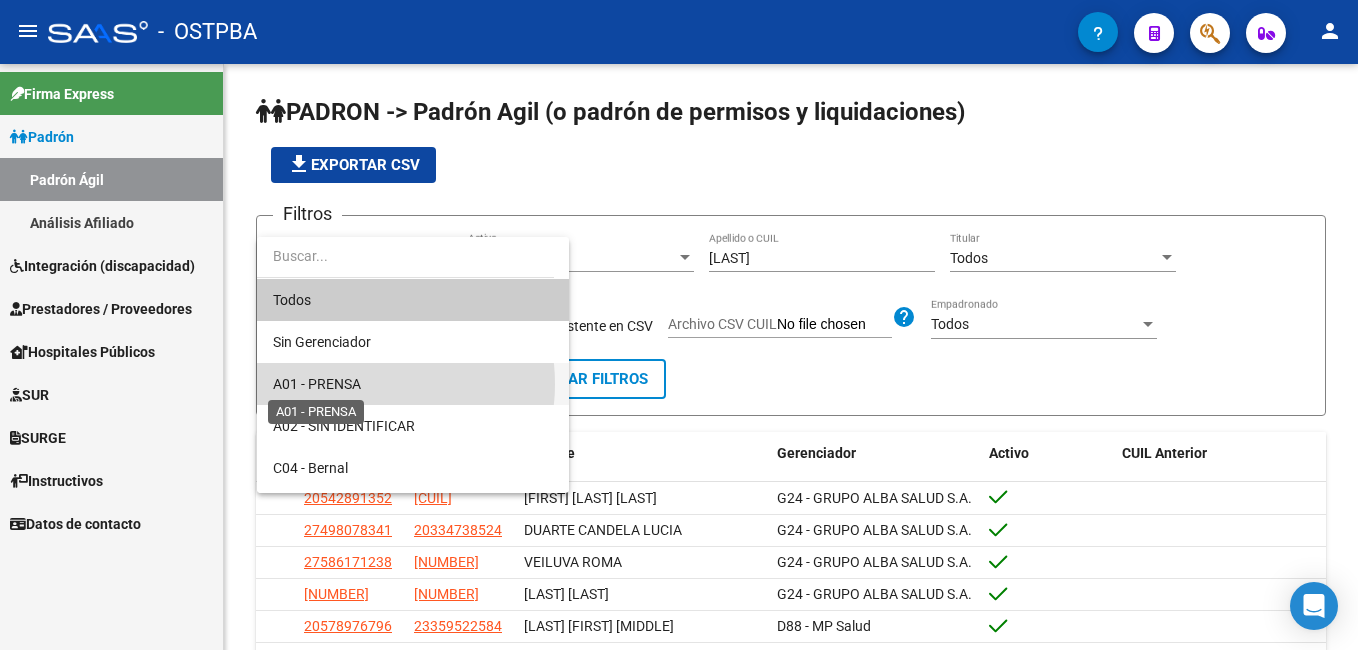 click on "A01 - PRENSA" at bounding box center [317, 384] 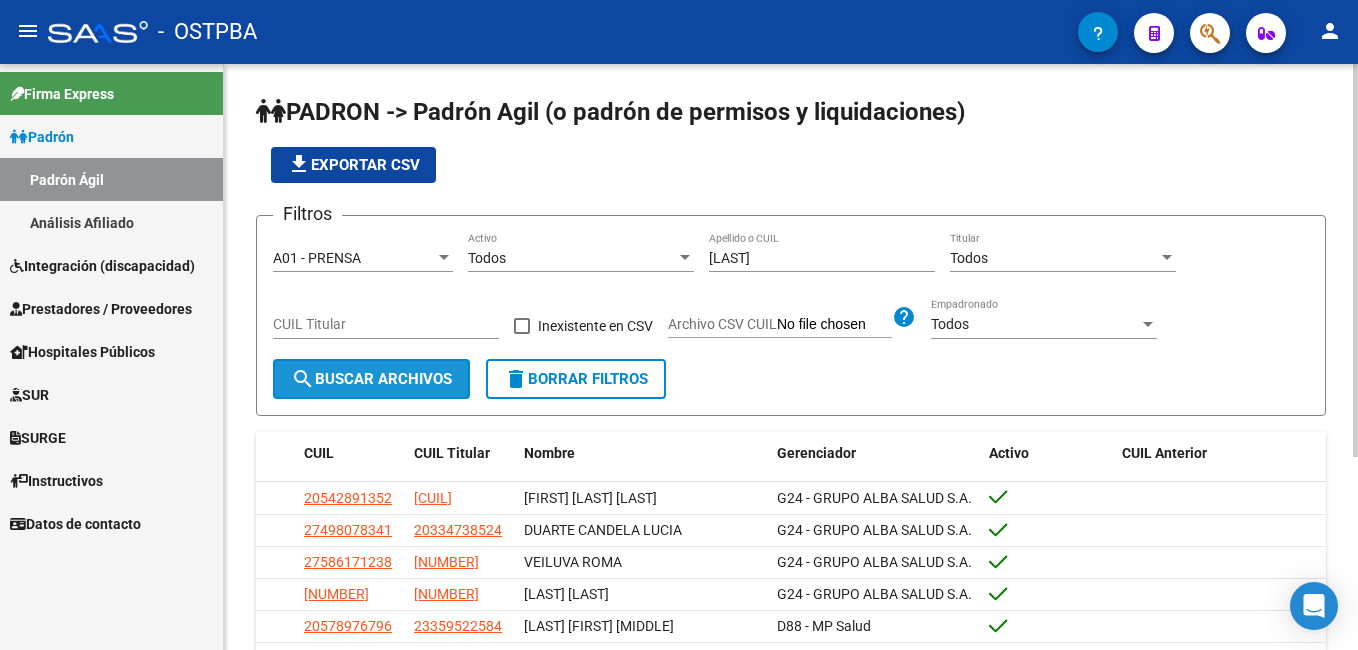 click on "search  Buscar Archivos" 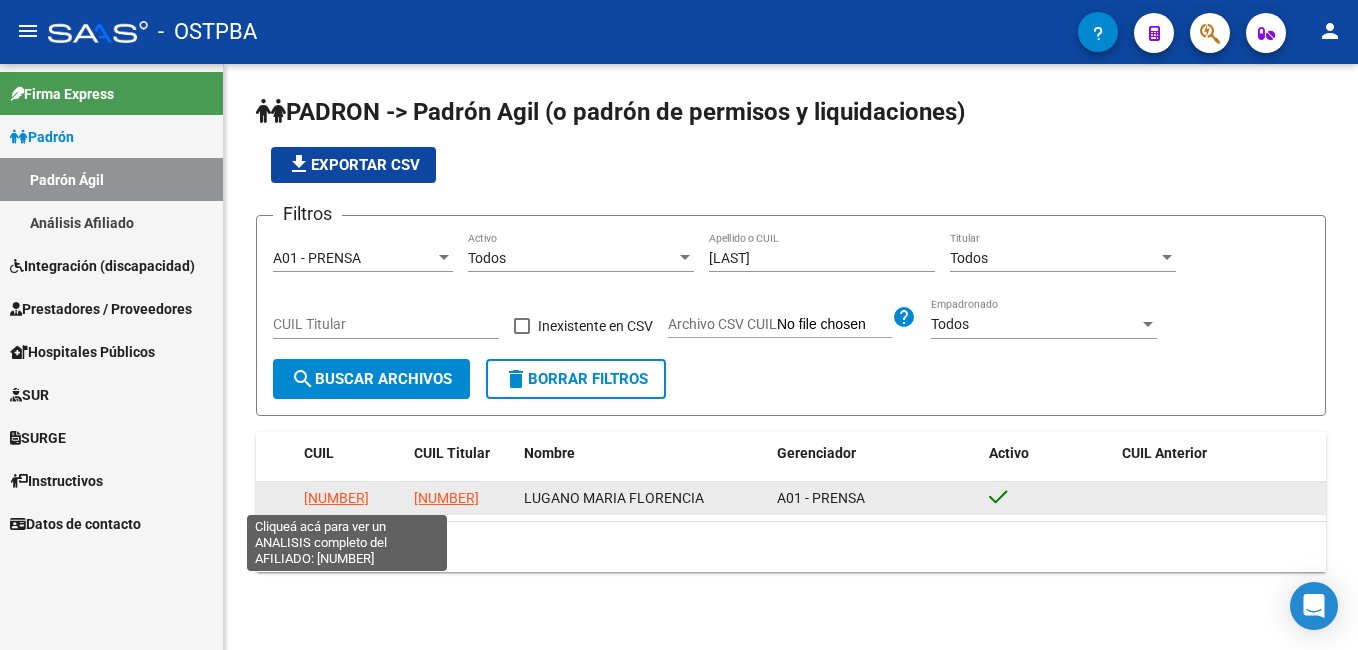 click on "[NUMBER]" 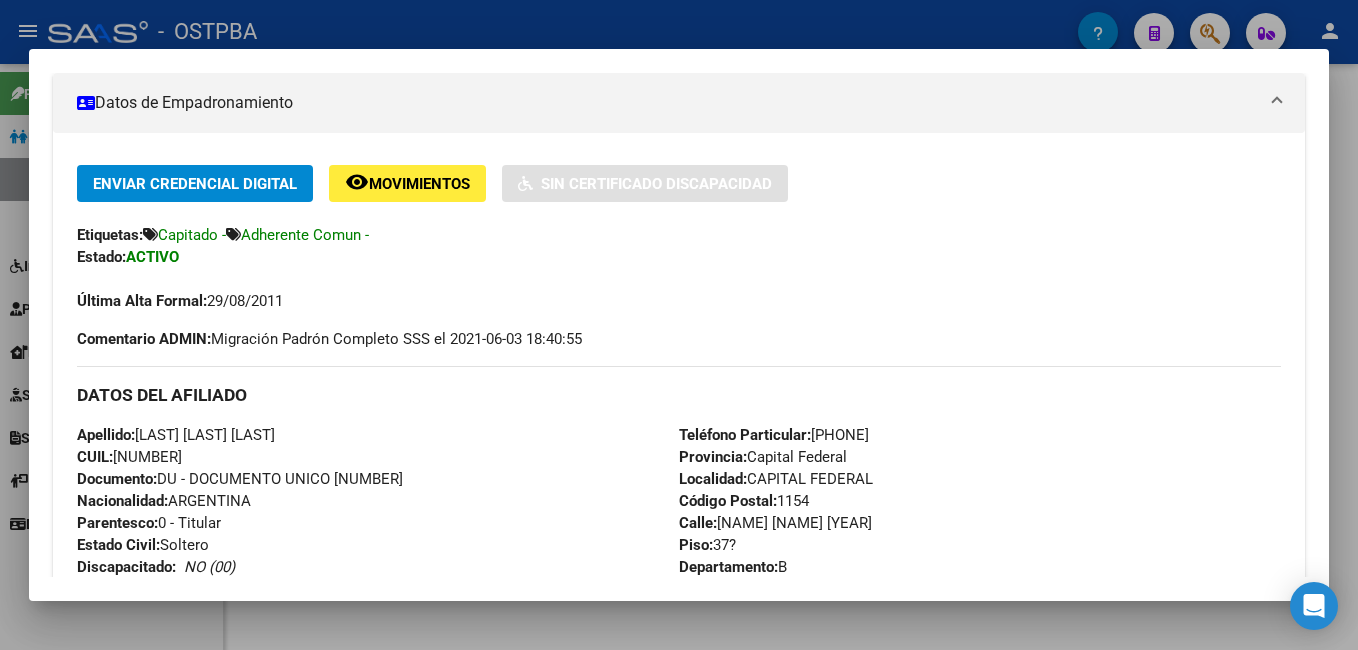scroll, scrollTop: 300, scrollLeft: 0, axis: vertical 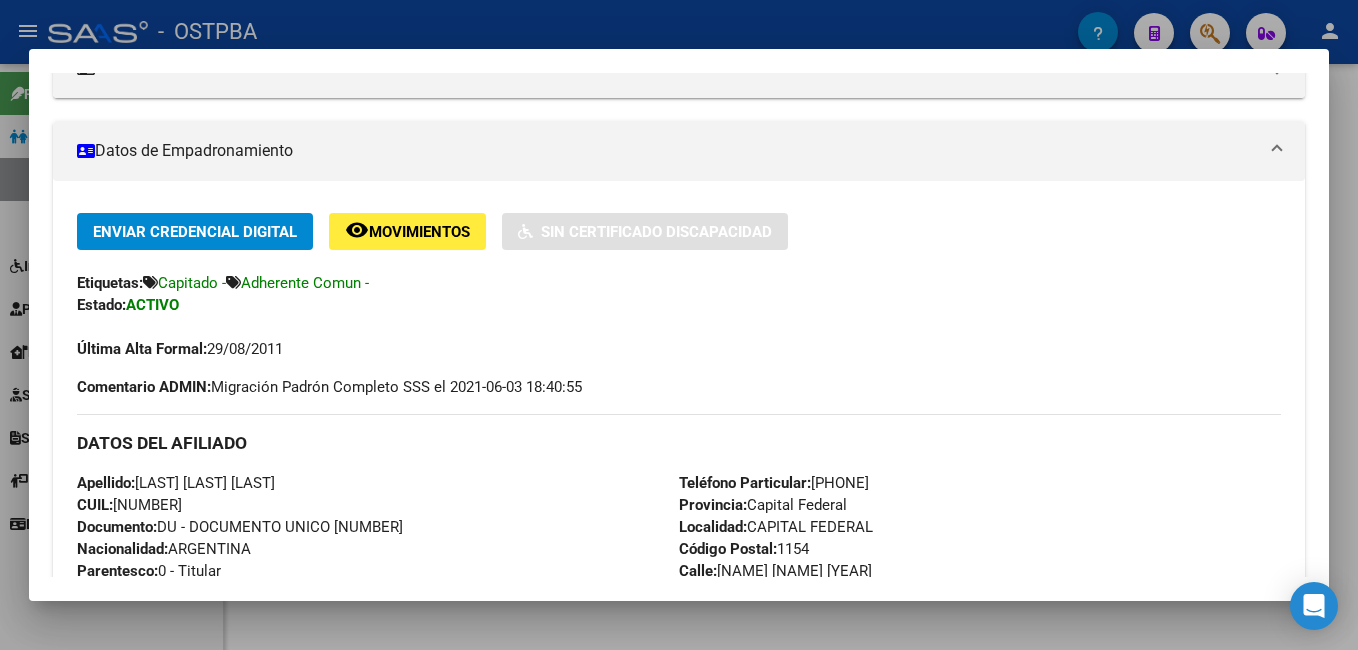 click at bounding box center [679, 325] 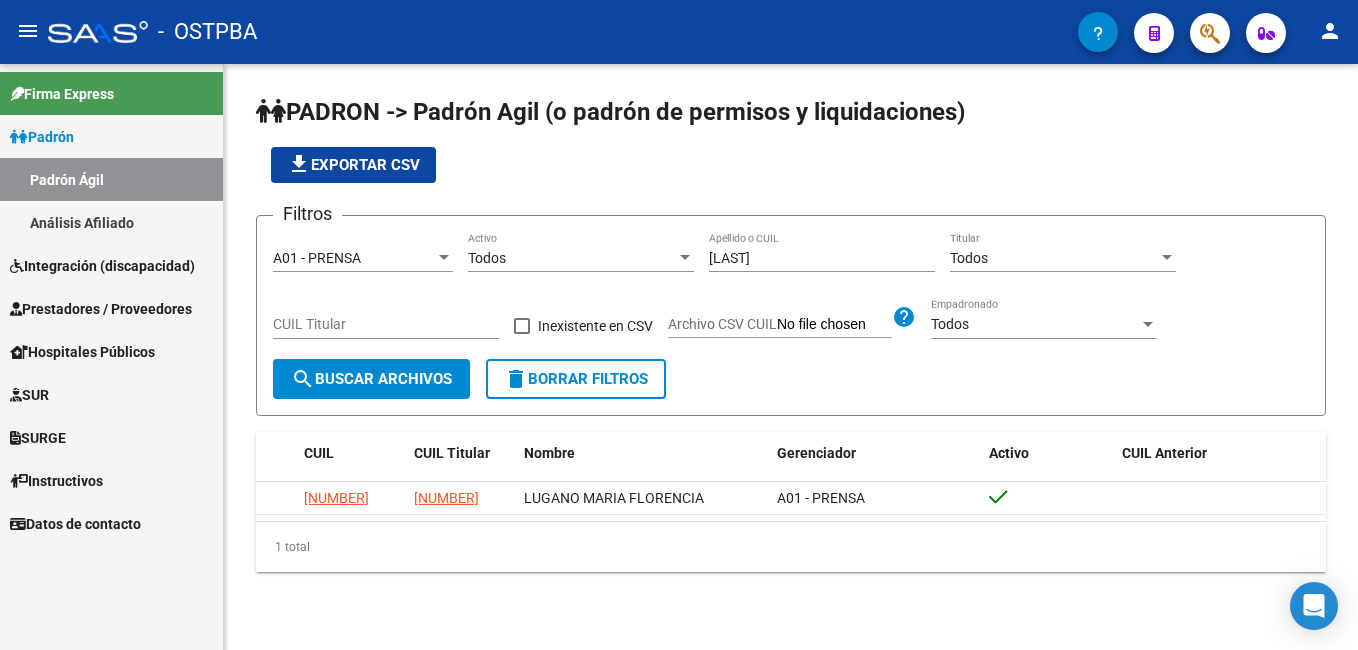 click on "Prestadores / Proveedores" at bounding box center (101, 309) 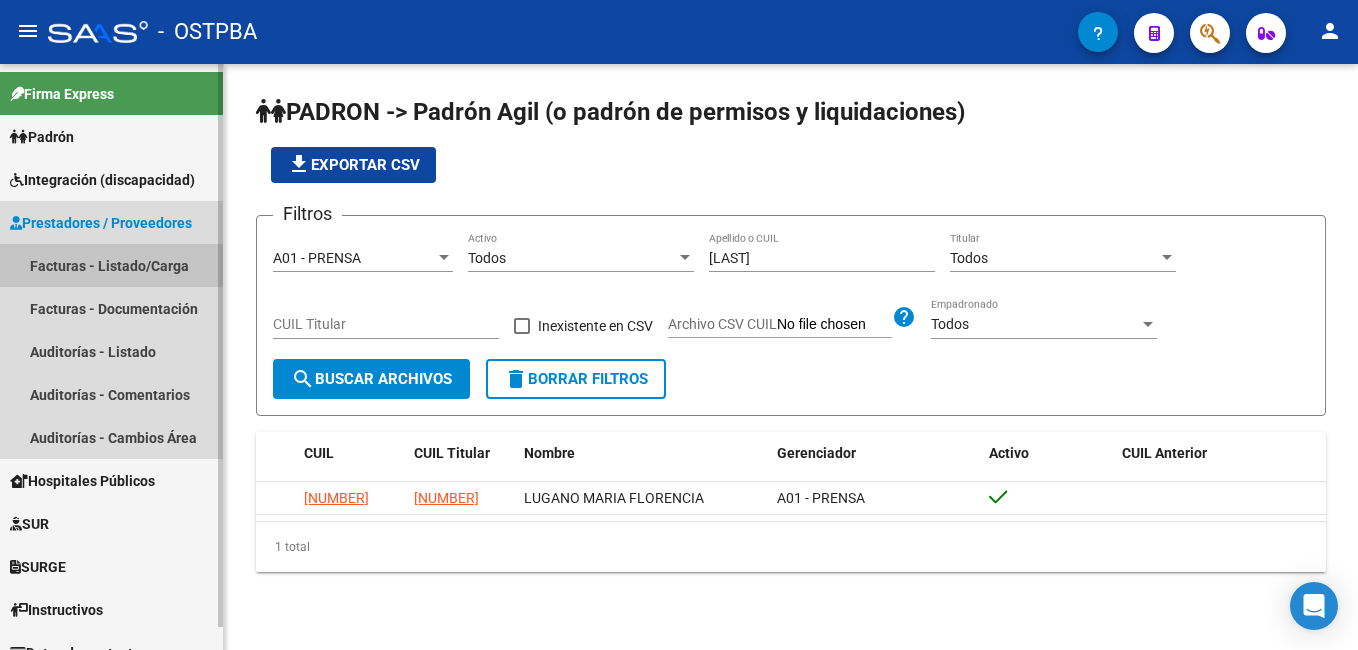 click on "Facturas - Listado/Carga" at bounding box center (111, 265) 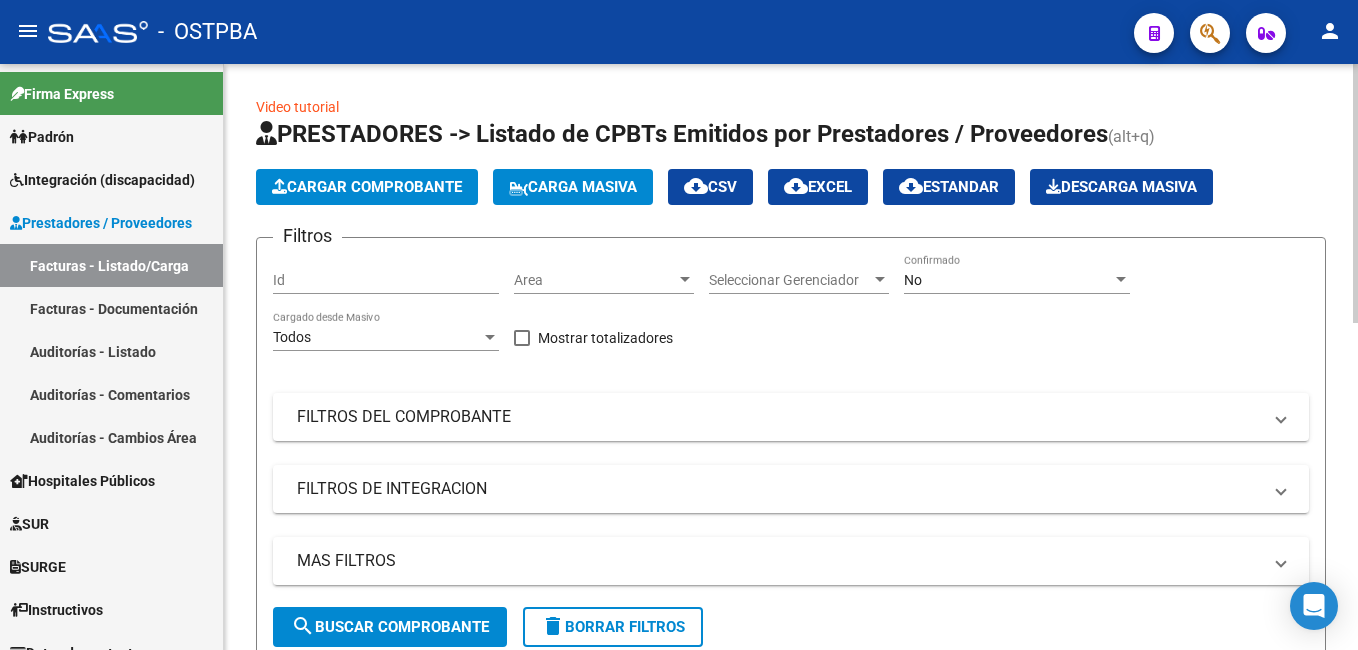 click on "Cargar Comprobante" 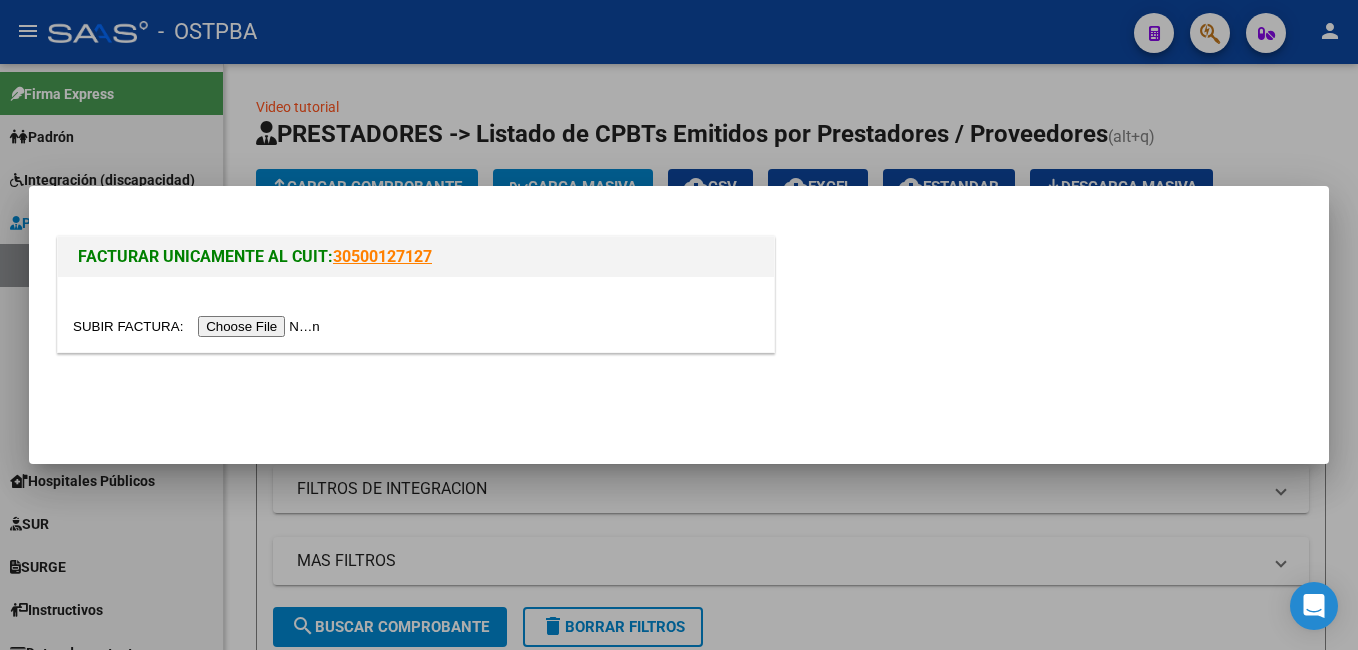 click at bounding box center [199, 326] 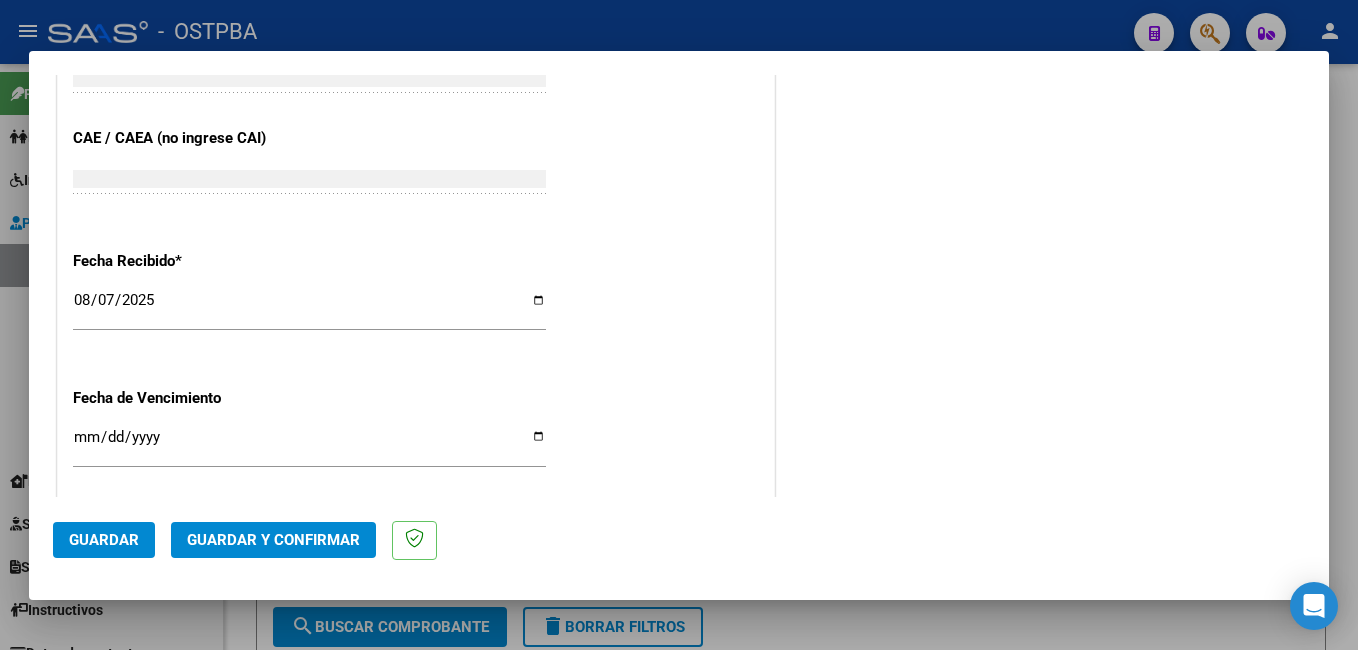 scroll, scrollTop: 1200, scrollLeft: 0, axis: vertical 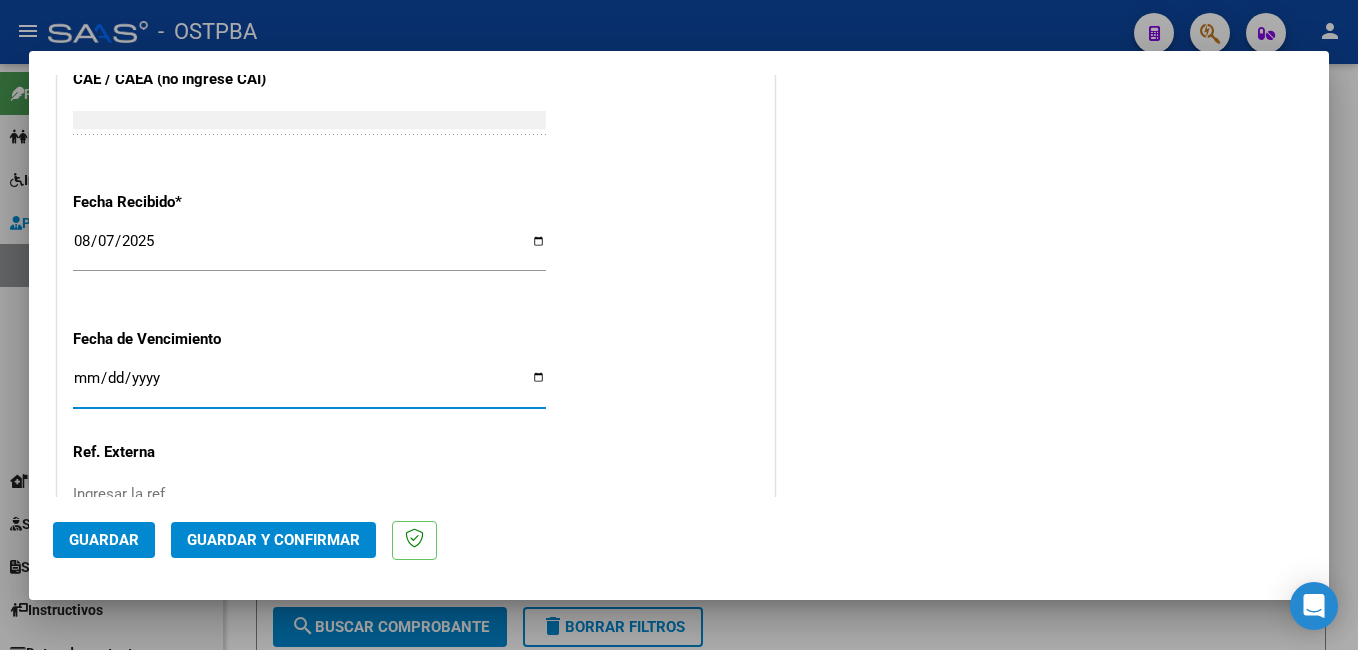 click on "Ingresar la fecha" at bounding box center [309, 386] 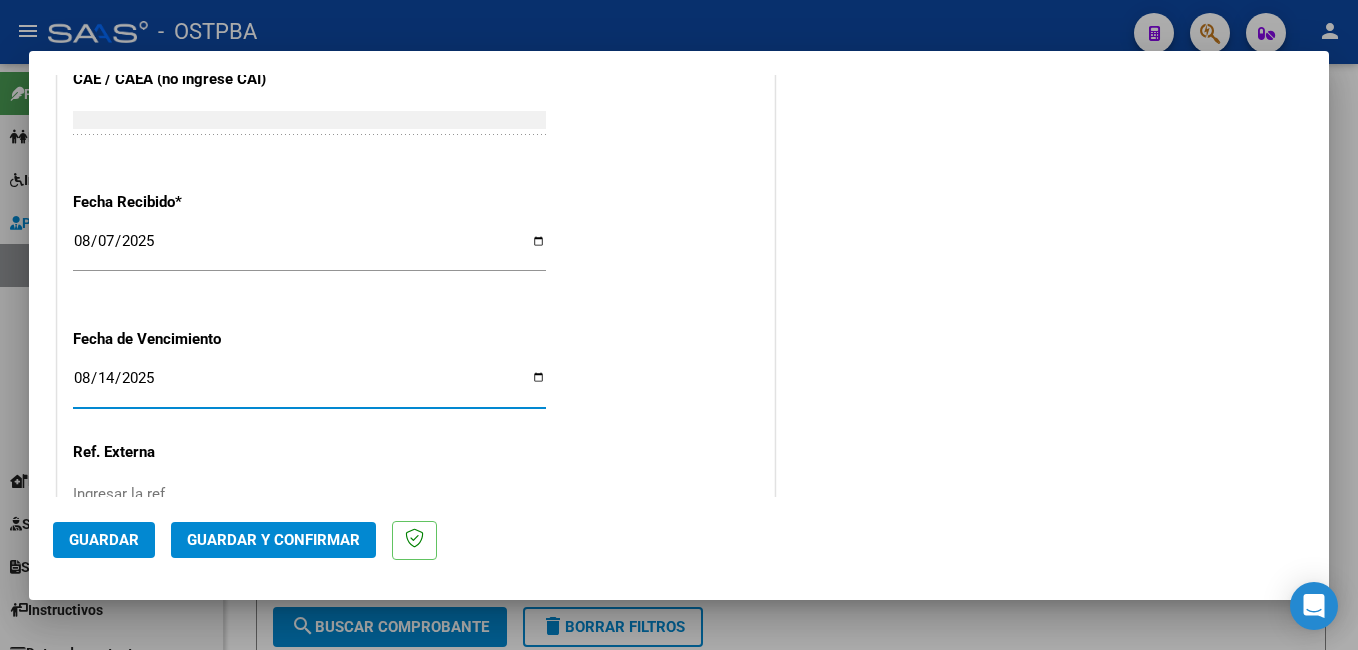 type on "2025-08-14" 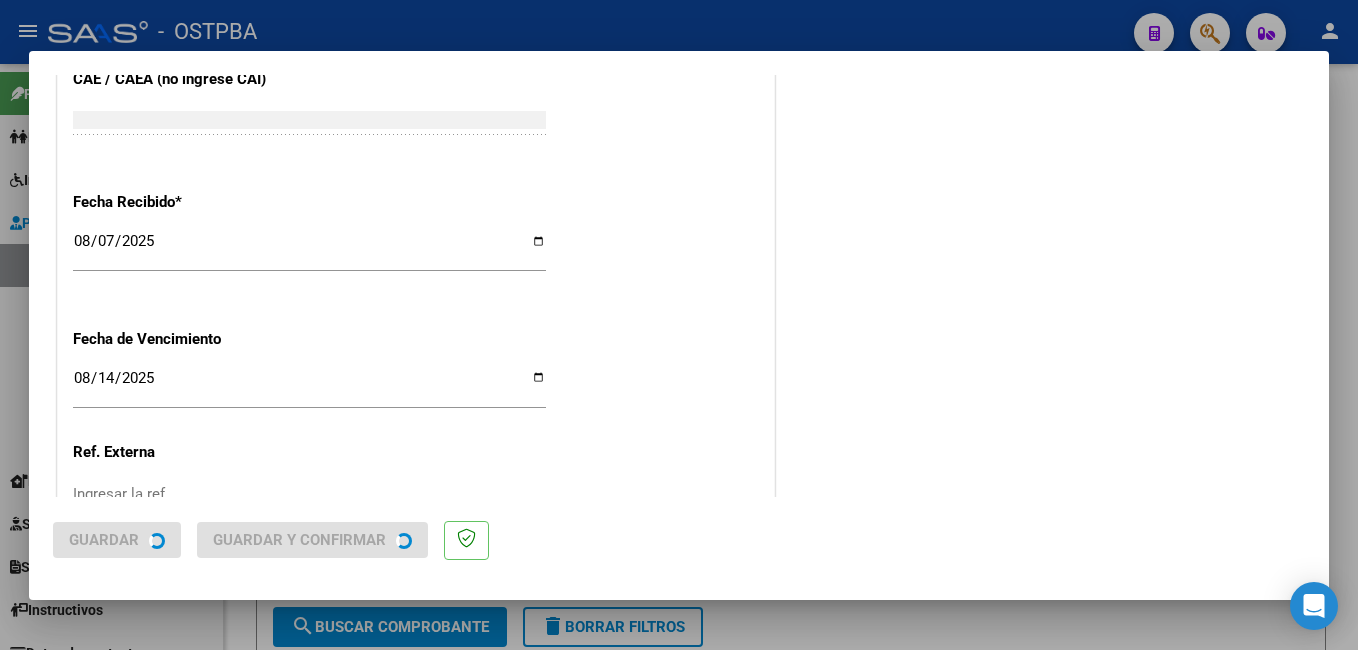 scroll, scrollTop: 0, scrollLeft: 0, axis: both 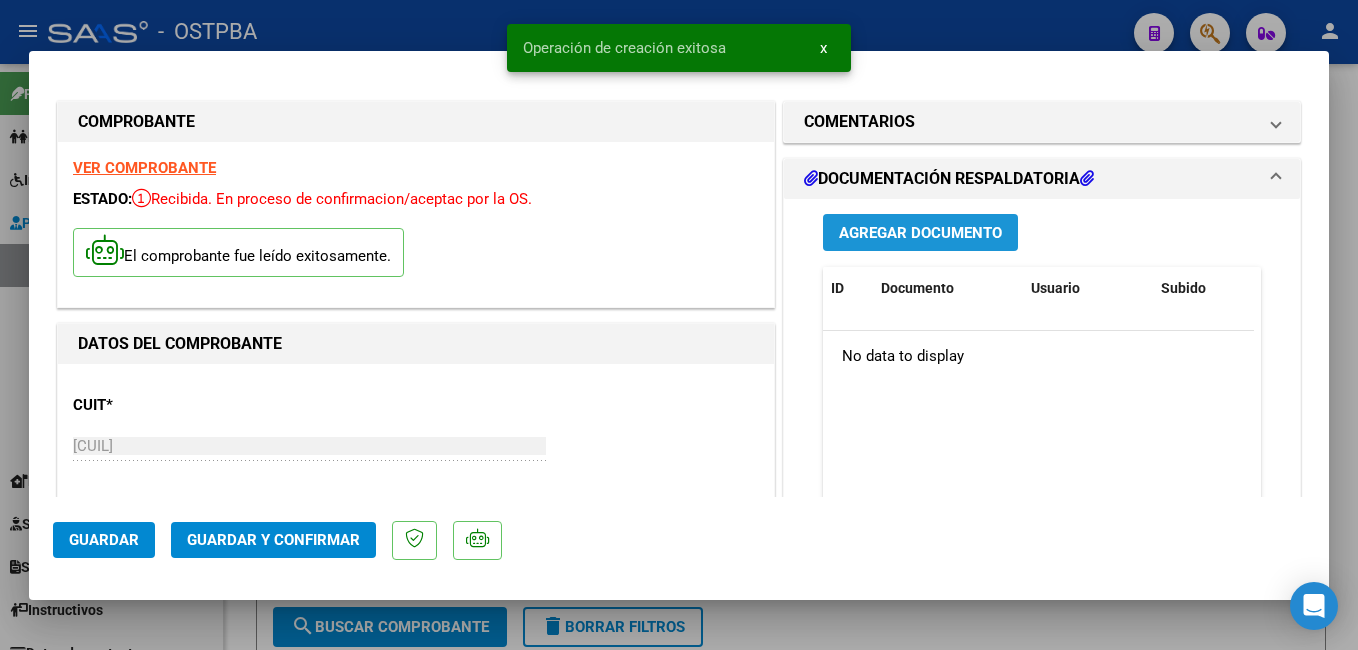 click on "Agregar Documento" at bounding box center (920, 233) 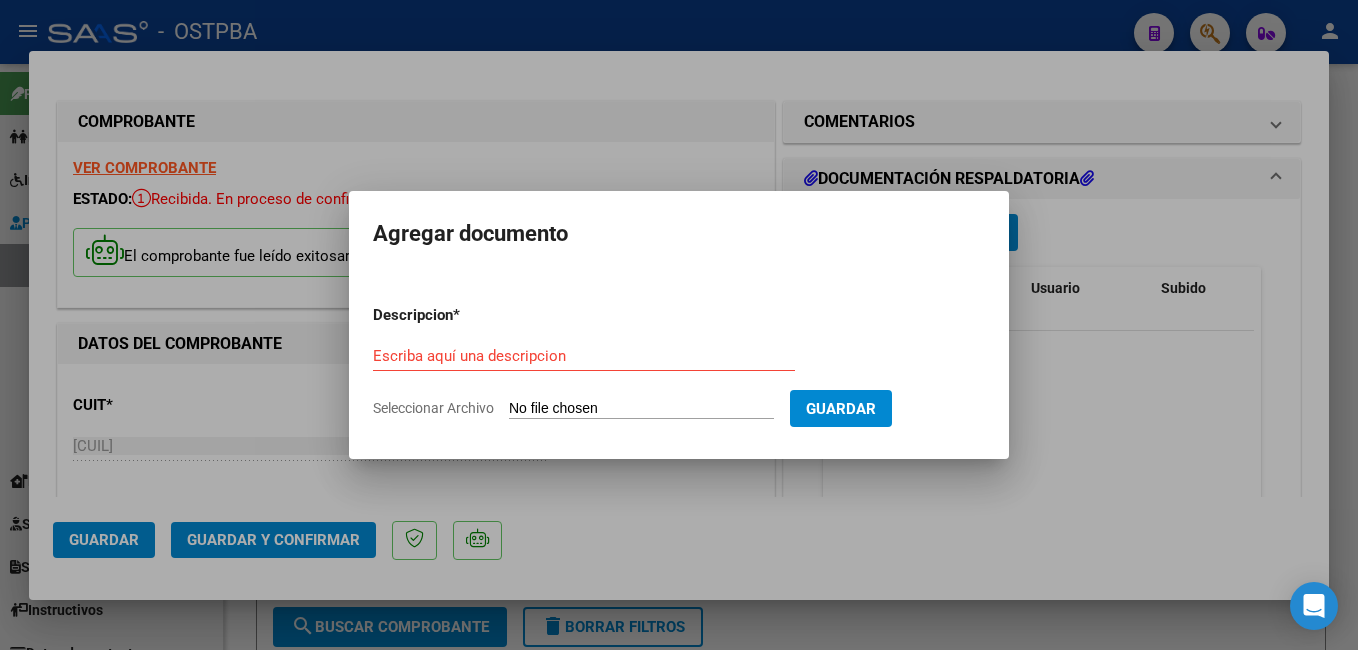 click on "Seleccionar Archivo" 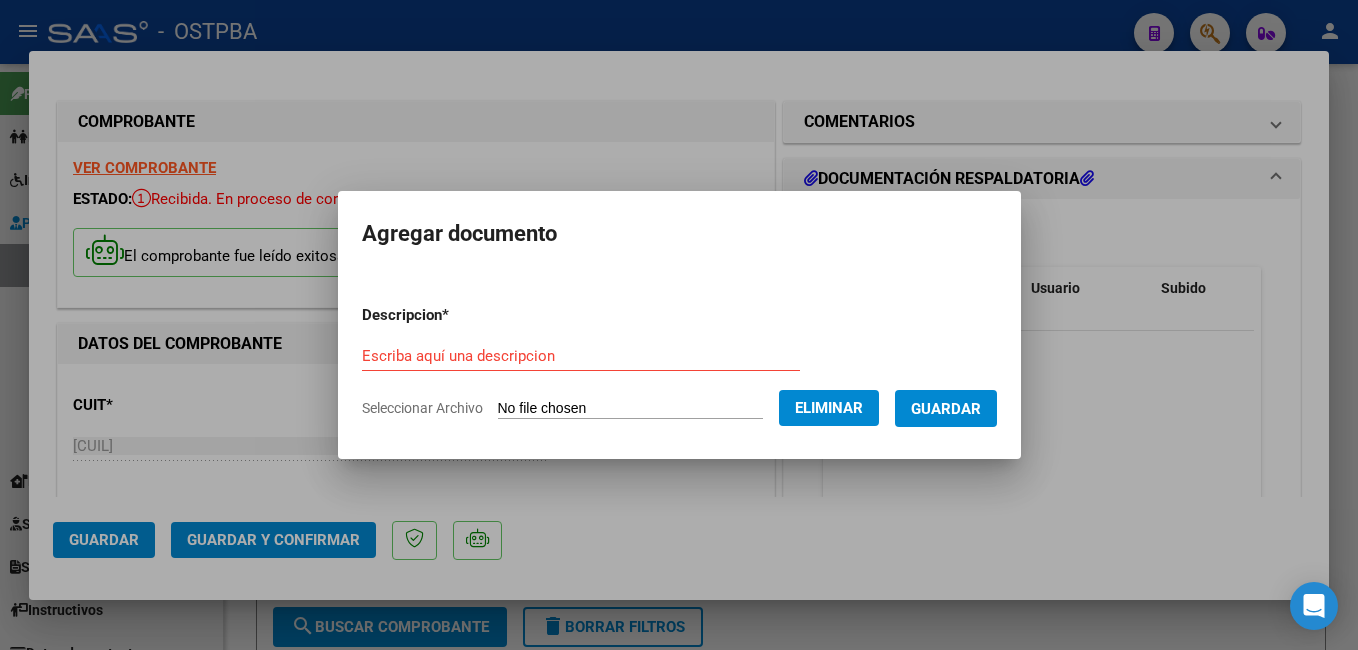 click on "Escriba aquí una descripcion" at bounding box center [581, 356] 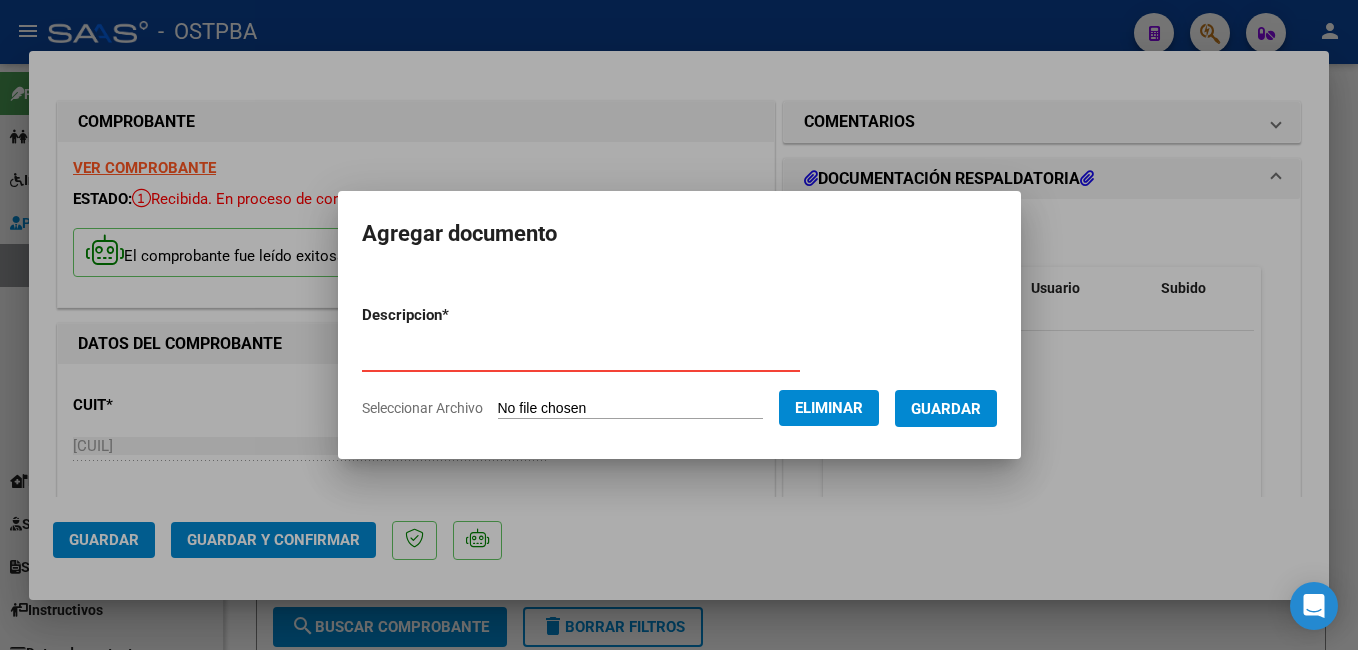 type on "Presup. Aprobado" 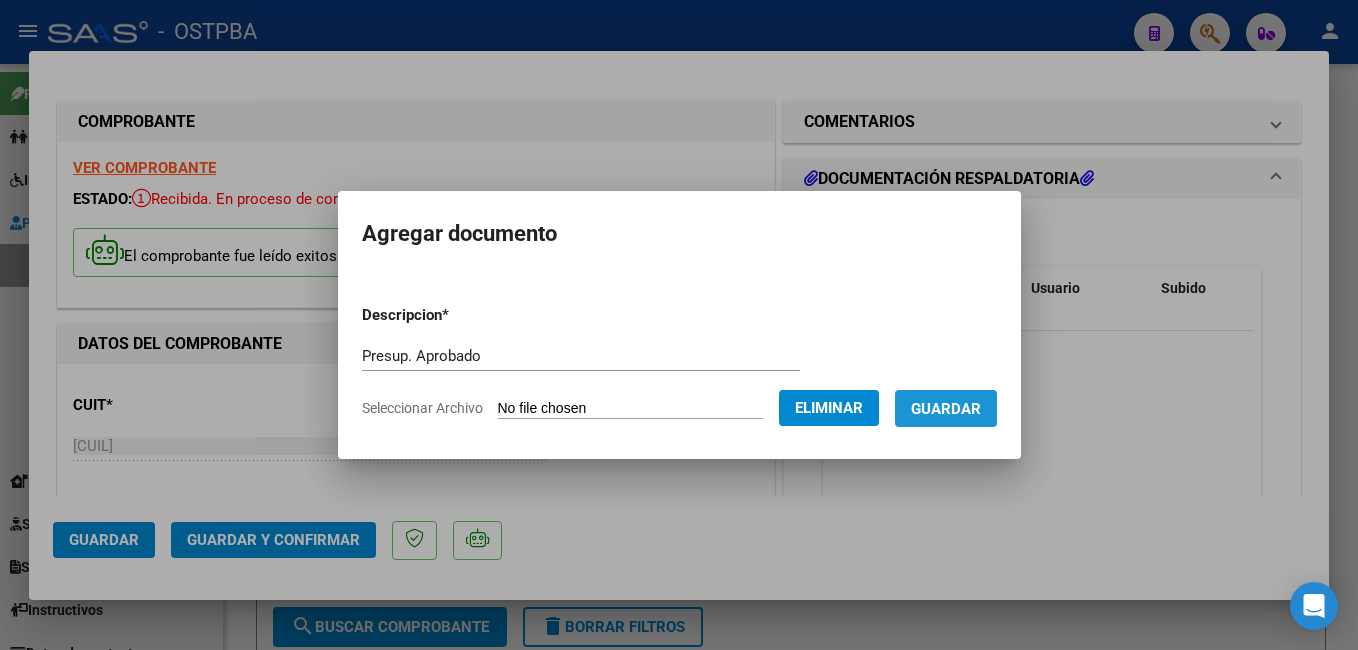 click on "Guardar" at bounding box center [946, 408] 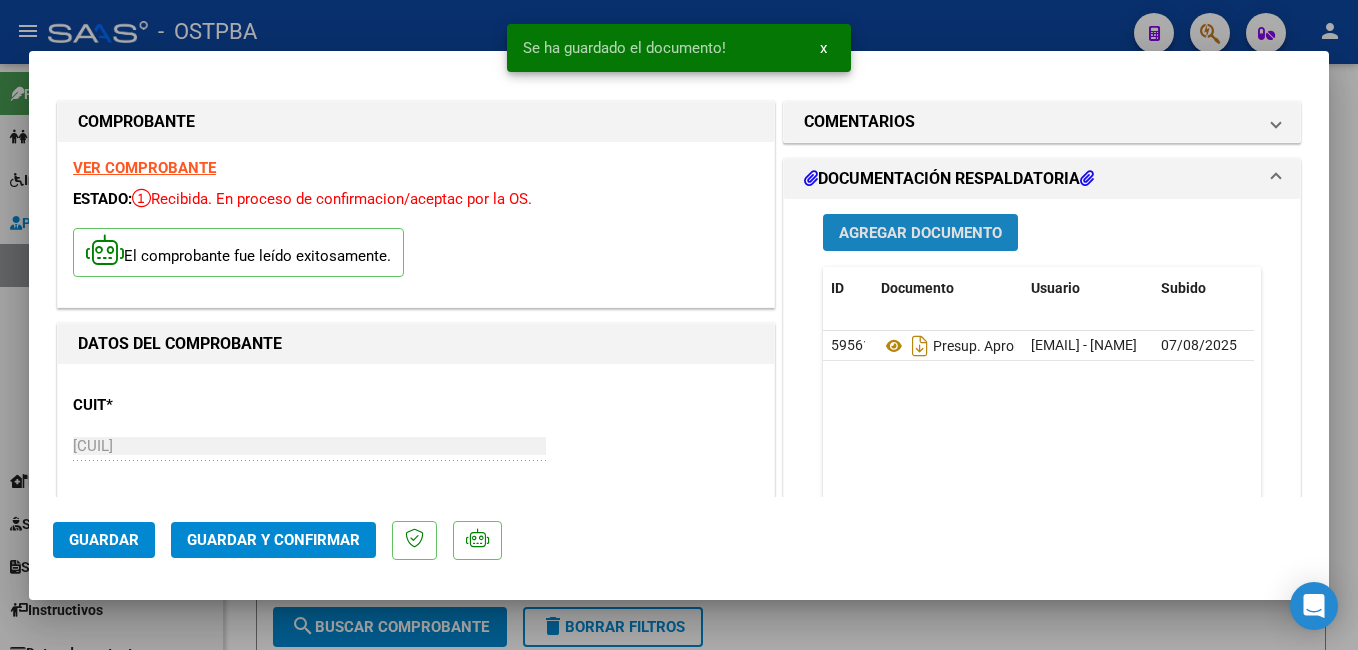 click on "Agregar Documento" at bounding box center [920, 233] 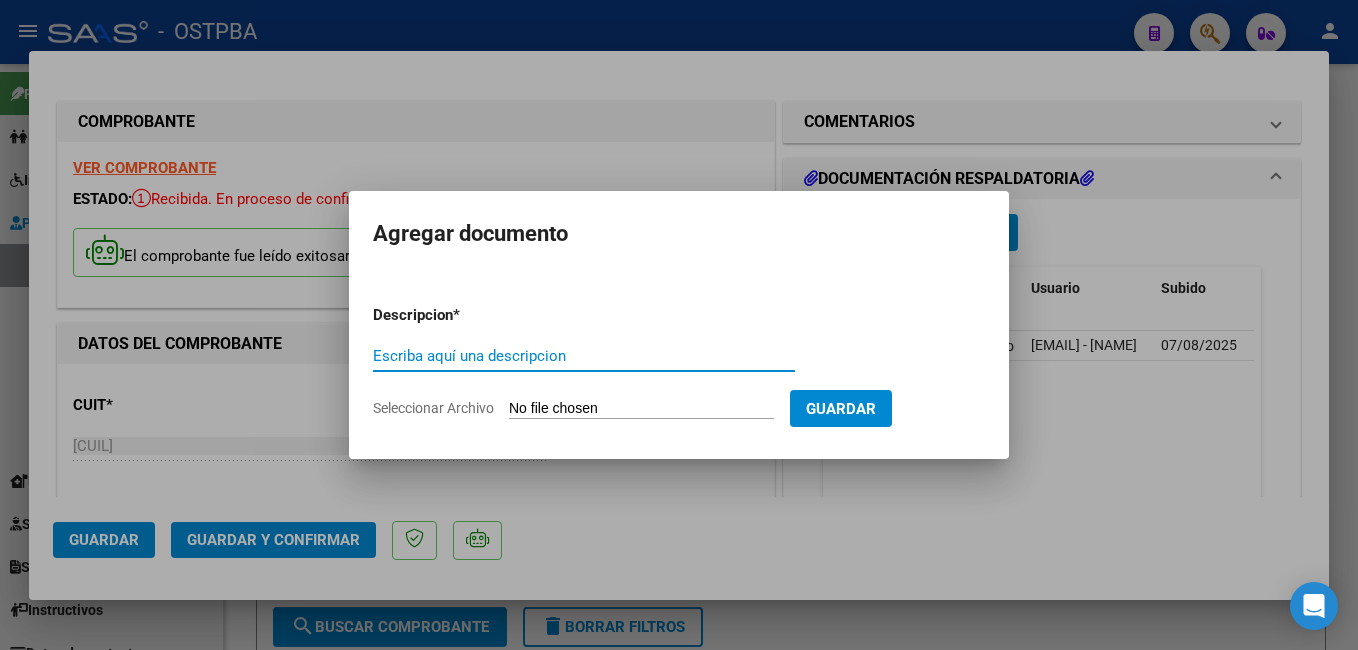 click on "Seleccionar Archivo" 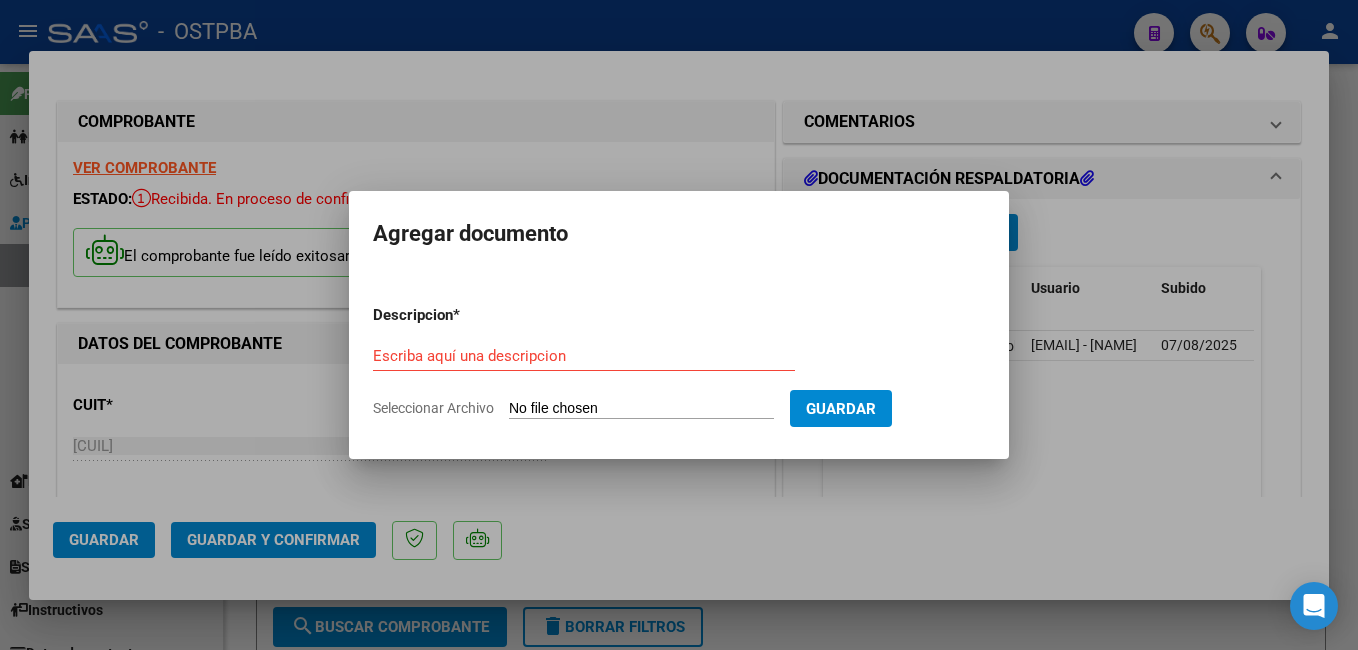 type on "C:\fakepath\[FILENAME]_20250807_0001.pdf" 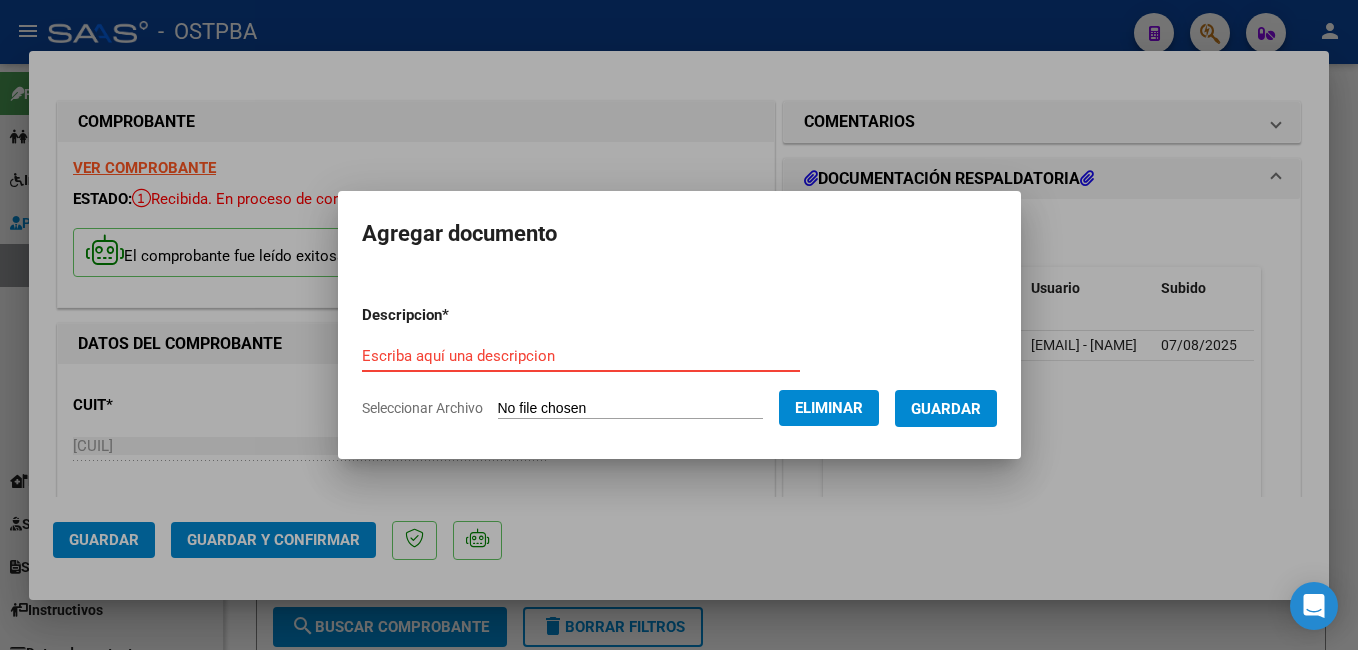 click on "Escriba aquí una descripcion" at bounding box center [581, 356] 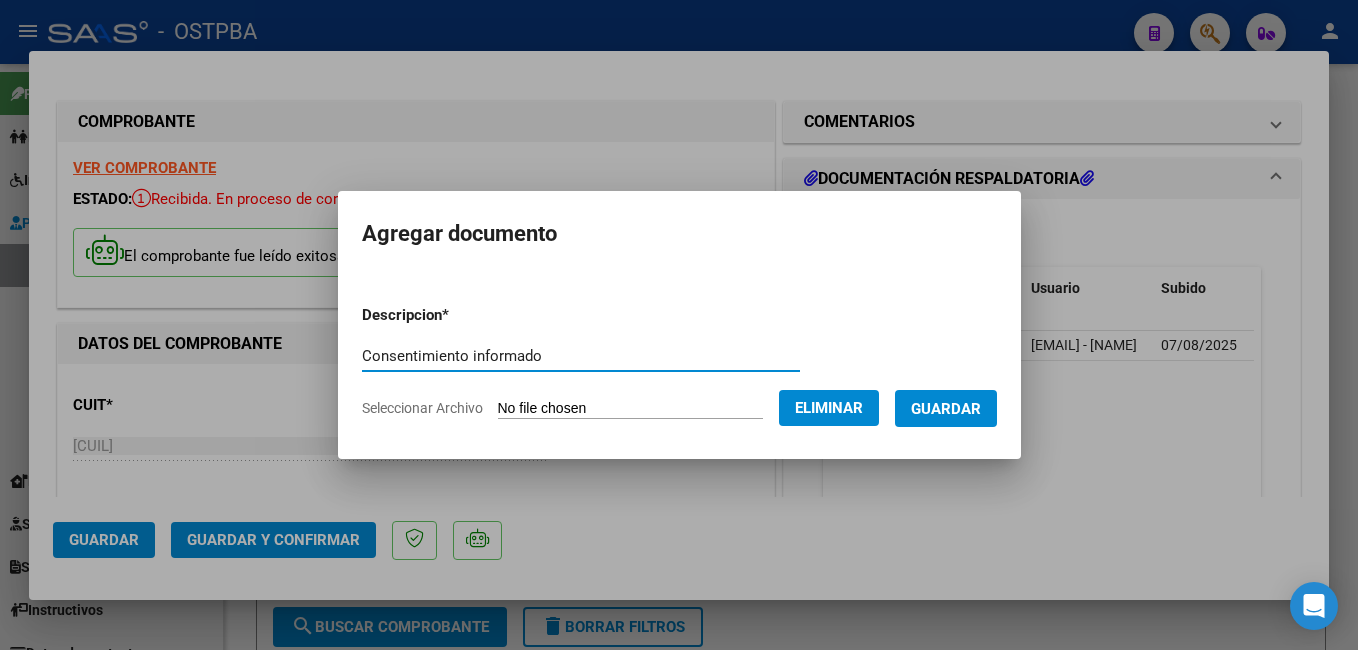 type on "Consentimiento informado" 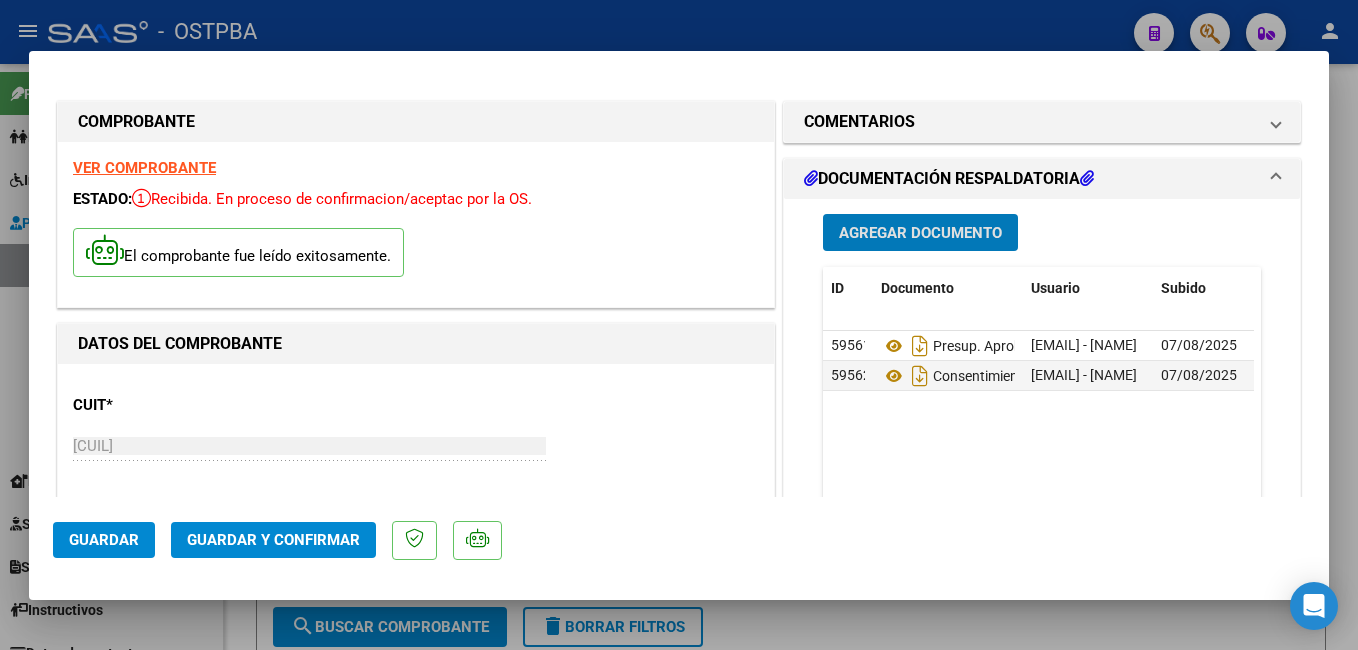 click on "Agregar Documento" at bounding box center (920, 233) 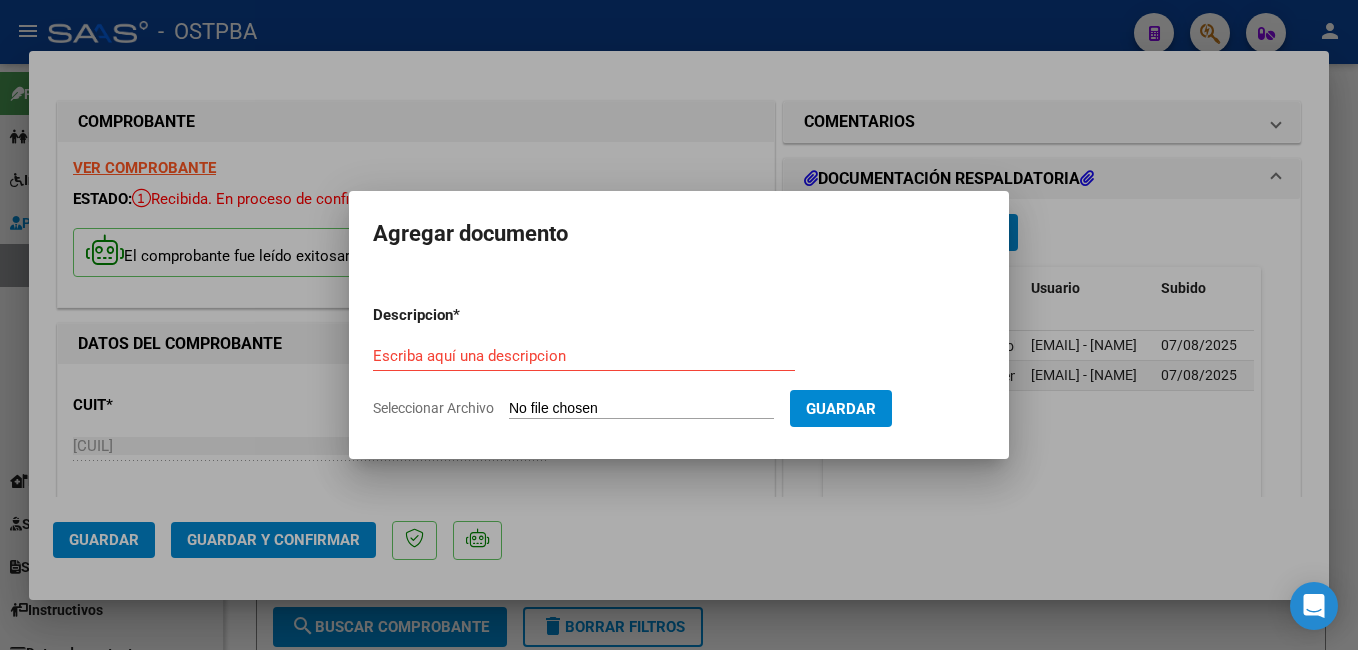 click on "Seleccionar Archivo" 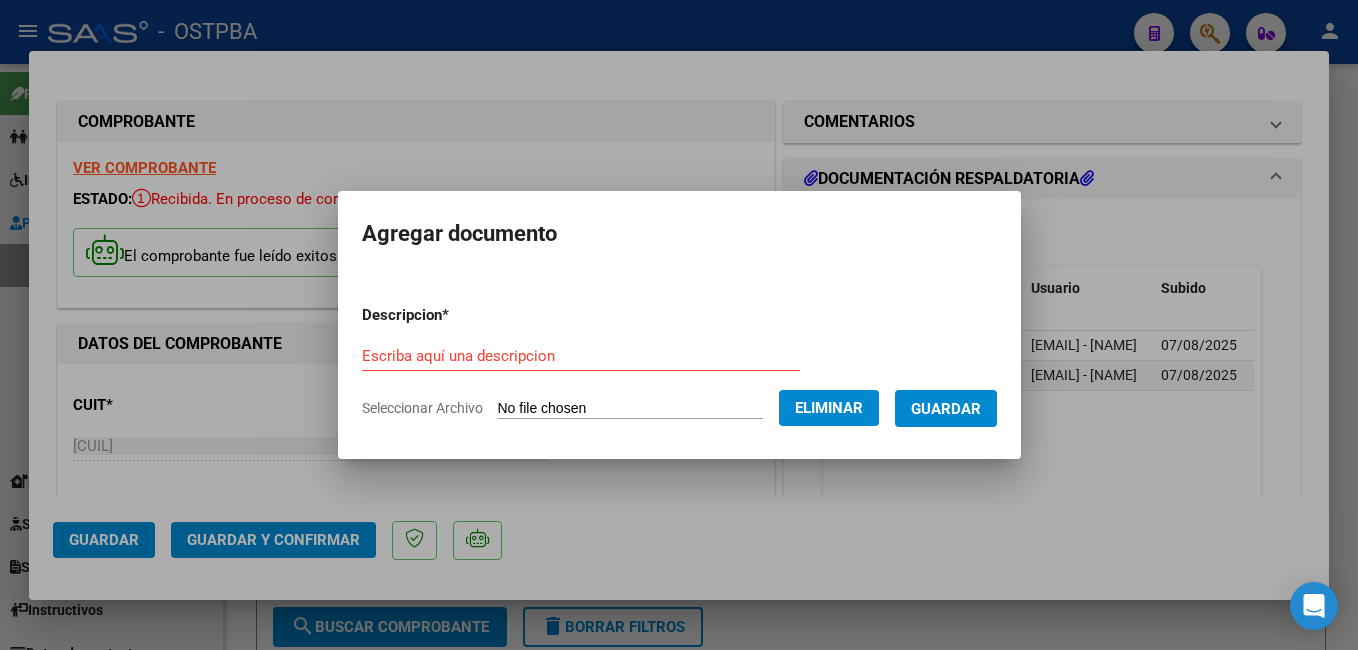 click on "Escriba aquí una descripcion" at bounding box center (581, 356) 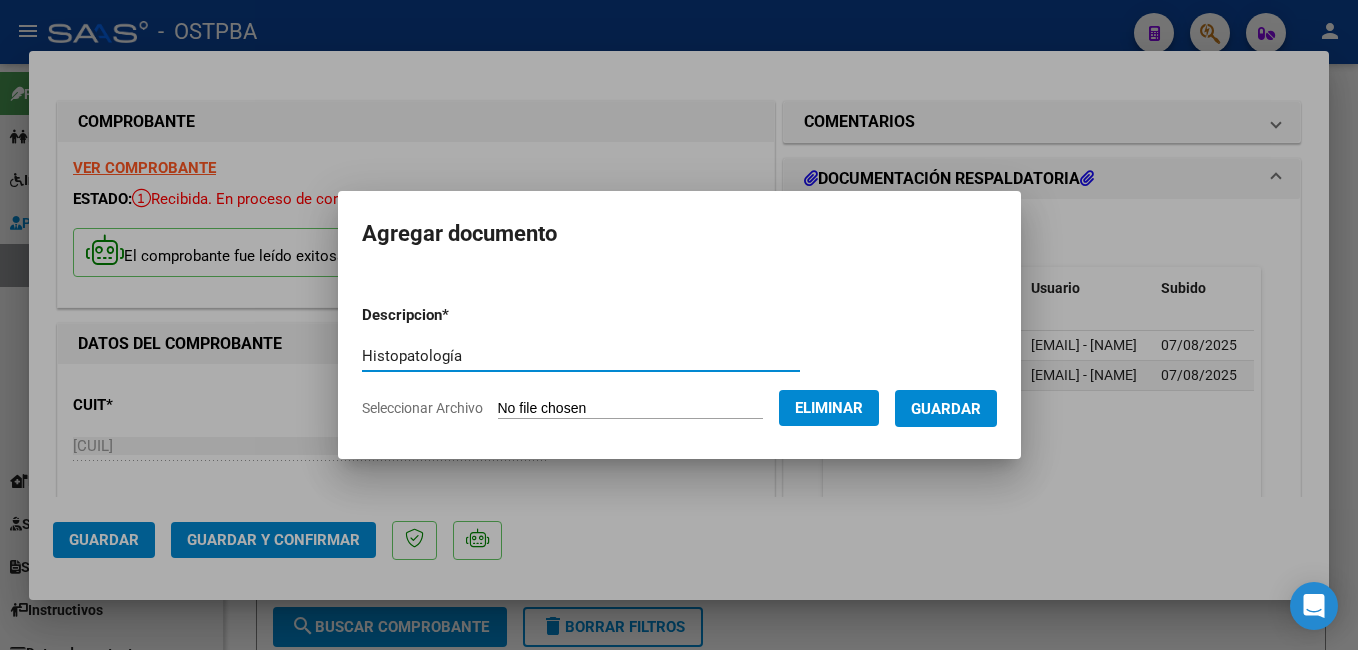 type on "Histopatología" 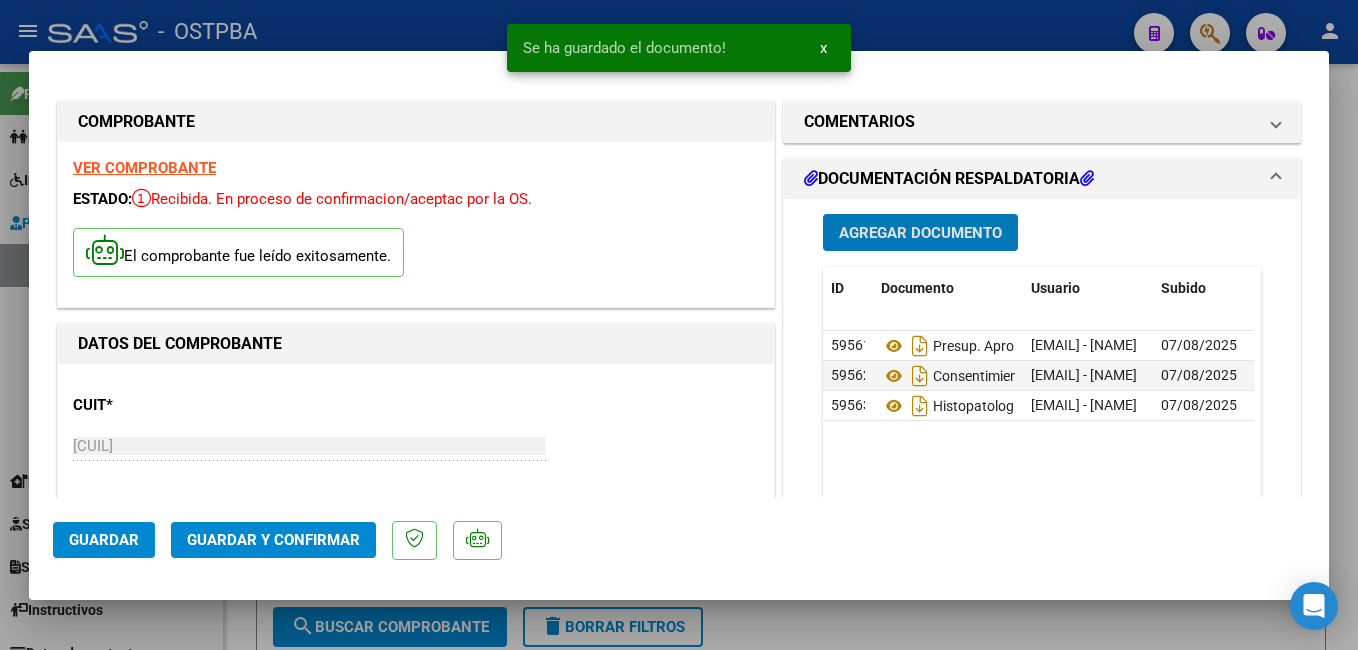 click on "Agregar Documento" at bounding box center (920, 233) 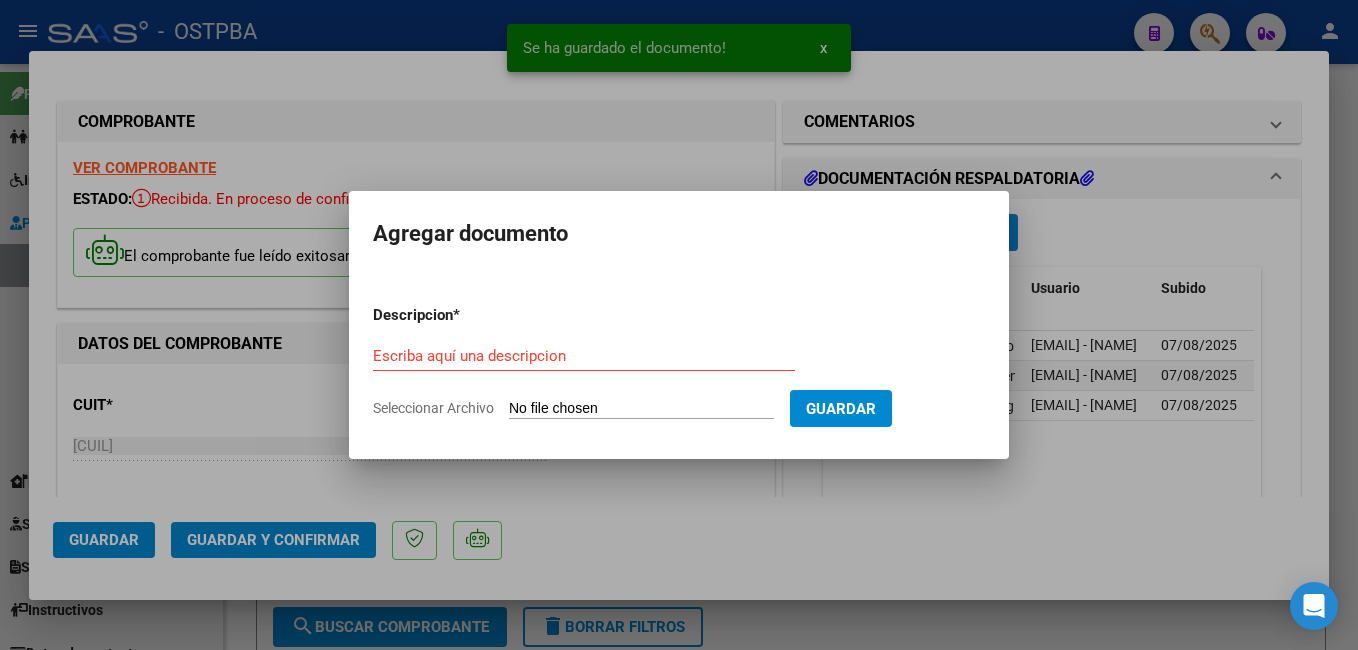 click on "Descripcion  *   Escriba aquí una descripcion  Seleccionar Archivo Guardar" at bounding box center (679, 362) 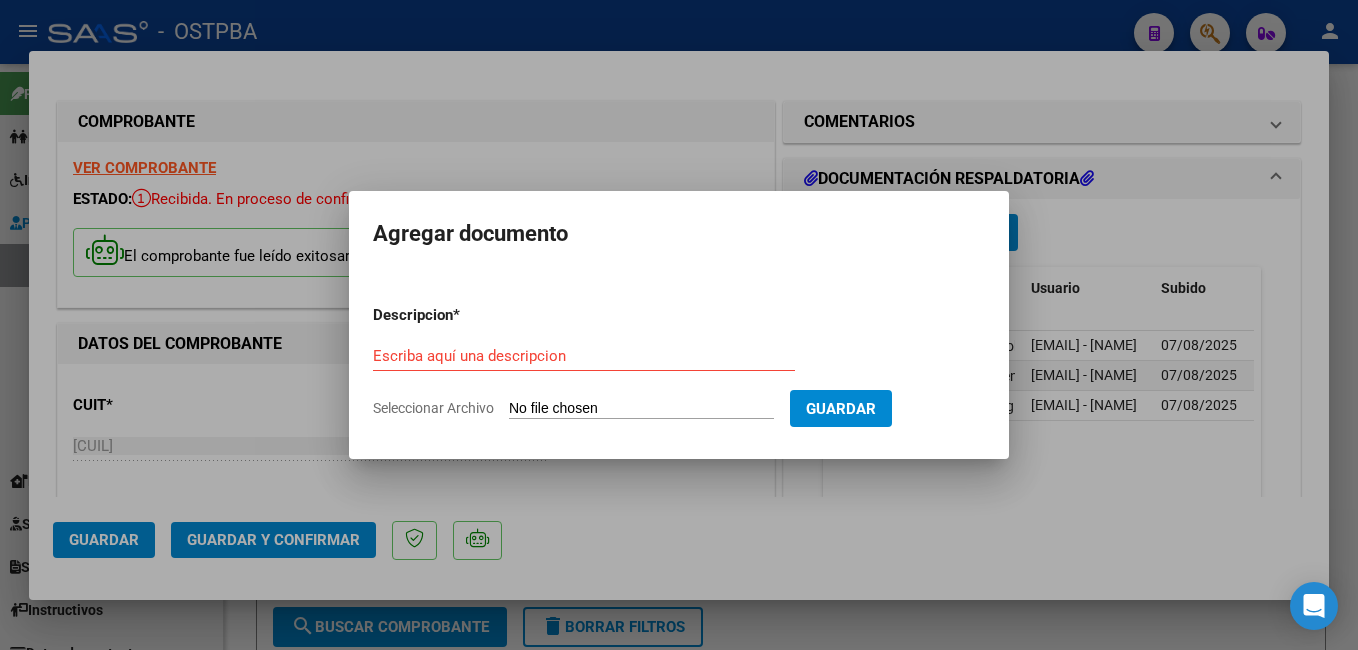 type on "C:\fakepath\[FILENAME]_20250807_0001.pdf" 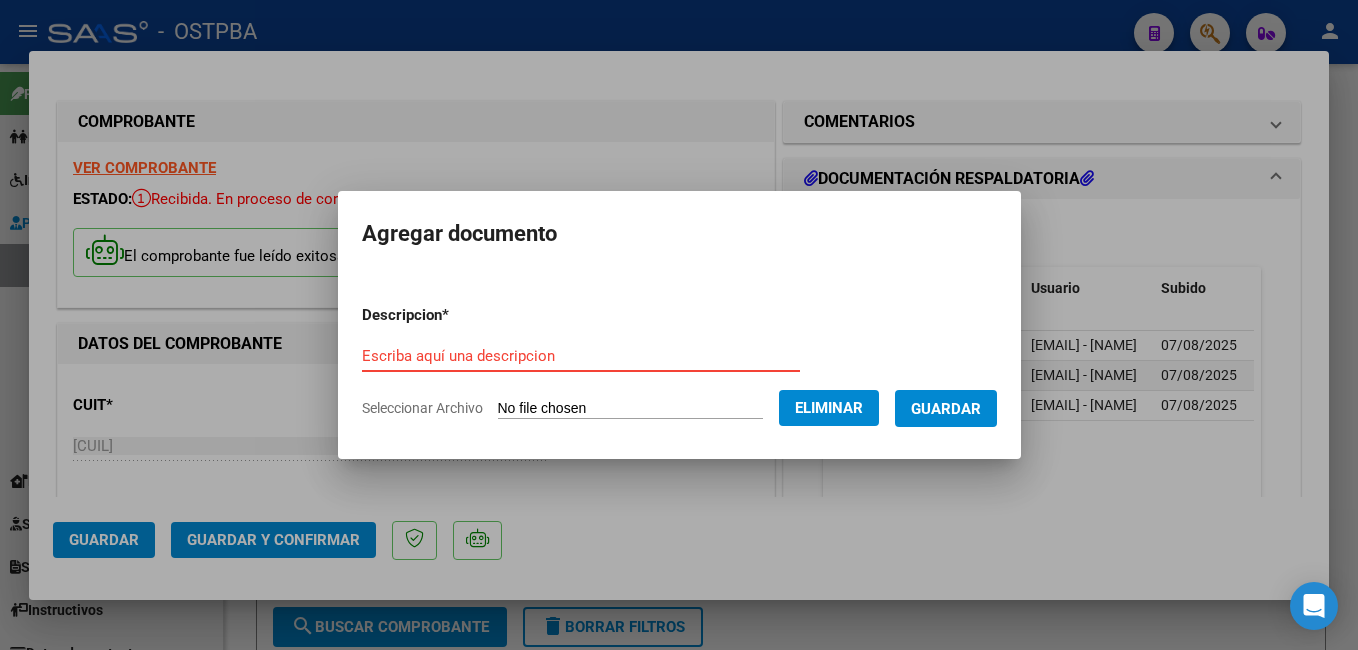 click on "Escriba aquí una descripcion" at bounding box center (581, 356) 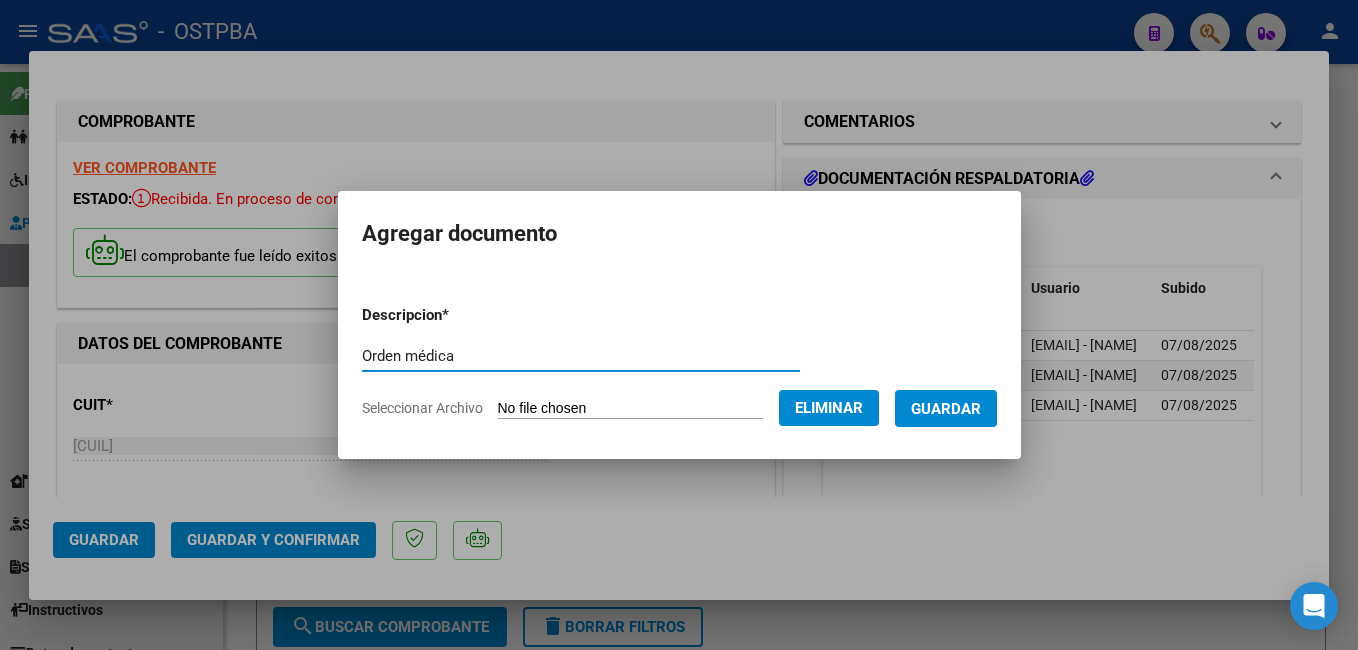 type on "Orden médica" 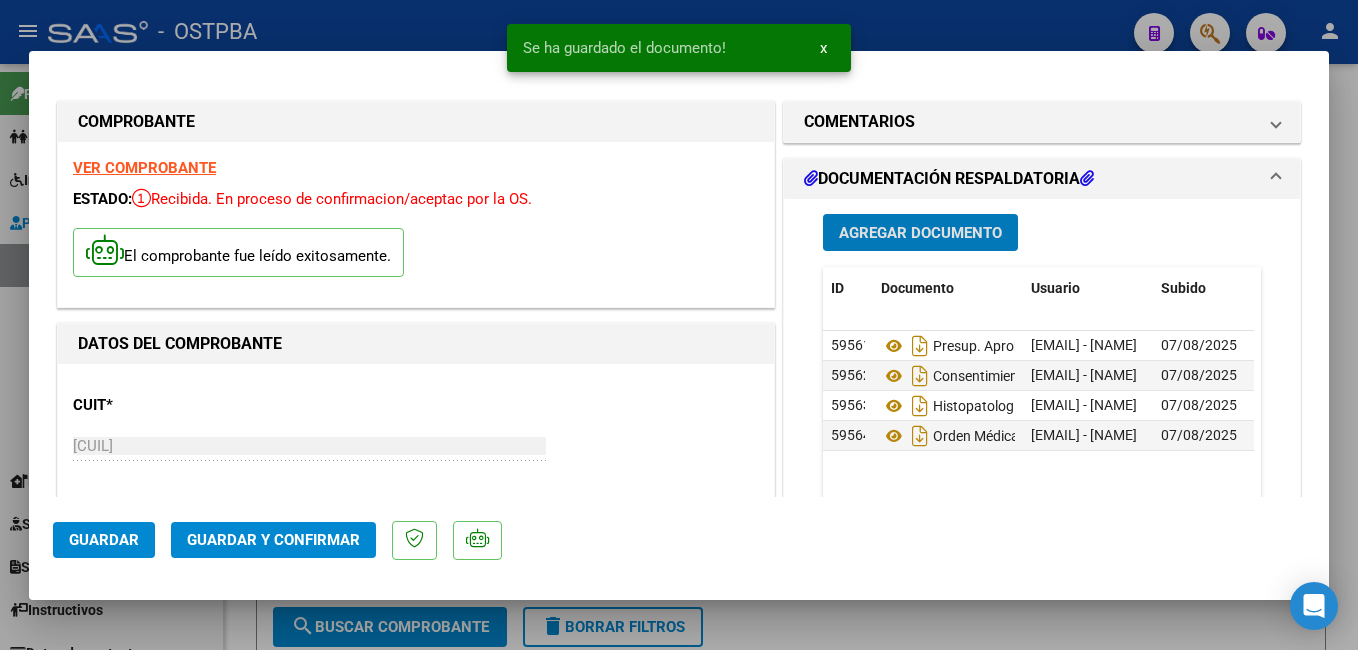 click on "Agregar Documento" at bounding box center [920, 233] 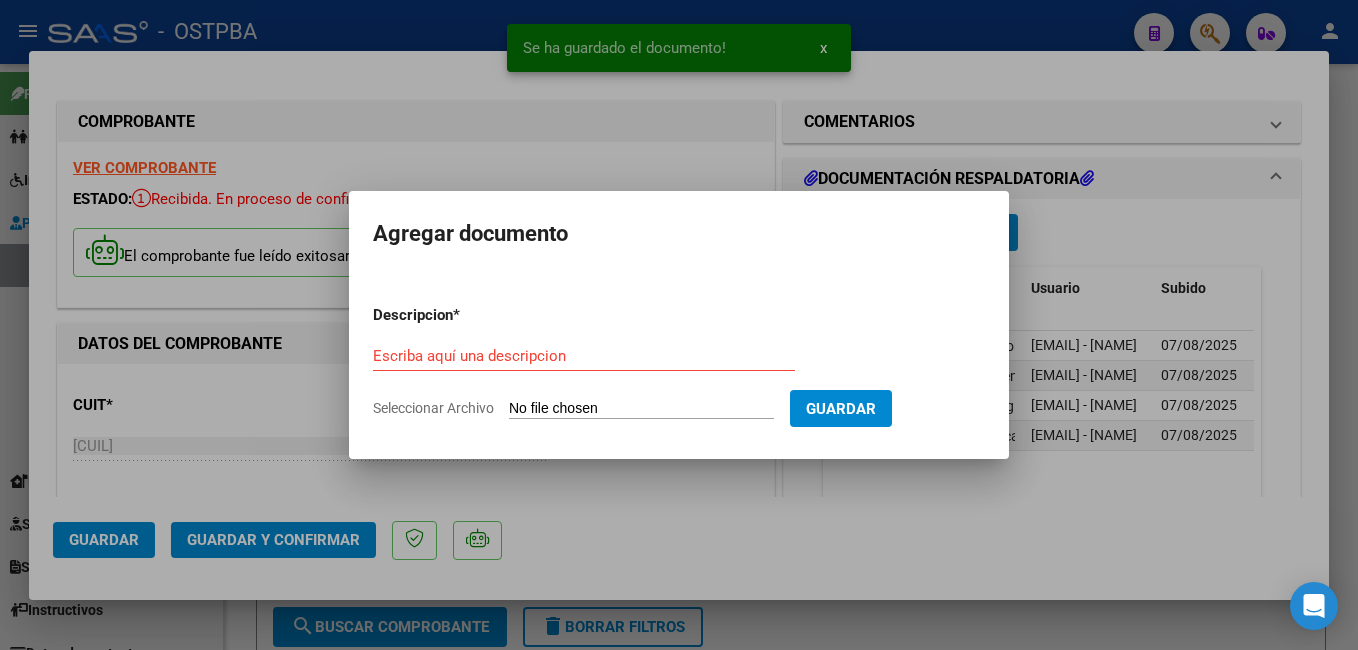 click on "Seleccionar Archivo" 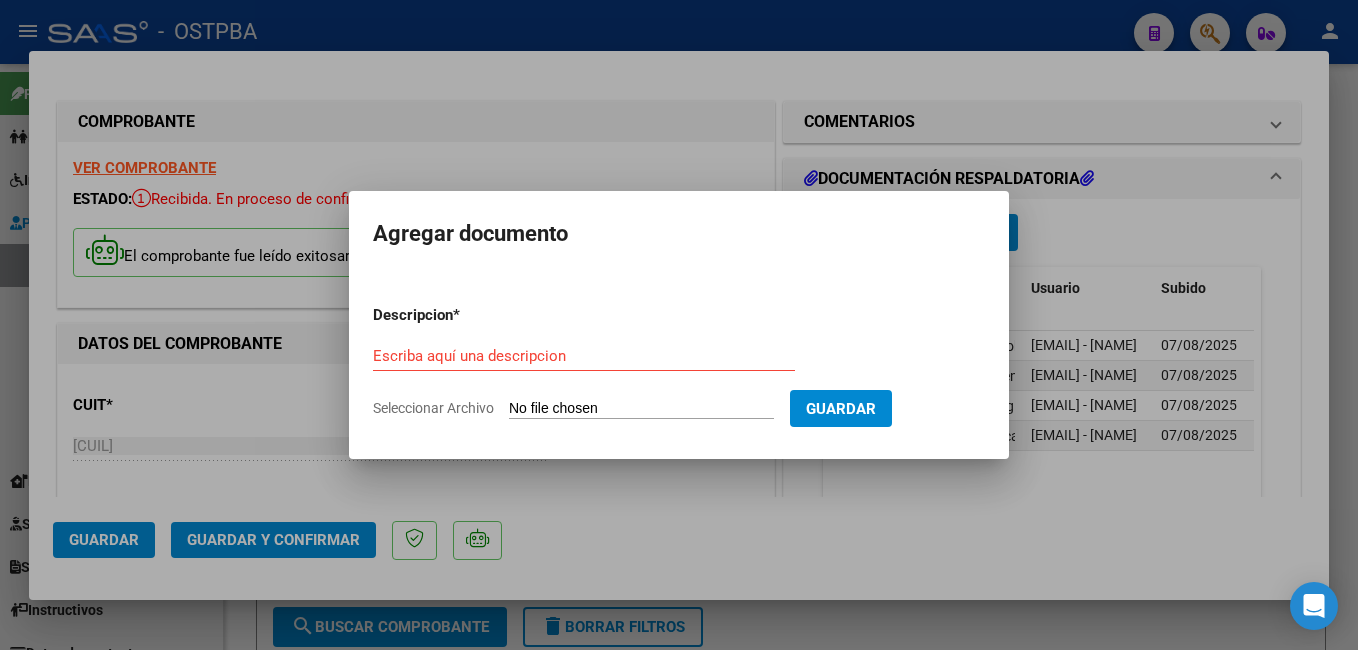 type on "C:\fakepath\[FILENAME].pdf" 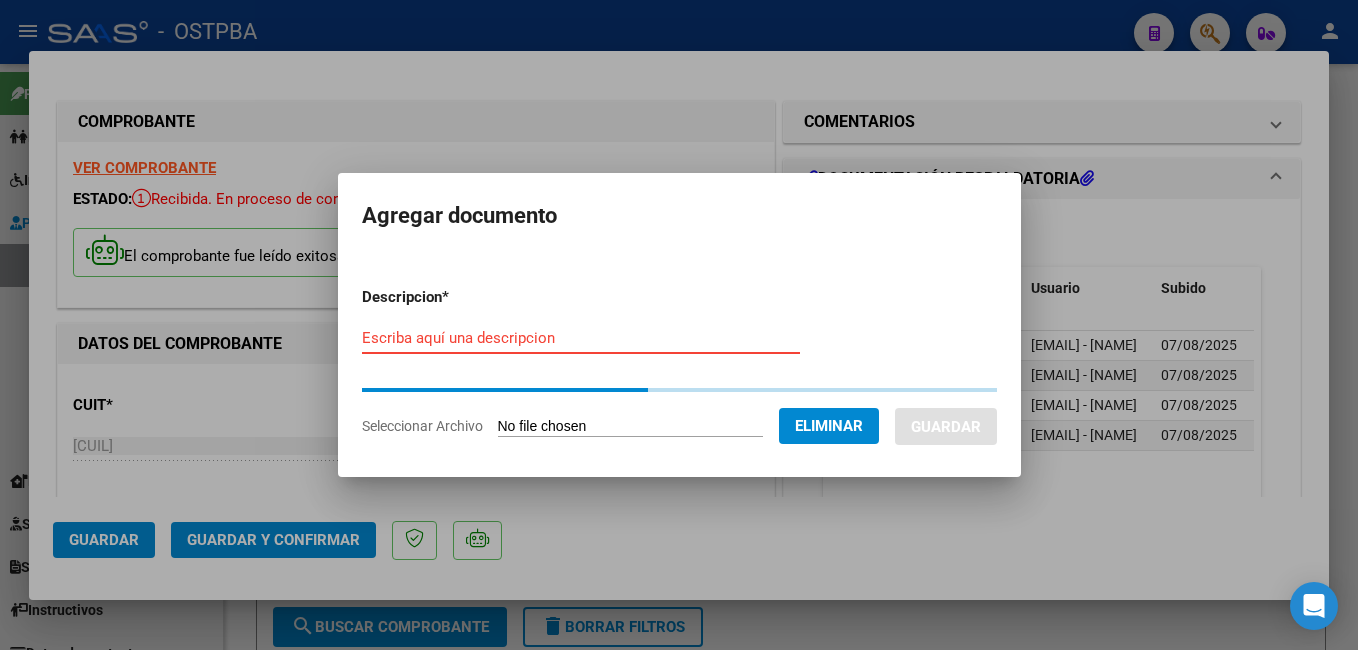 click on "Escriba aquí una descripcion" at bounding box center [581, 338] 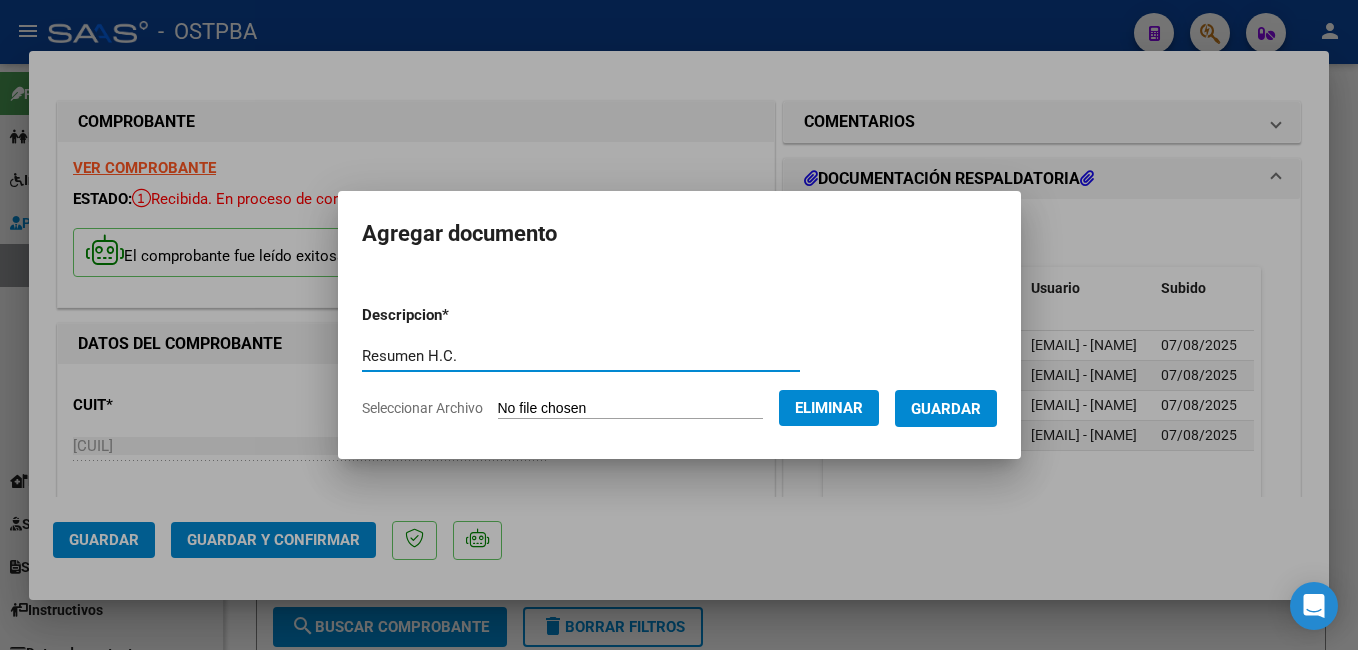 type on "Resumen H.C." 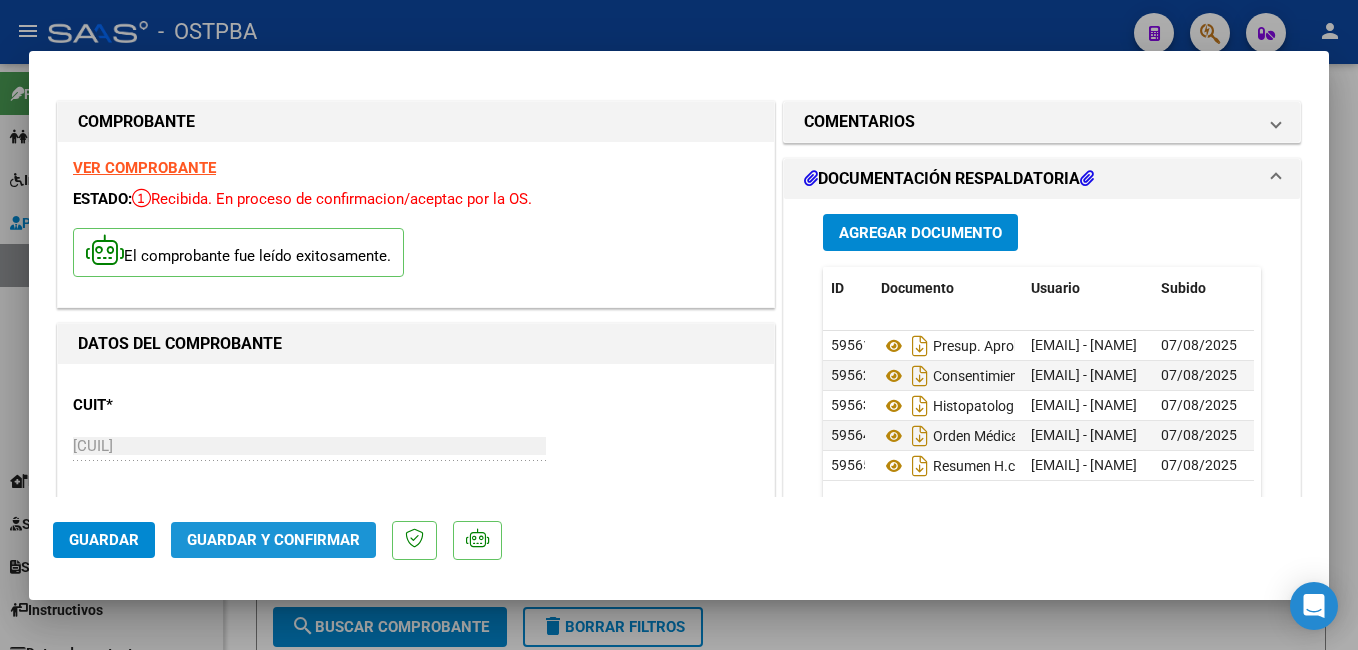 click on "Guardar y Confirmar" 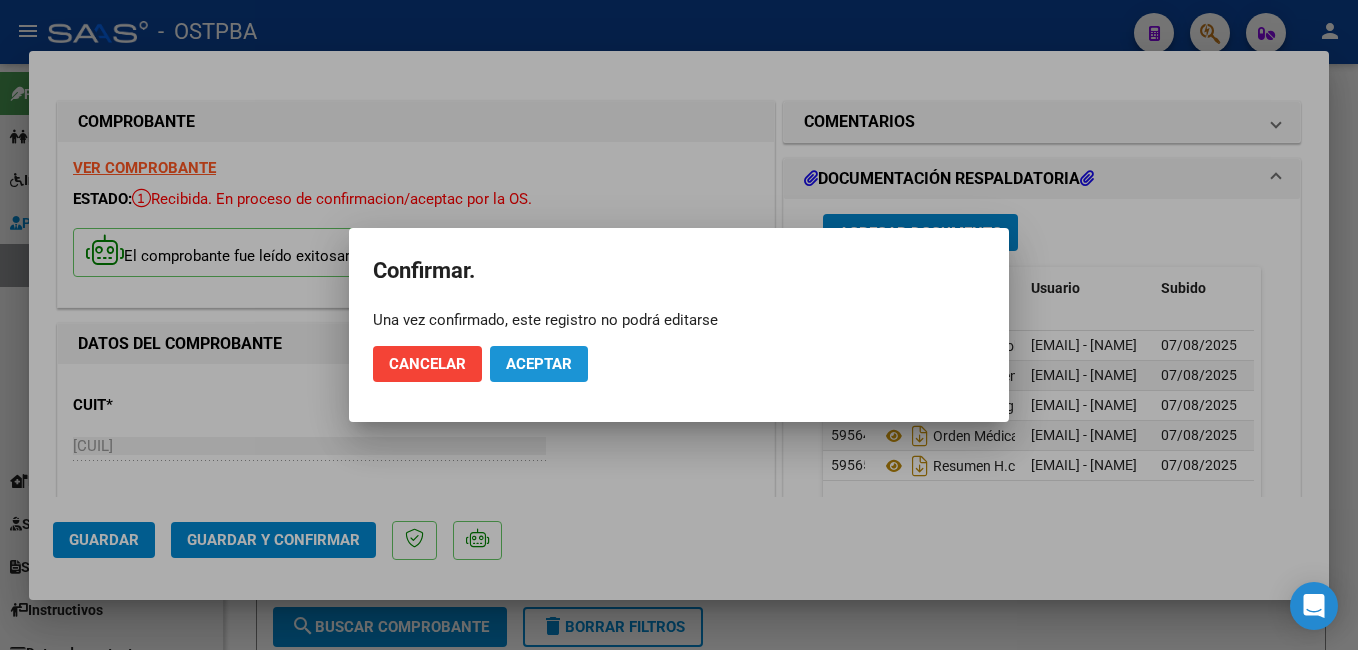 click on "Aceptar" 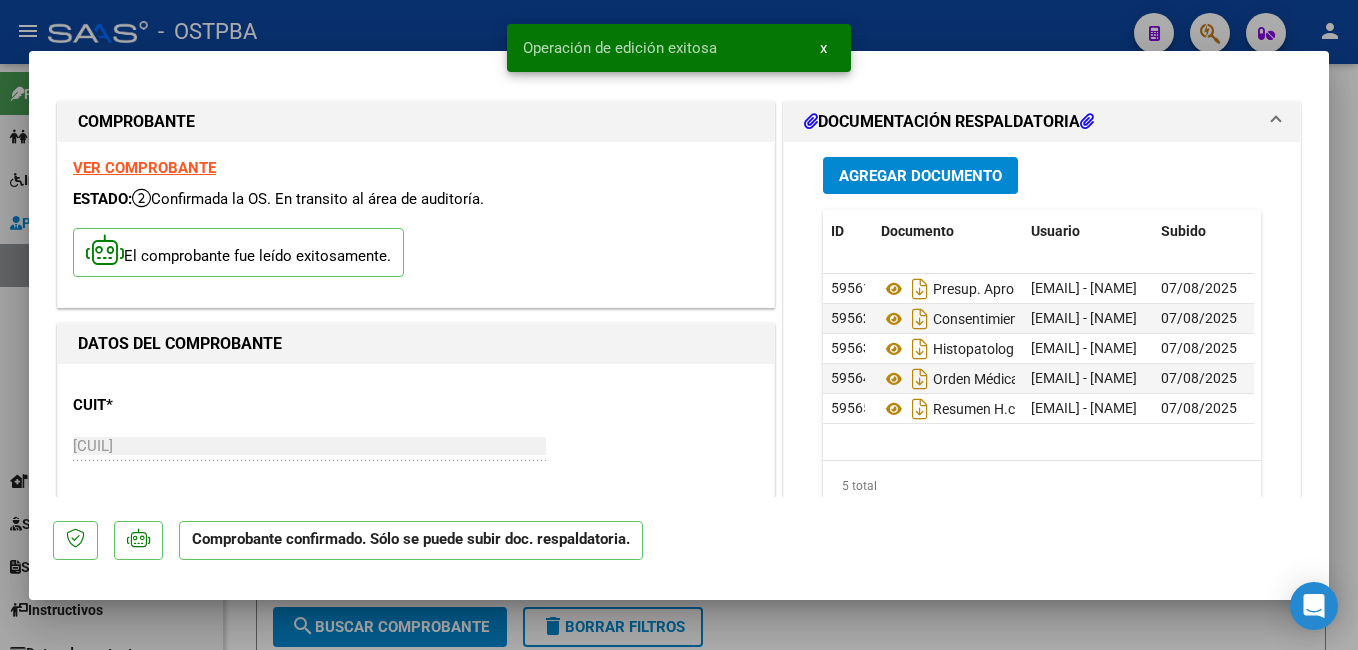 click on "Operación de edición exitosa x" at bounding box center [679, 48] 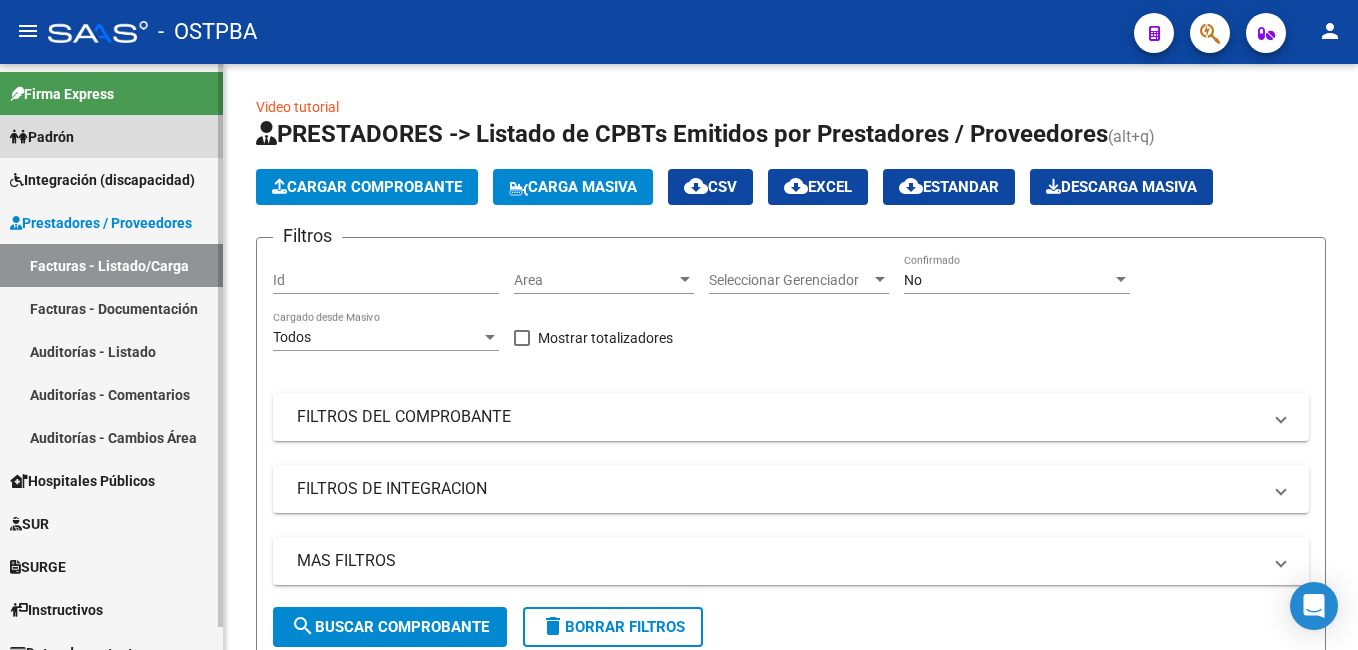 click on "Padrón" at bounding box center (42, 137) 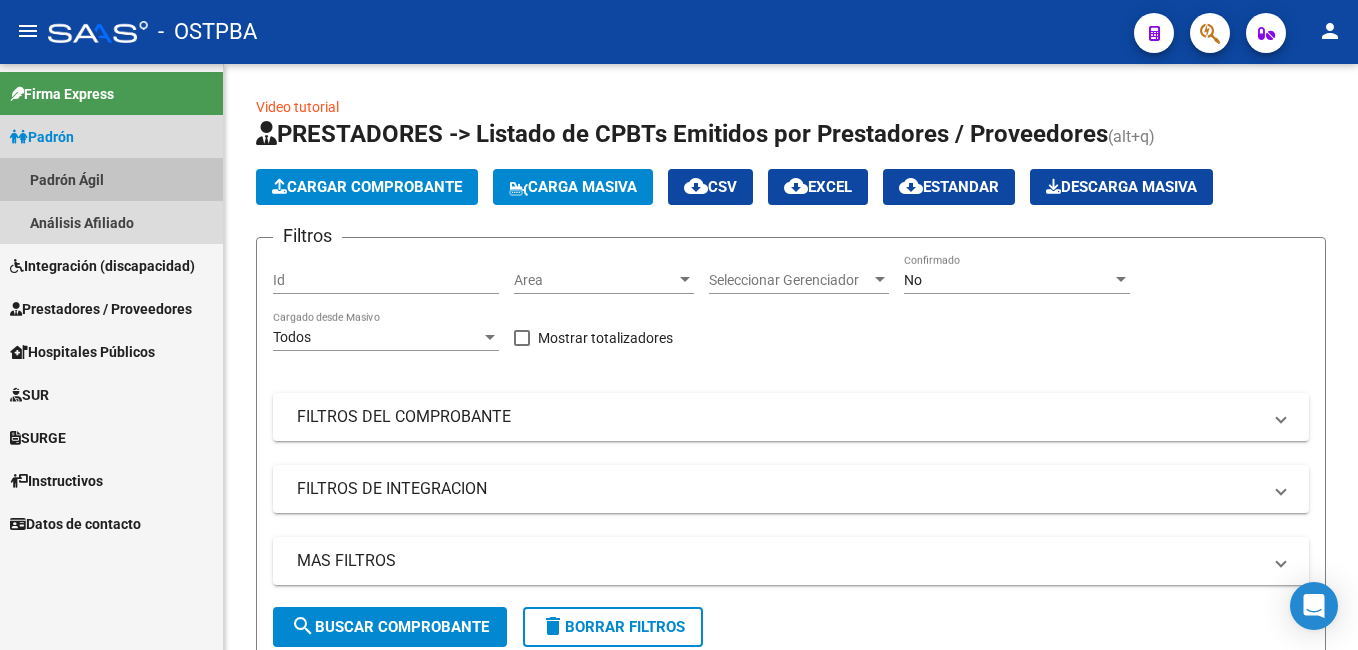 click on "Padrón Ágil" at bounding box center (111, 179) 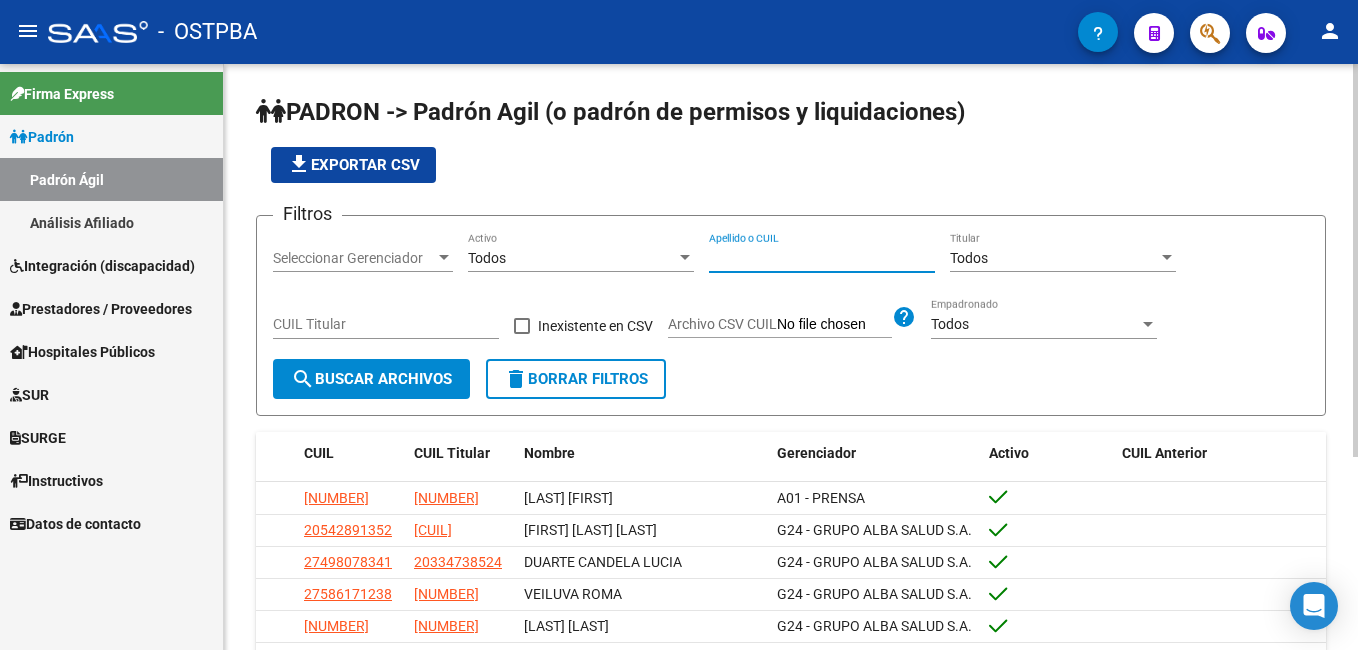 click on "Apellido o CUIL" at bounding box center [822, 258] 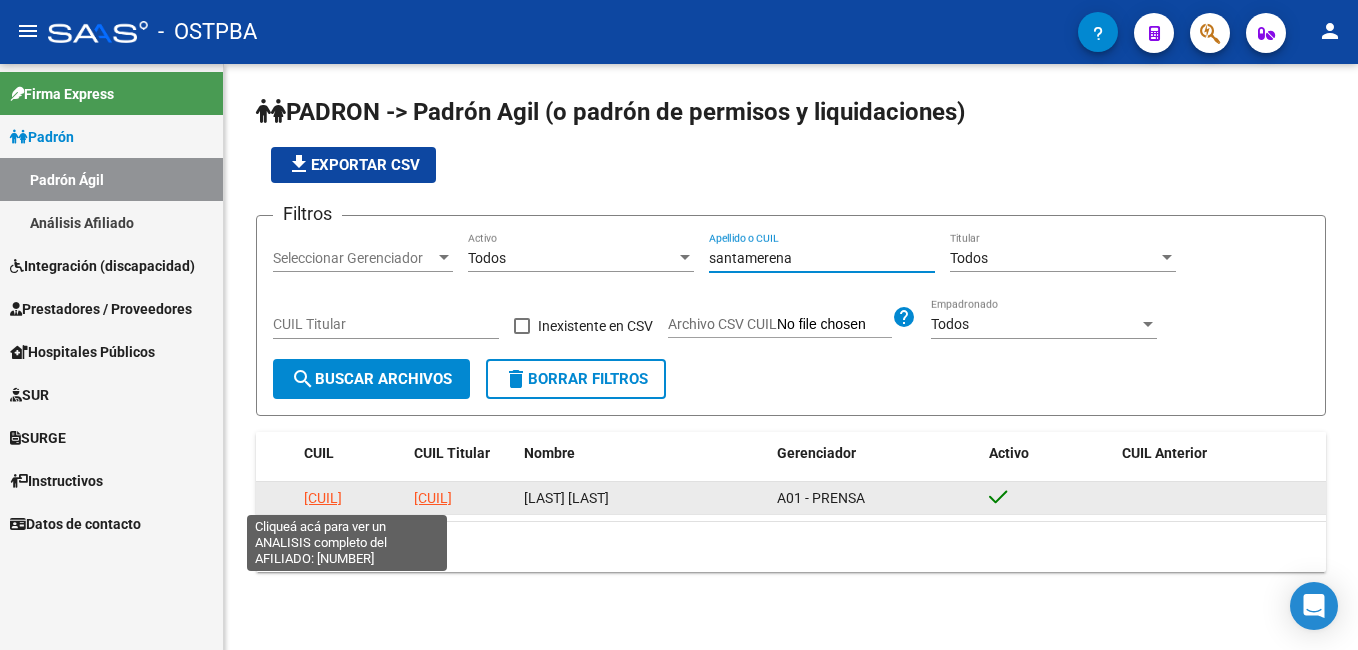 type on "santamerena" 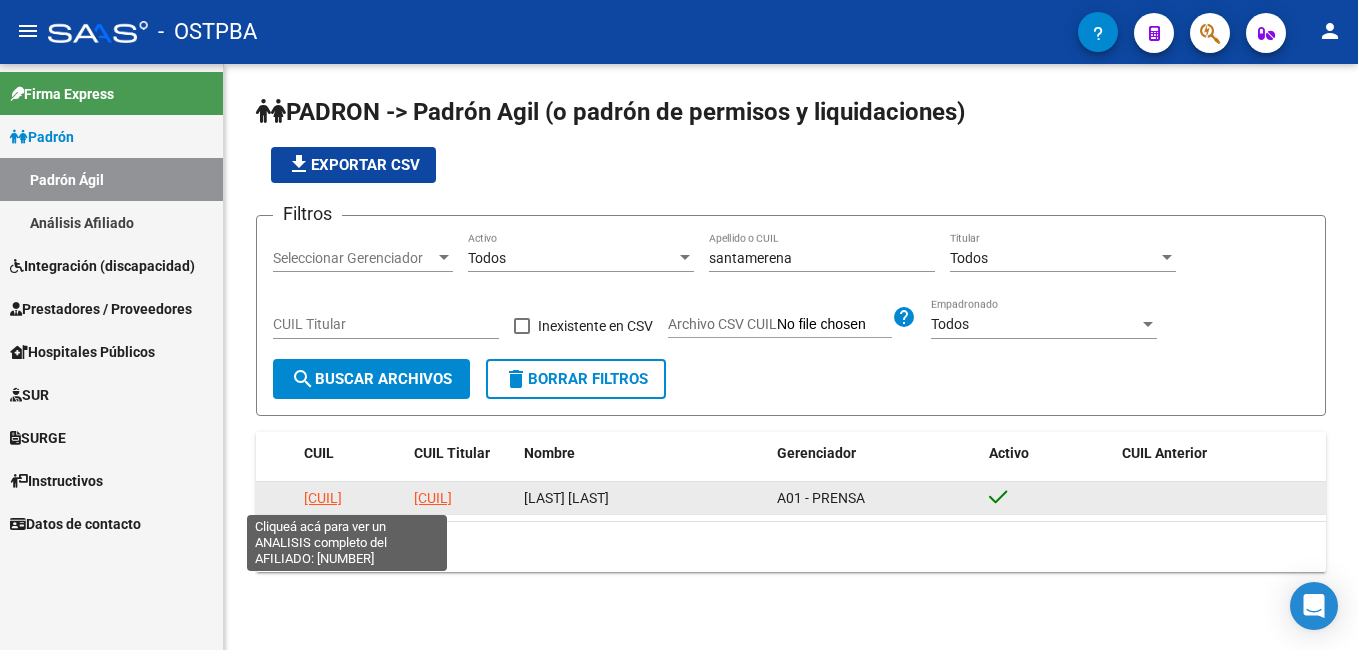 drag, startPoint x: 305, startPoint y: 503, endPoint x: 387, endPoint y: 501, distance: 82.02438 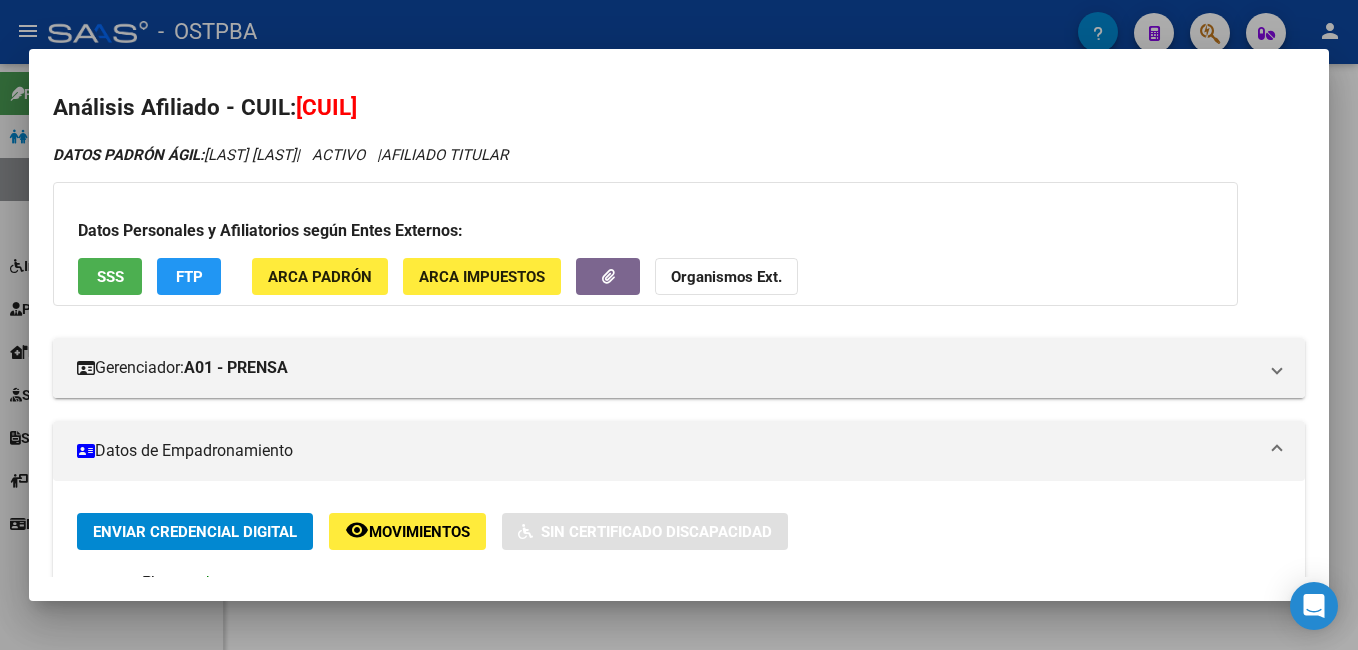 drag, startPoint x: 298, startPoint y: 95, endPoint x: 433, endPoint y: 100, distance: 135.09256 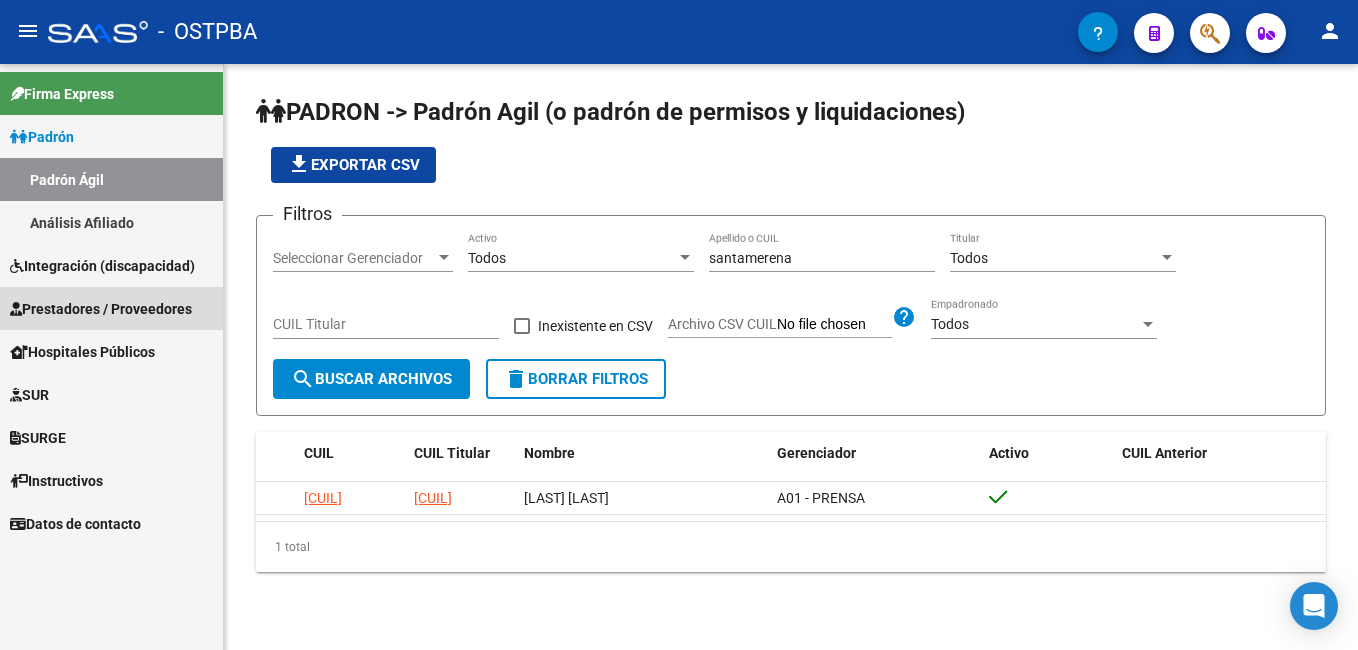 click on "Prestadores / Proveedores" at bounding box center (101, 309) 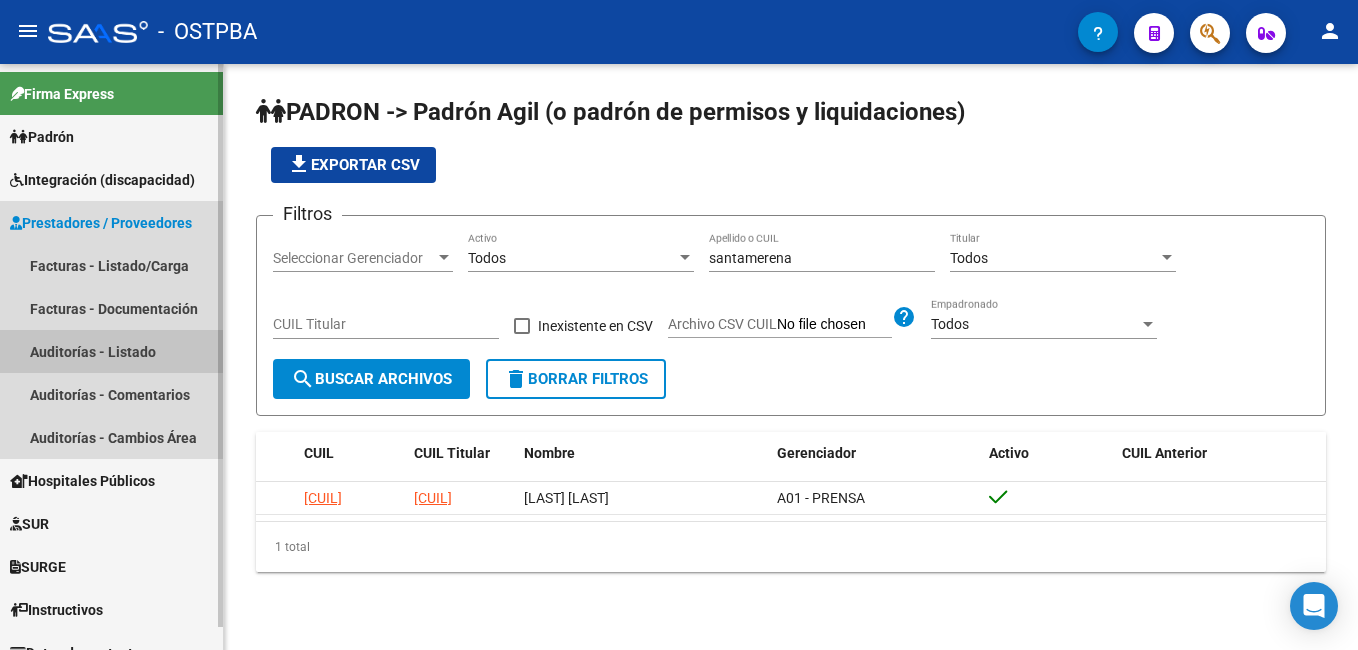 click on "Auditorías - Listado" at bounding box center [111, 351] 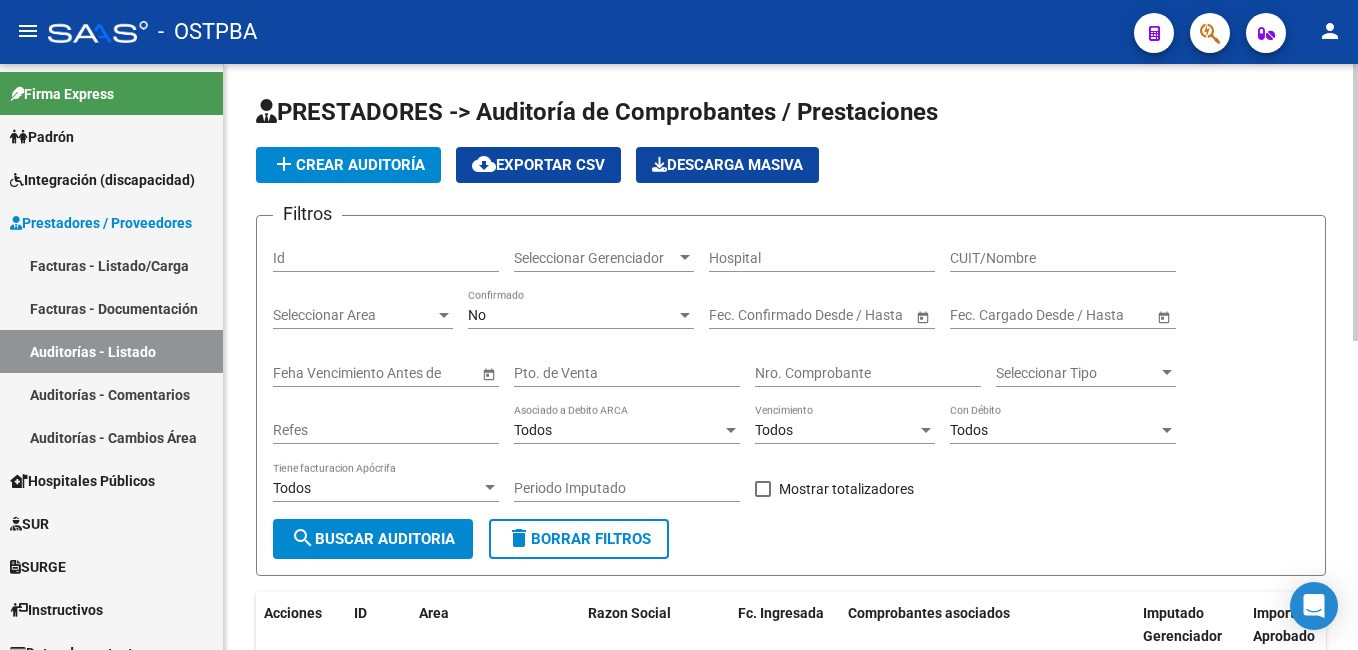 click on "add  Crear Auditoría" 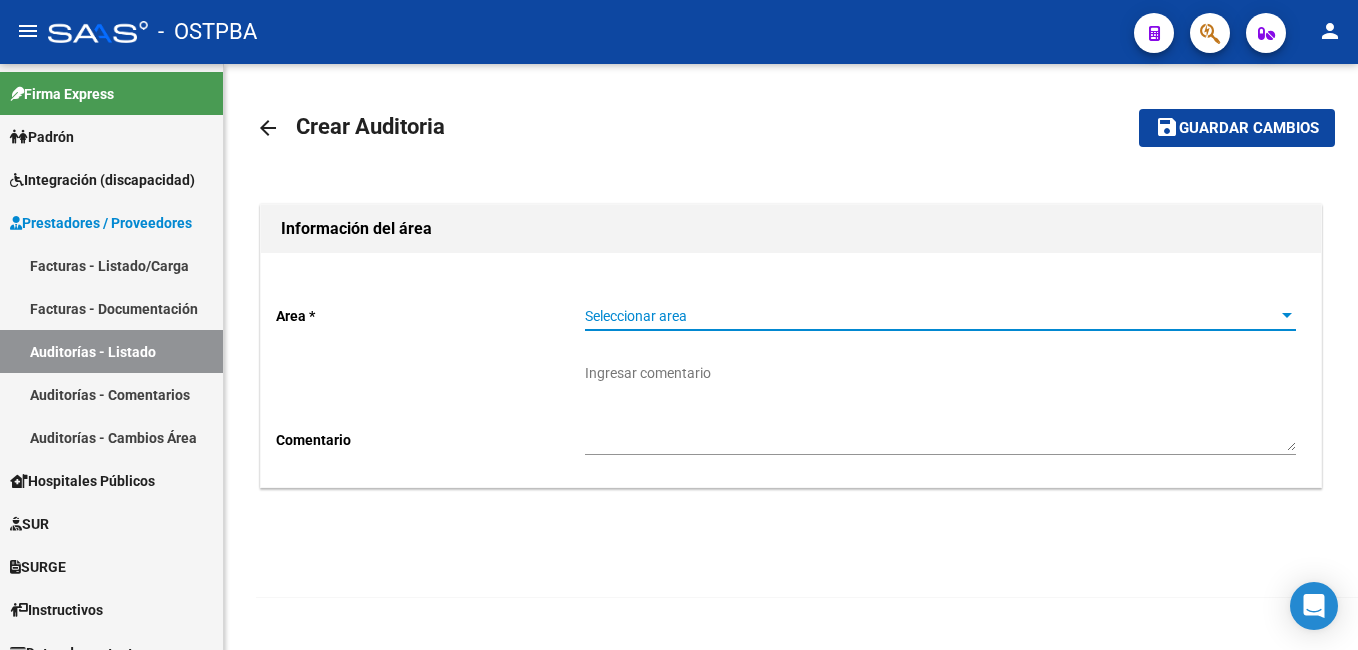 click at bounding box center (1287, 316) 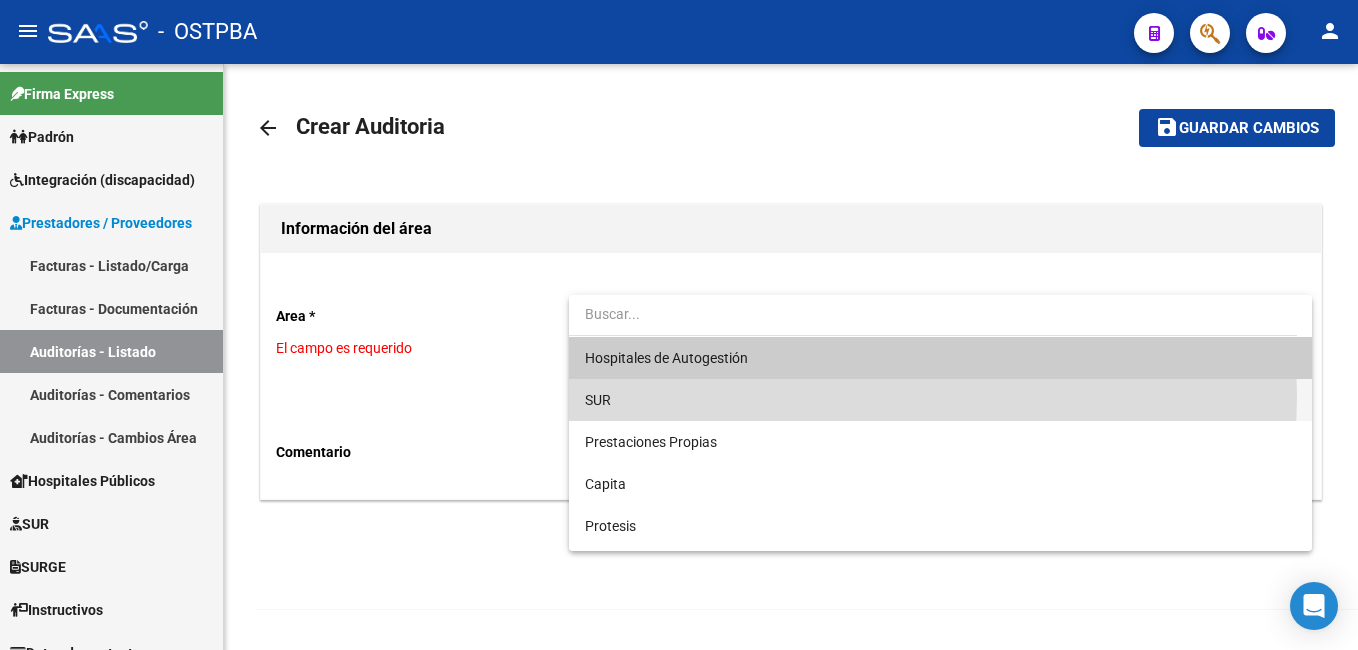 click on "SUR" at bounding box center (940, 400) 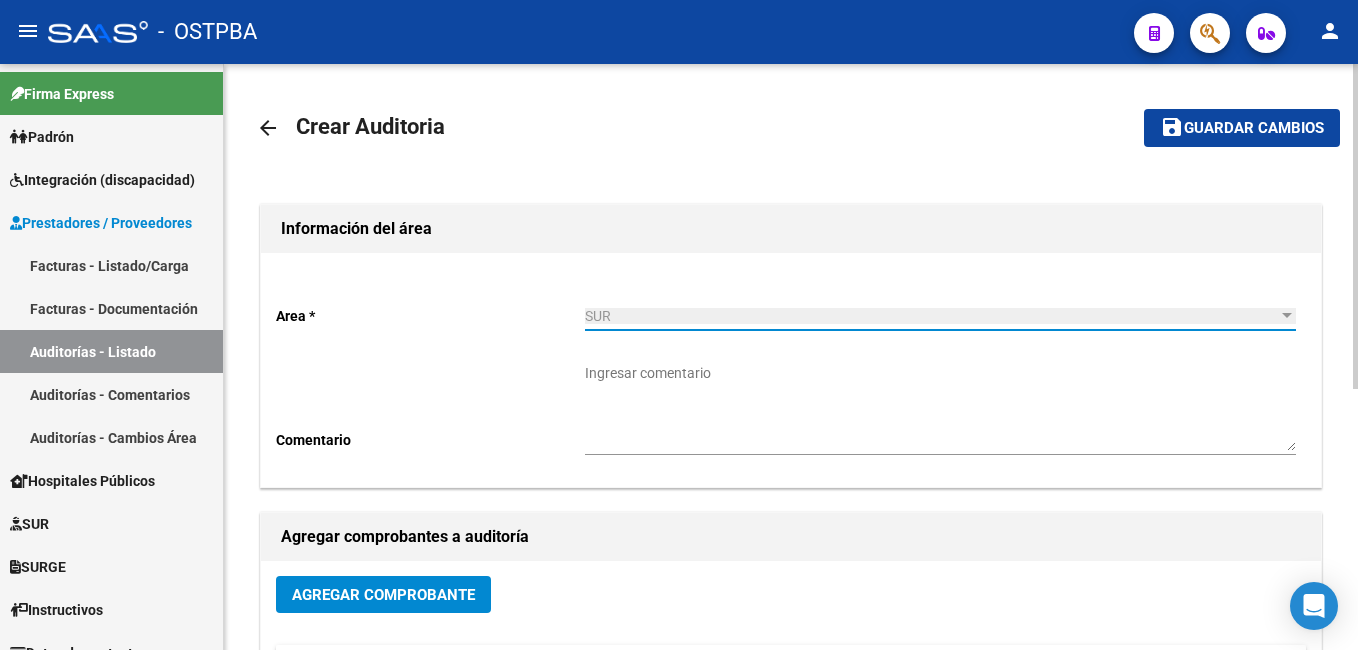 scroll, scrollTop: 100, scrollLeft: 0, axis: vertical 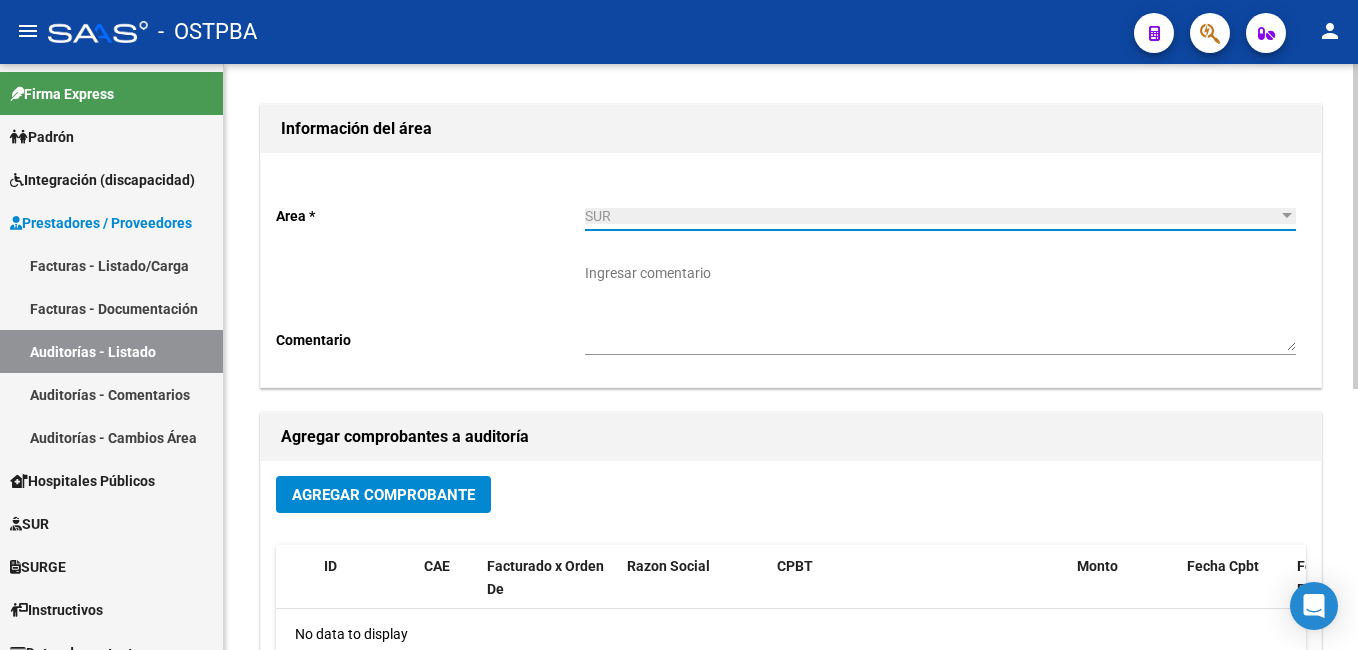 click on "Agregar Comprobante" 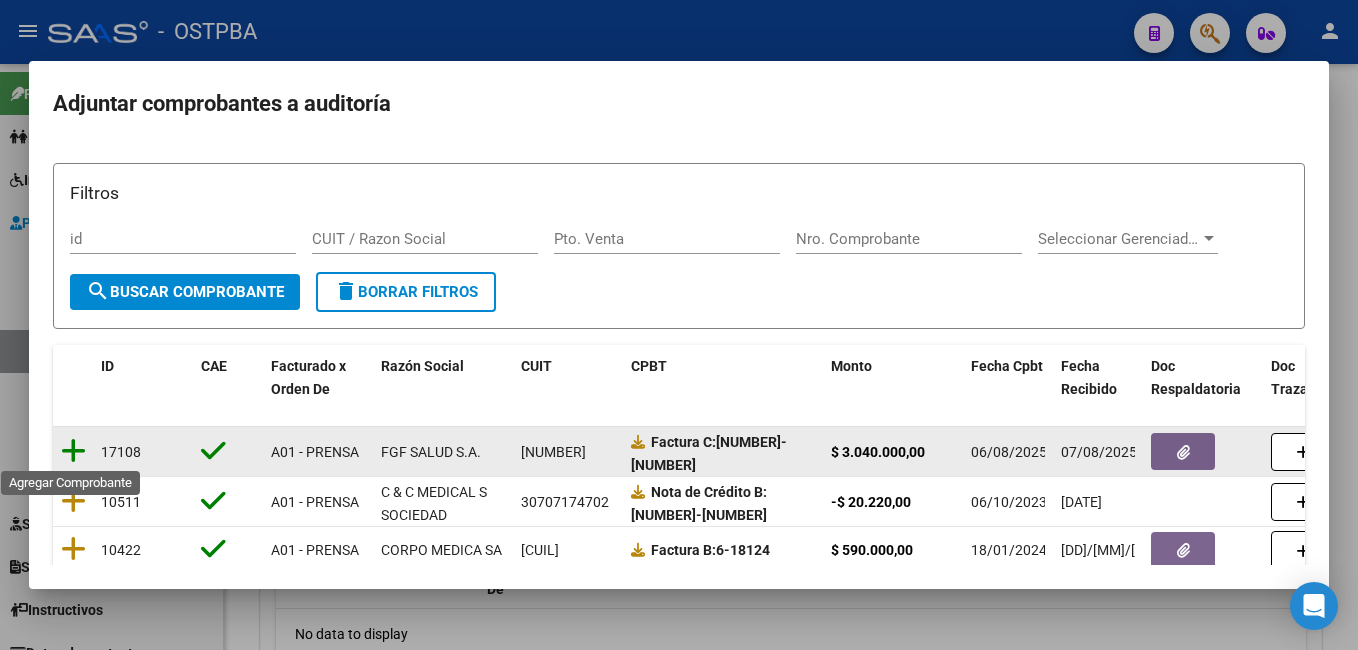 click 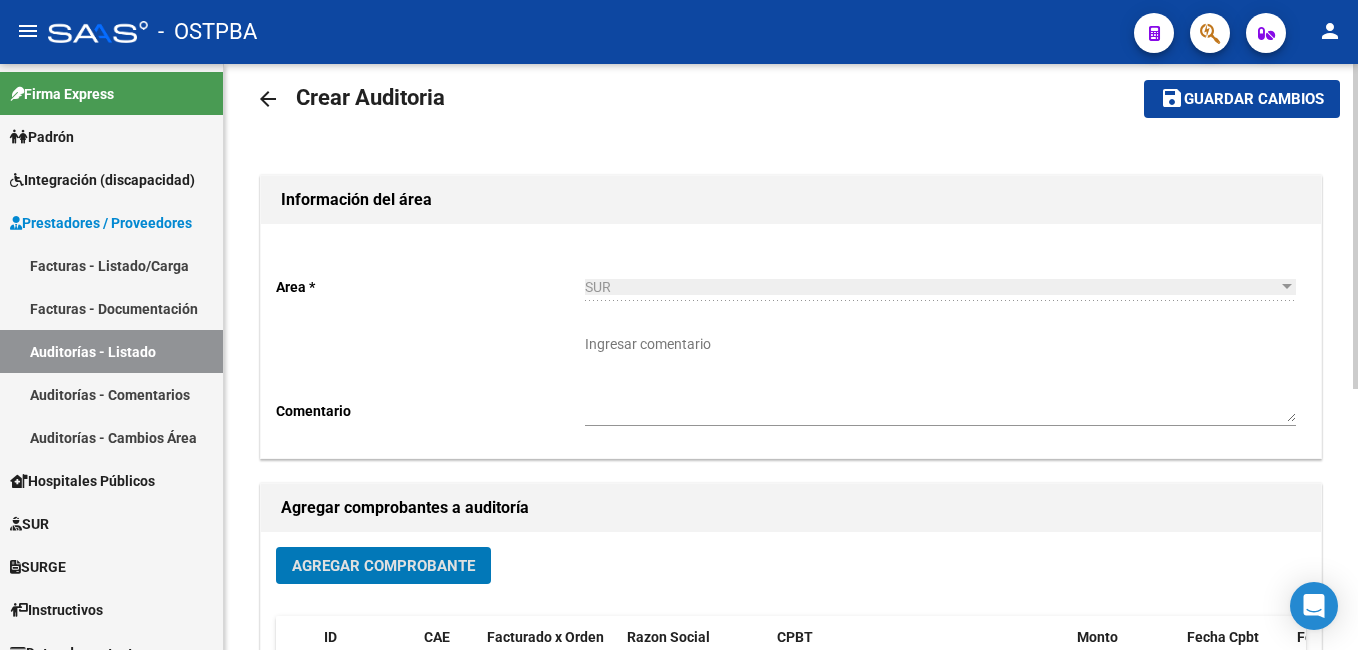 scroll, scrollTop: 0, scrollLeft: 0, axis: both 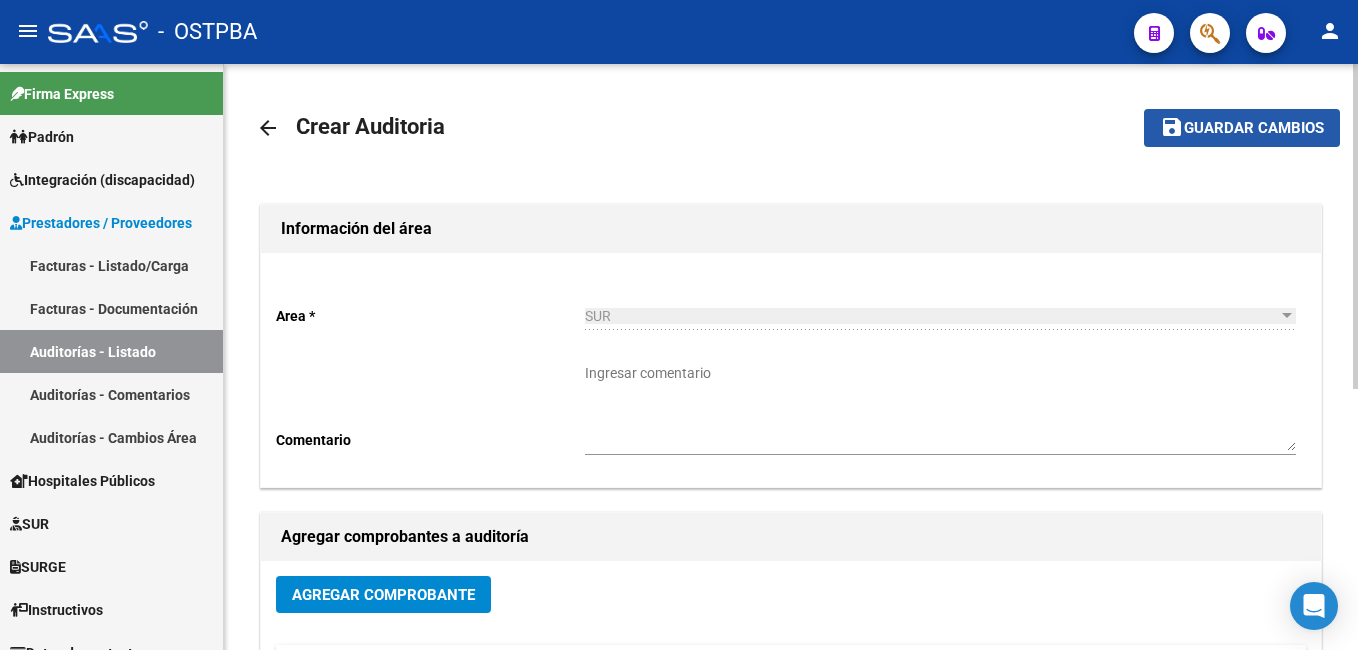 click on "save Guardar cambios" 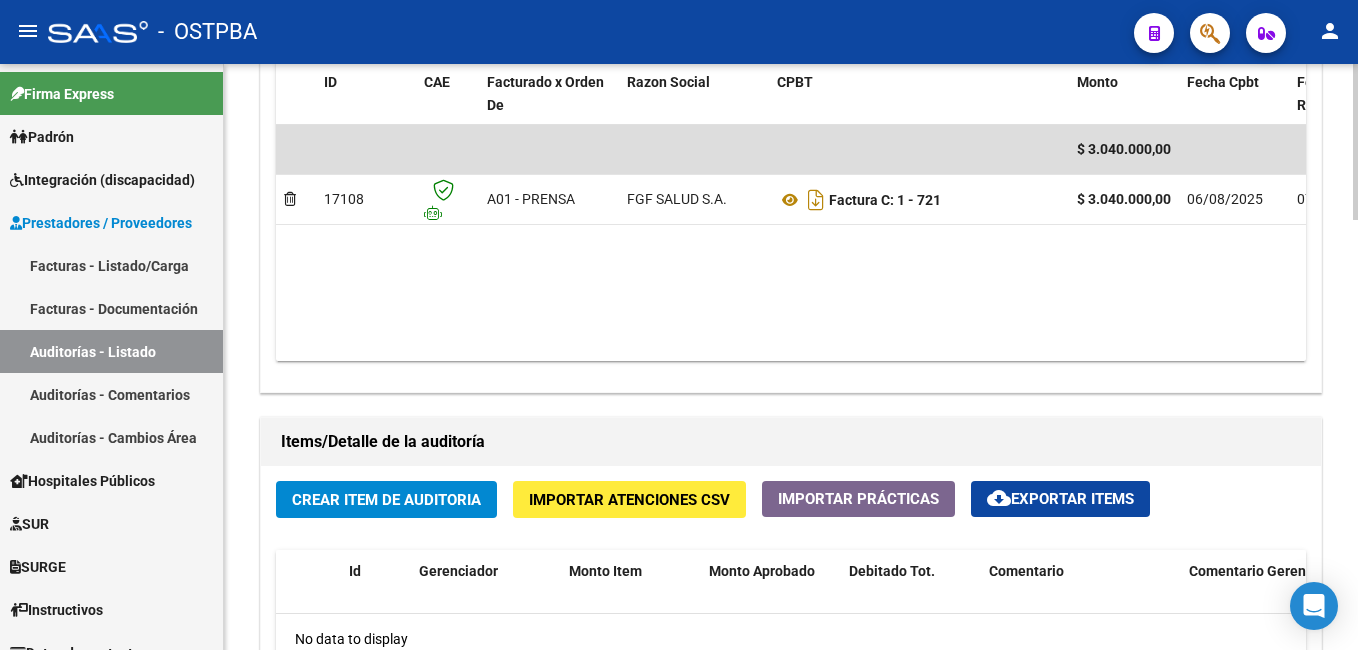 scroll, scrollTop: 1100, scrollLeft: 0, axis: vertical 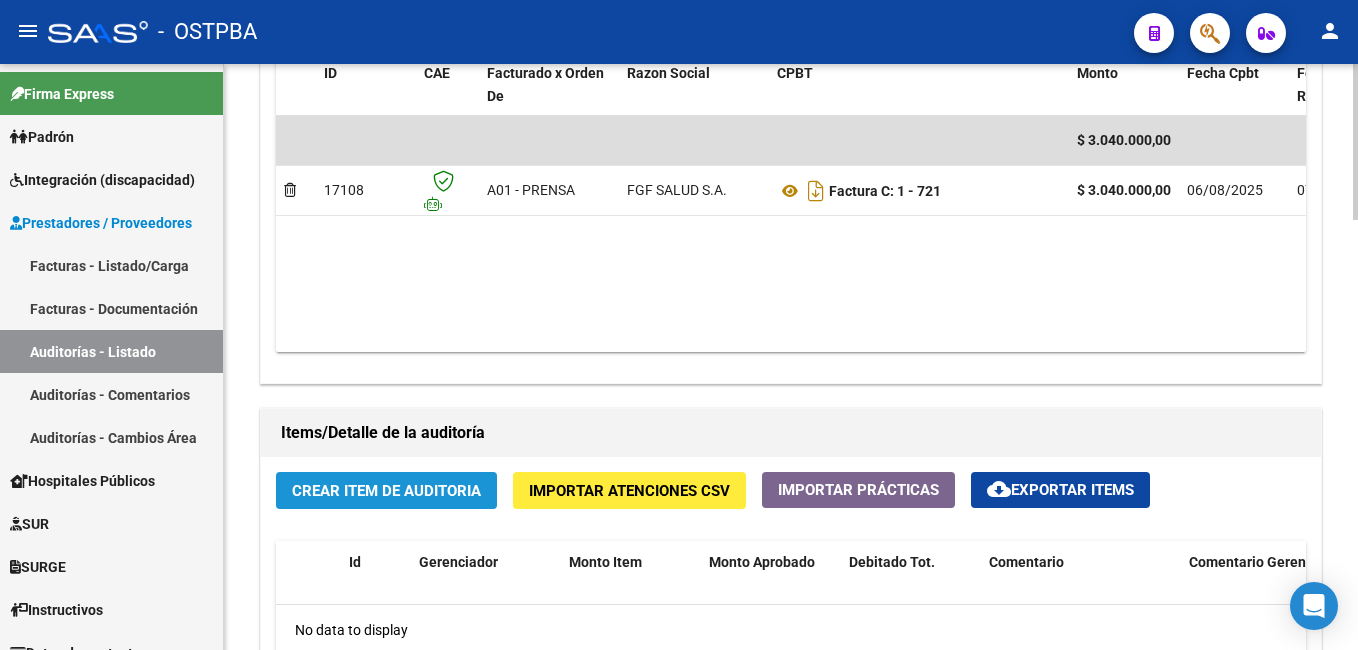 click on "Crear Item de Auditoria" 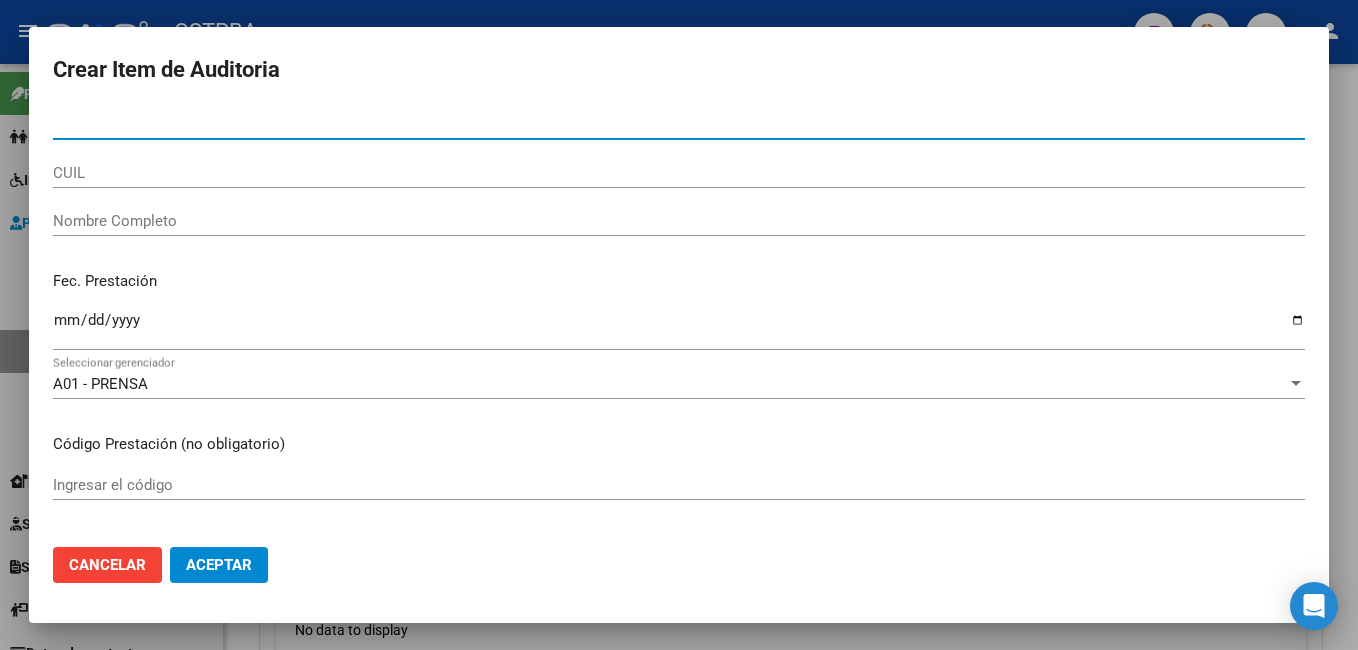 click on "CUIL" at bounding box center (679, 173) 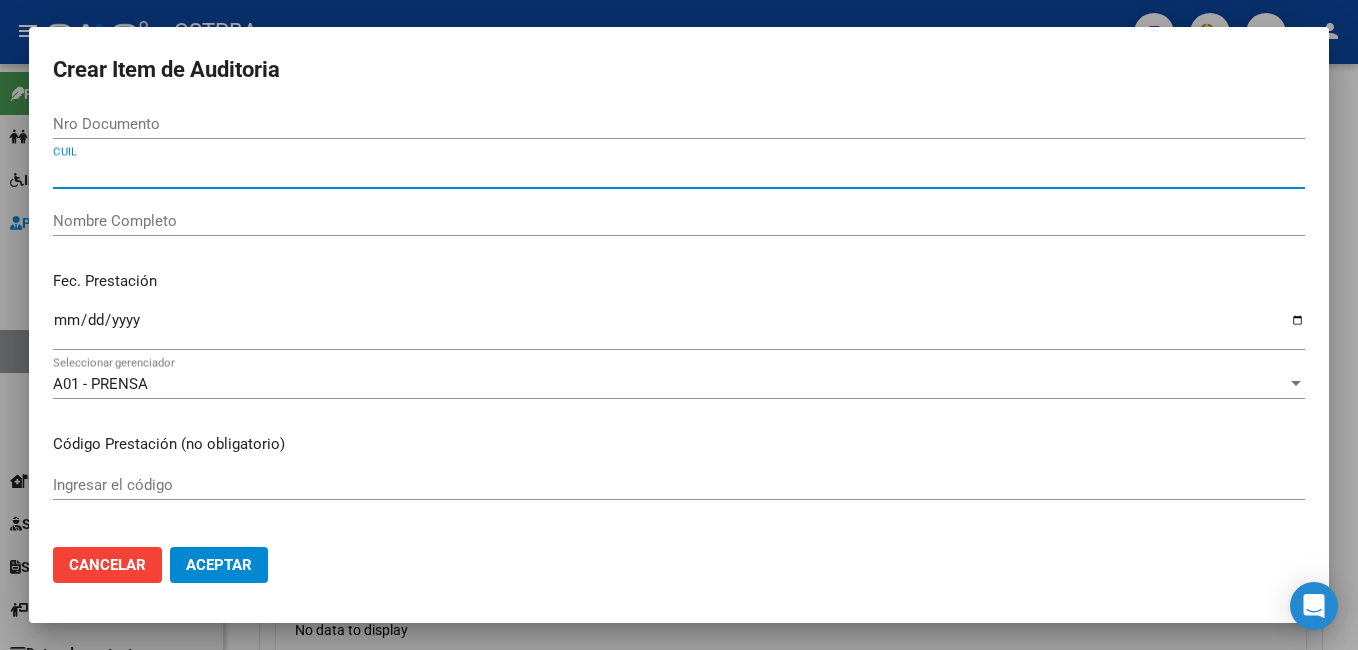 paste on "[CUIL]" 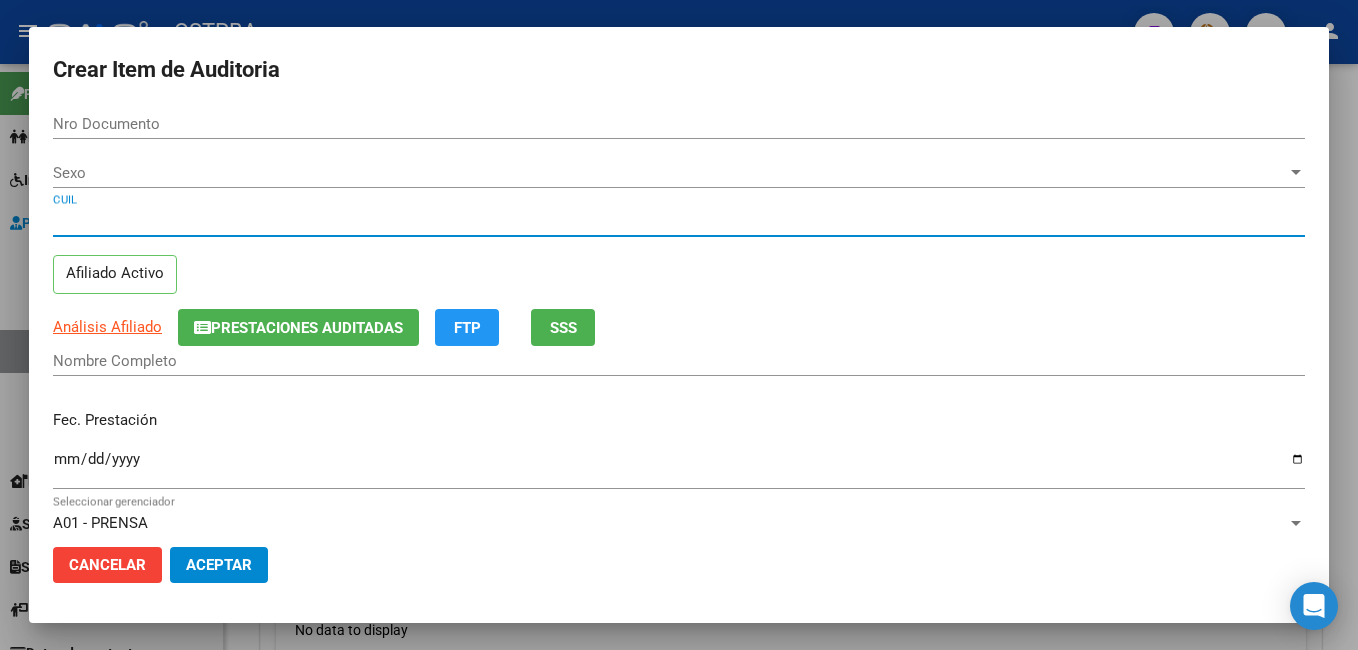 type on "[NUMBER]" 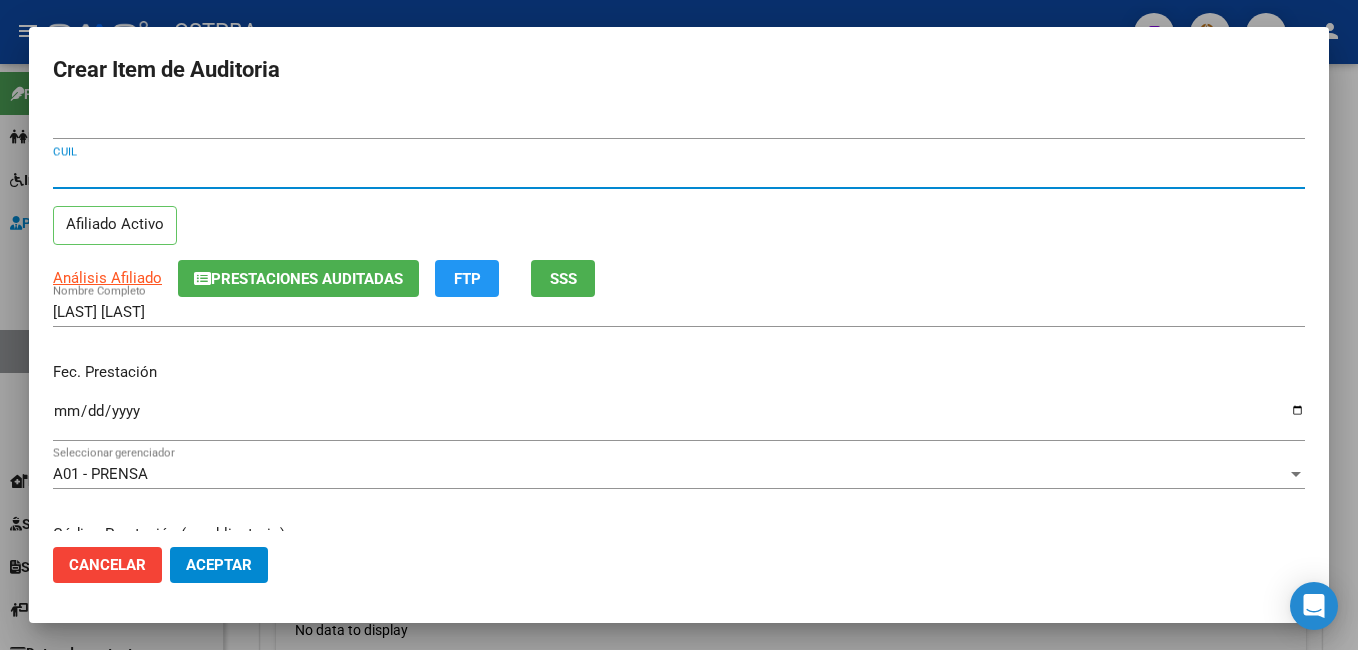 type on "[CUIL]" 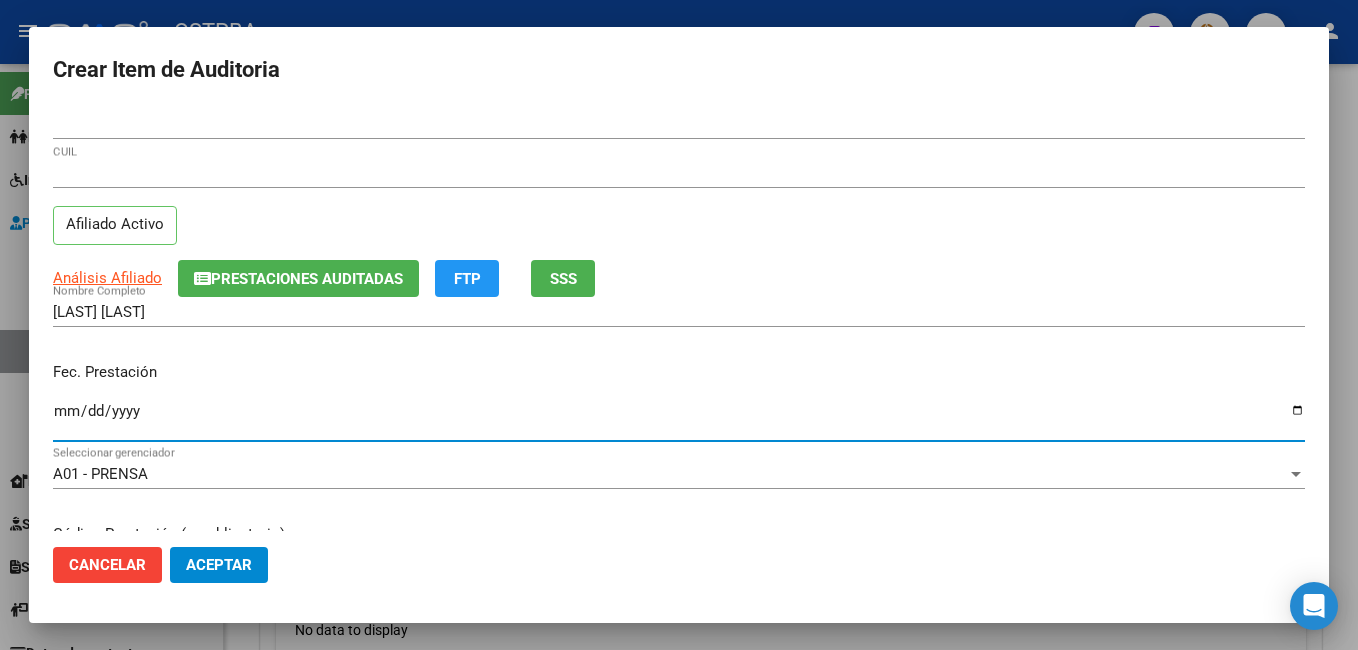 click on "Ingresar la fecha" at bounding box center [679, 419] 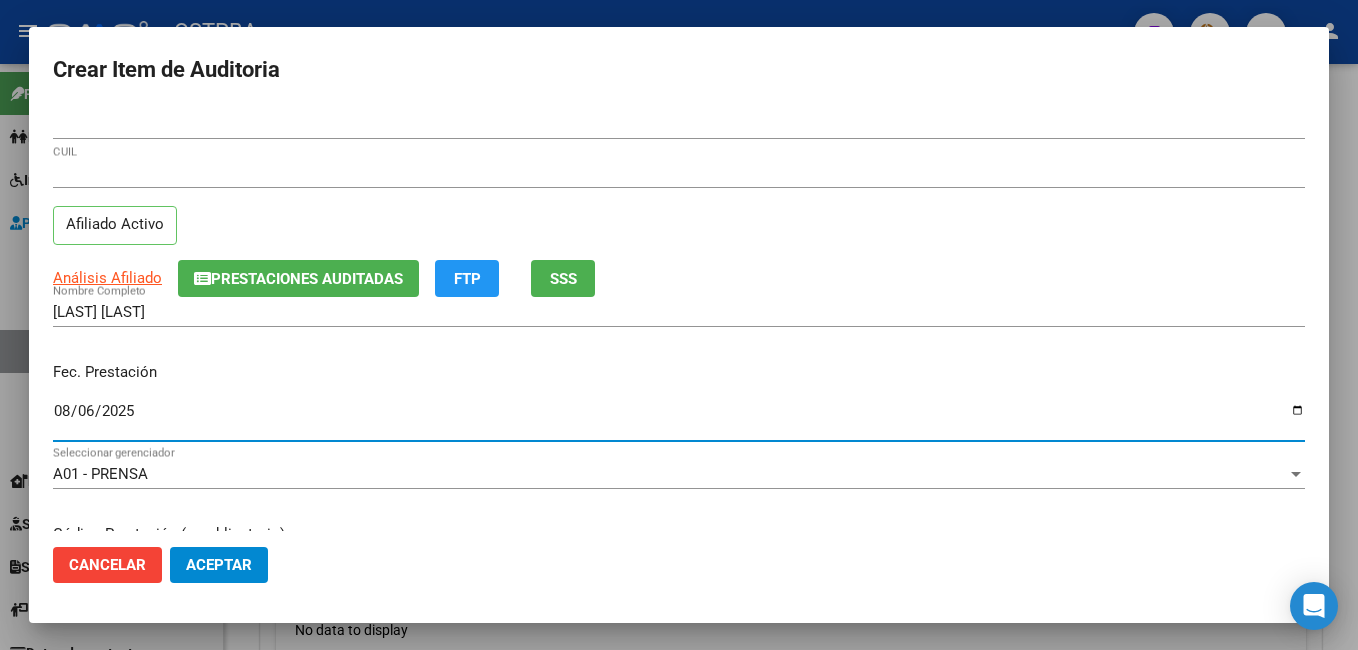 type on "2025-08-06" 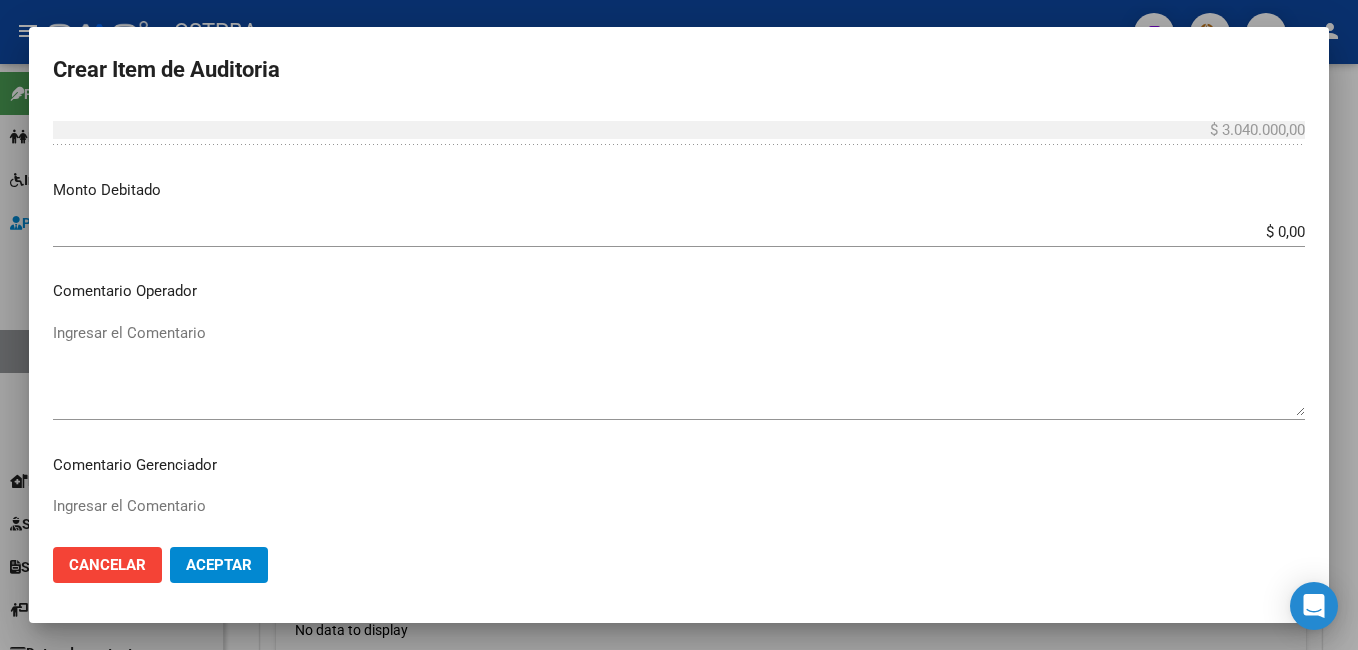 scroll, scrollTop: 800, scrollLeft: 0, axis: vertical 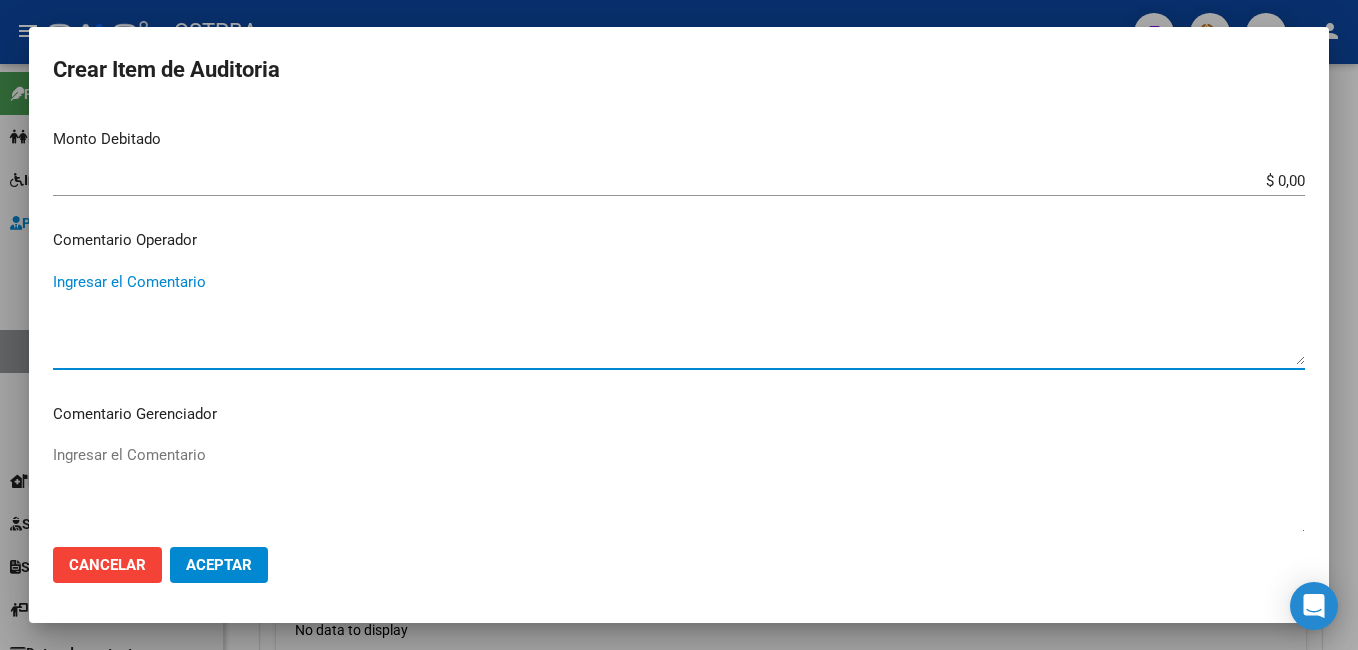click on "Ingresar el Comentario" at bounding box center [679, 318] 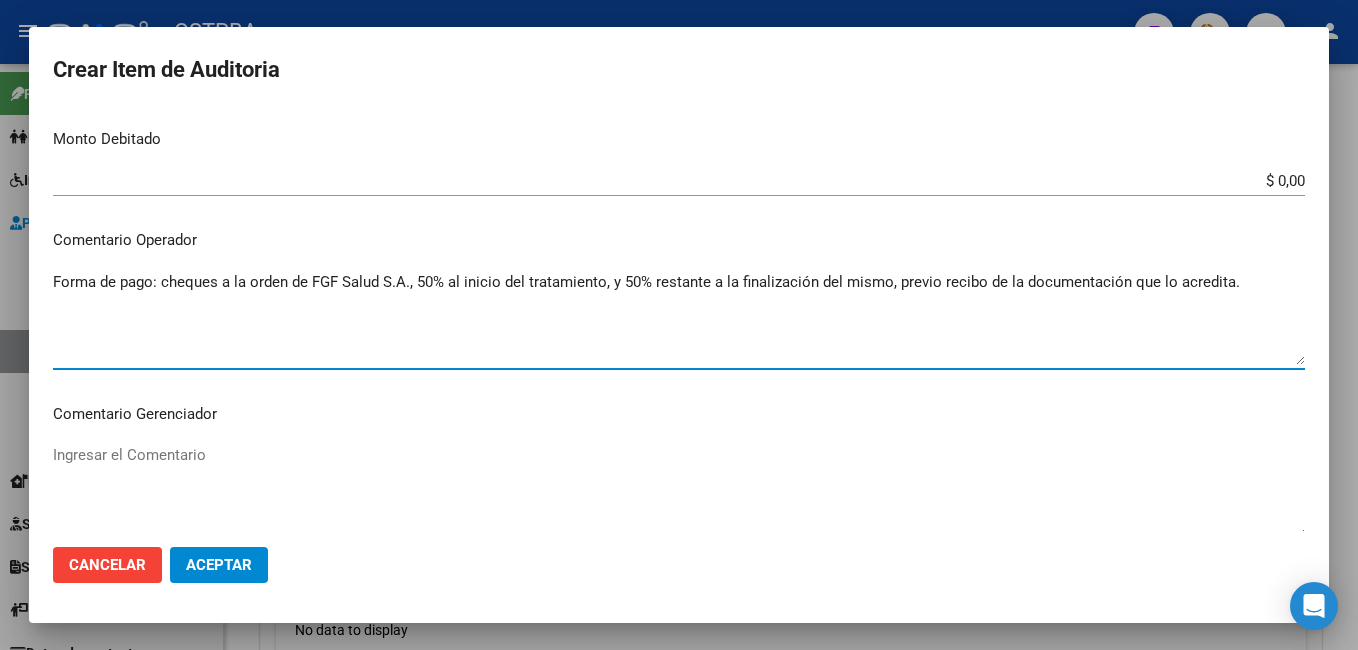 type on "Forma de pago: cheques a la orden de FGF Salud S.A., 50% al inicio del tratamiento, y 50% restante a la finalización del mismo, previo recibo de la documentación que lo acredita." 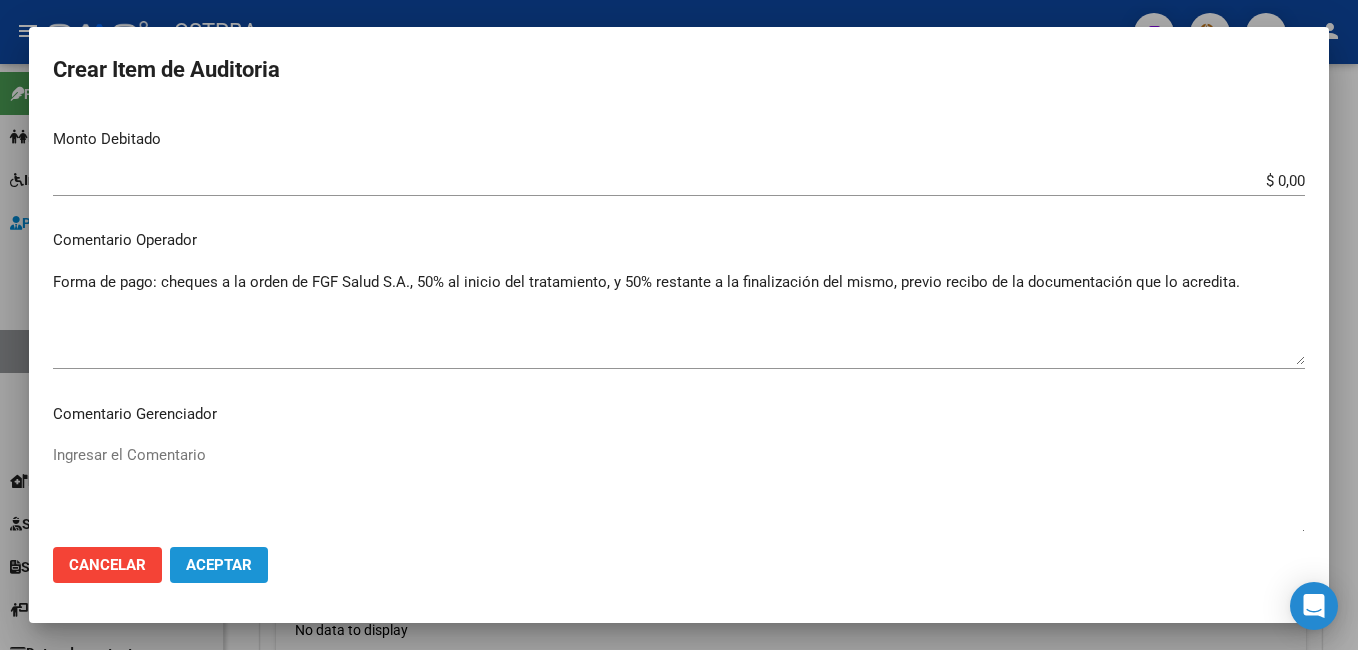 click on "Aceptar" 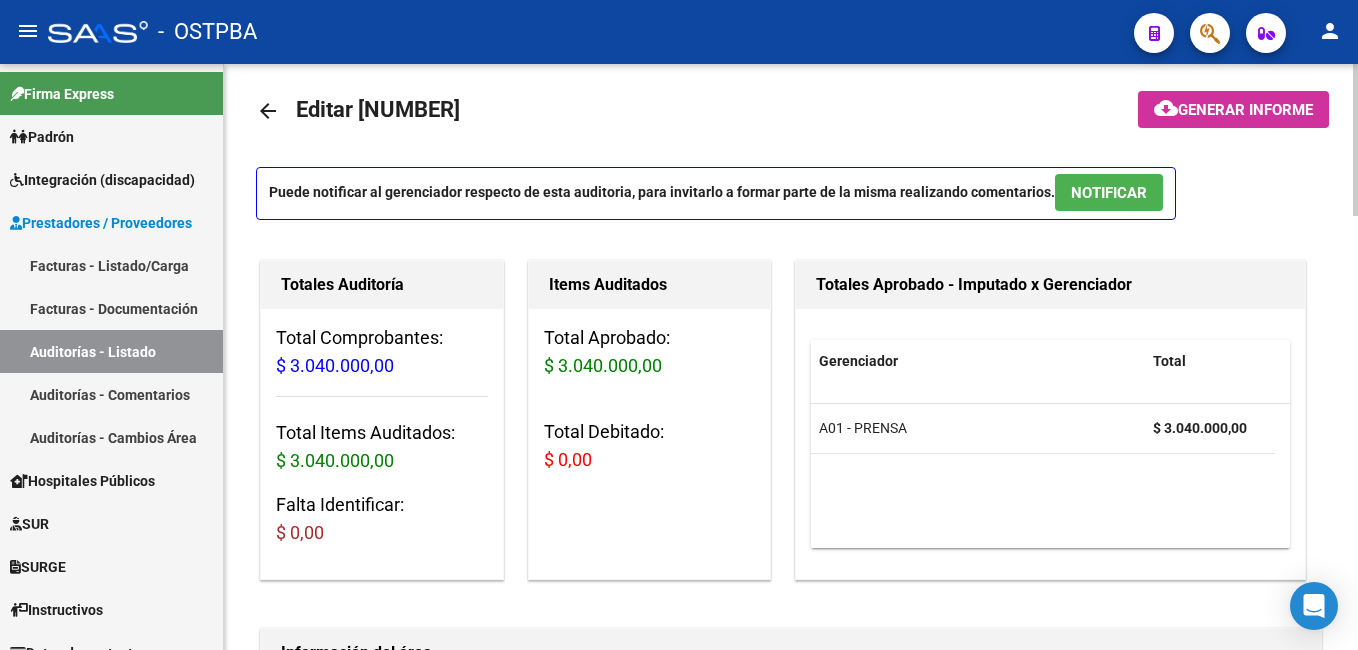 scroll, scrollTop: 1, scrollLeft: 0, axis: vertical 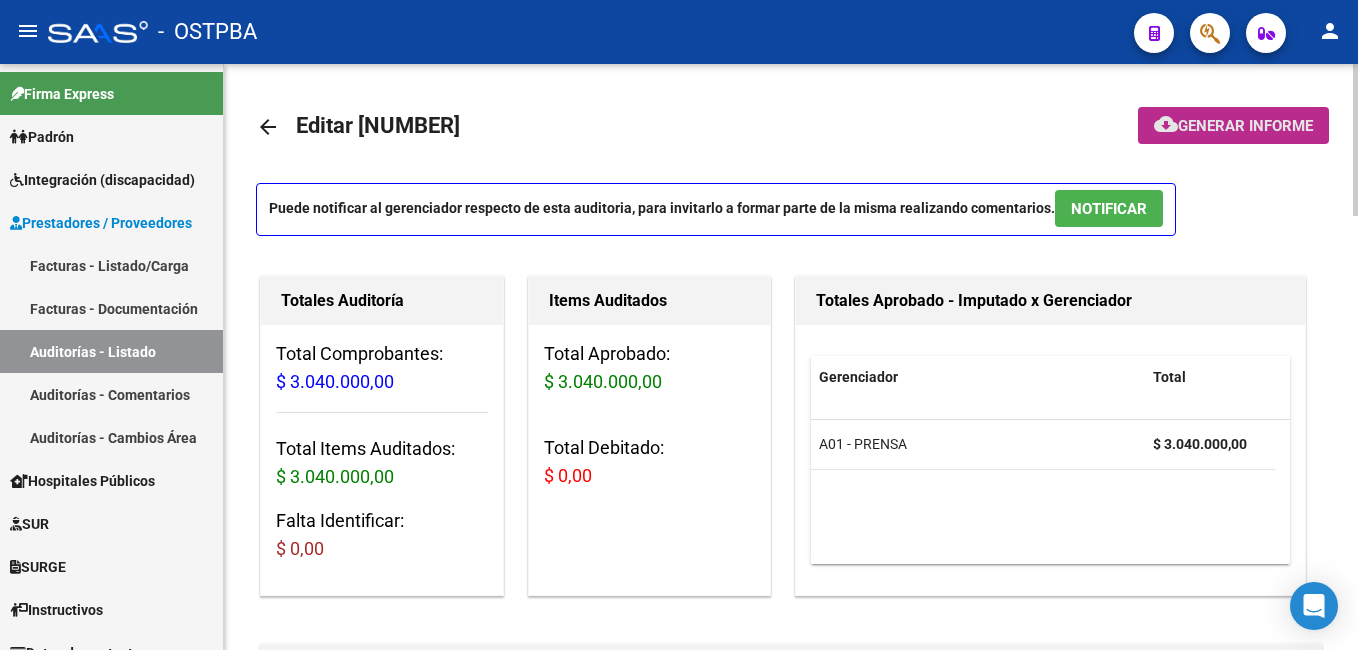 click on "Generar informe" 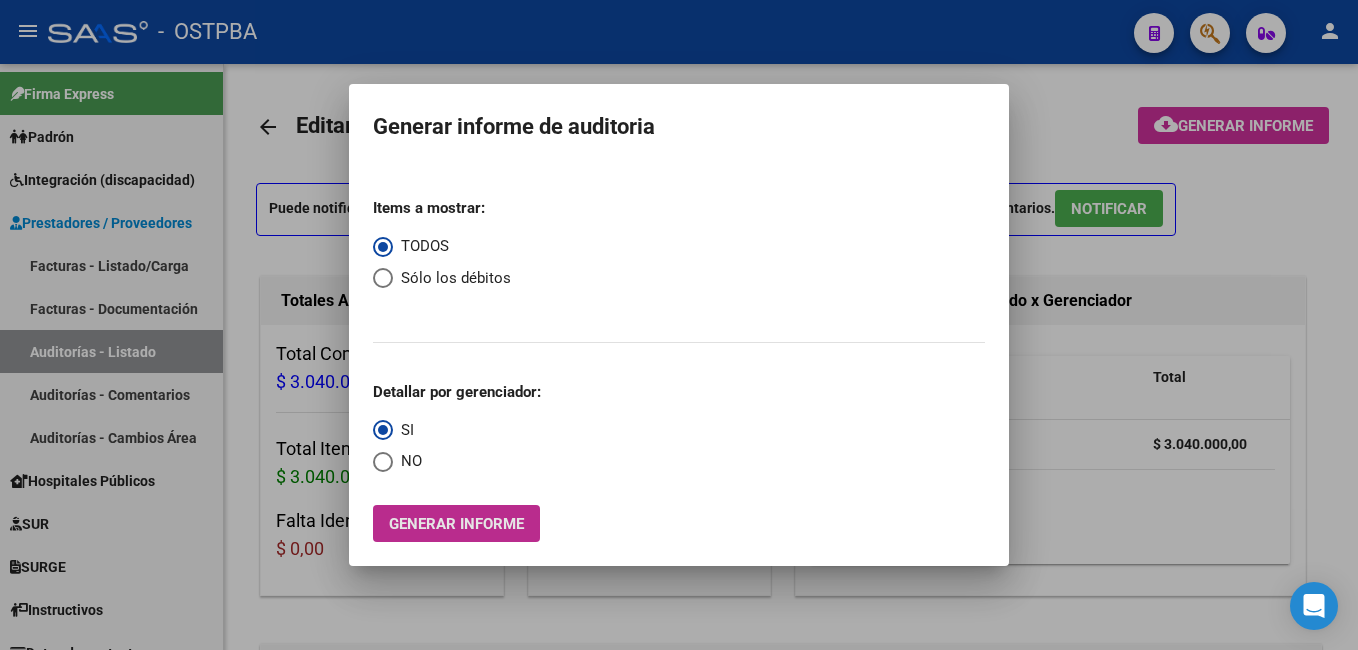 click on "Generar informe" at bounding box center [456, 524] 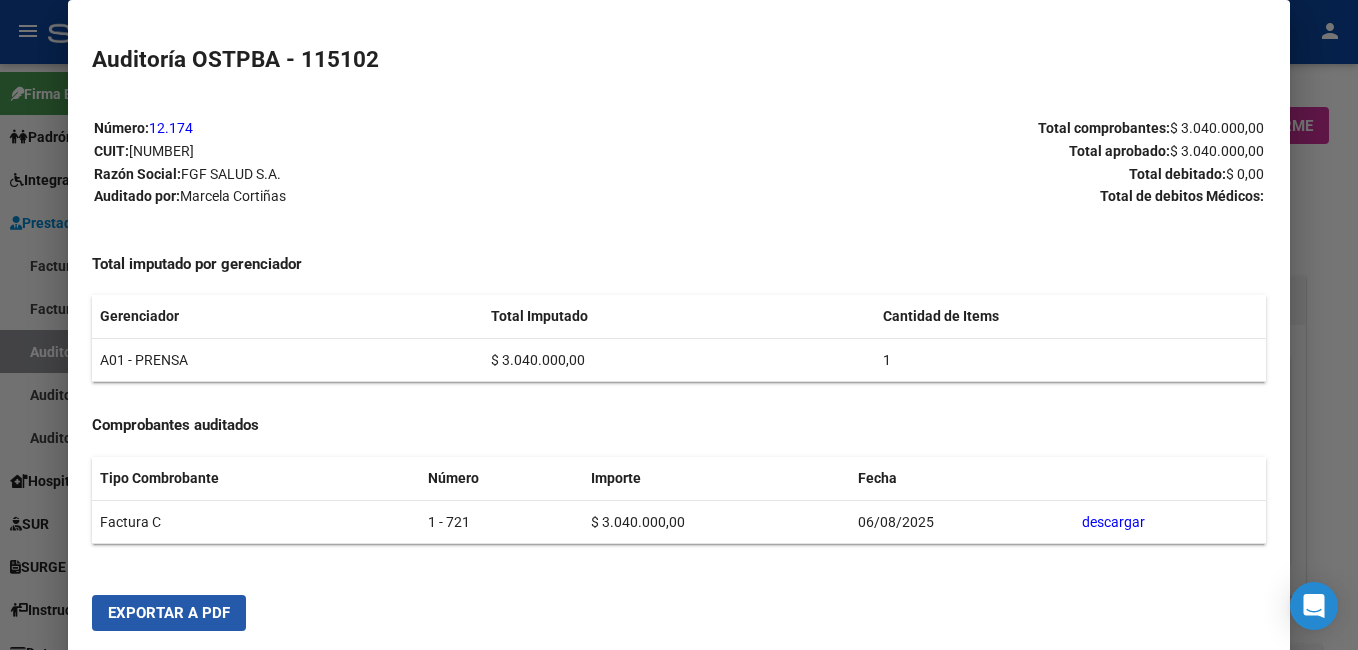 click on "Exportar a PDF" at bounding box center [169, 613] 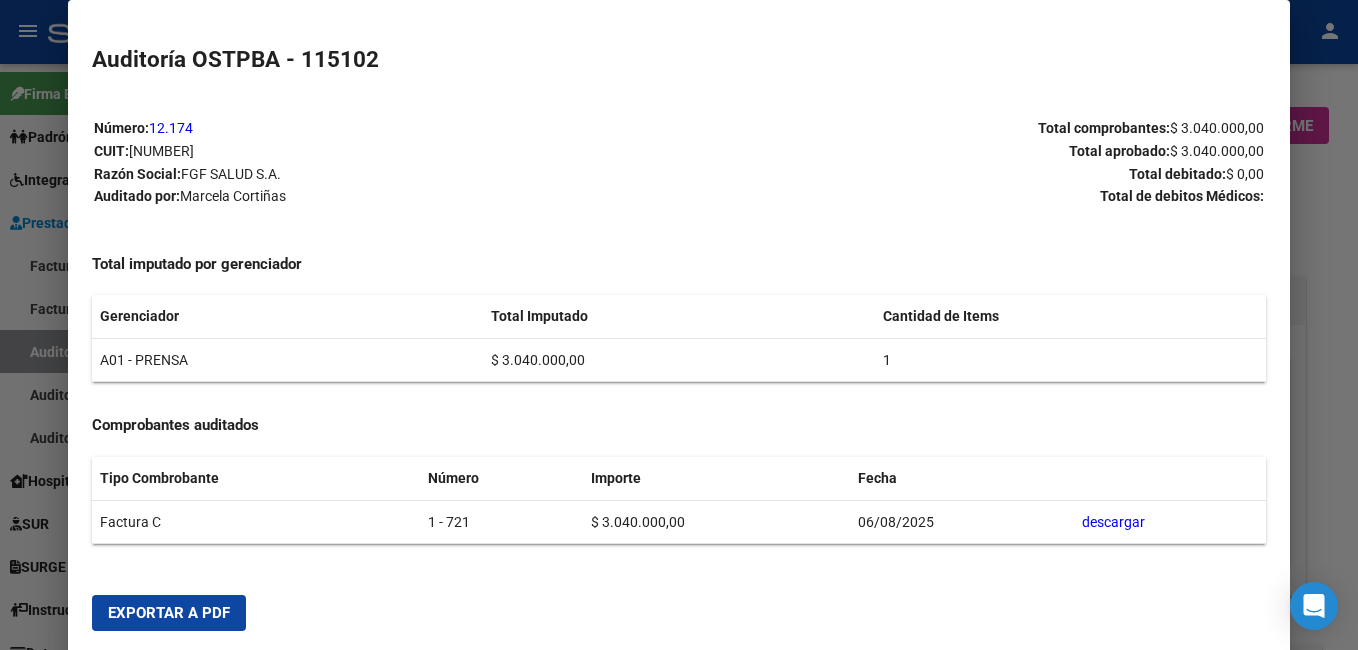 click at bounding box center [679, 325] 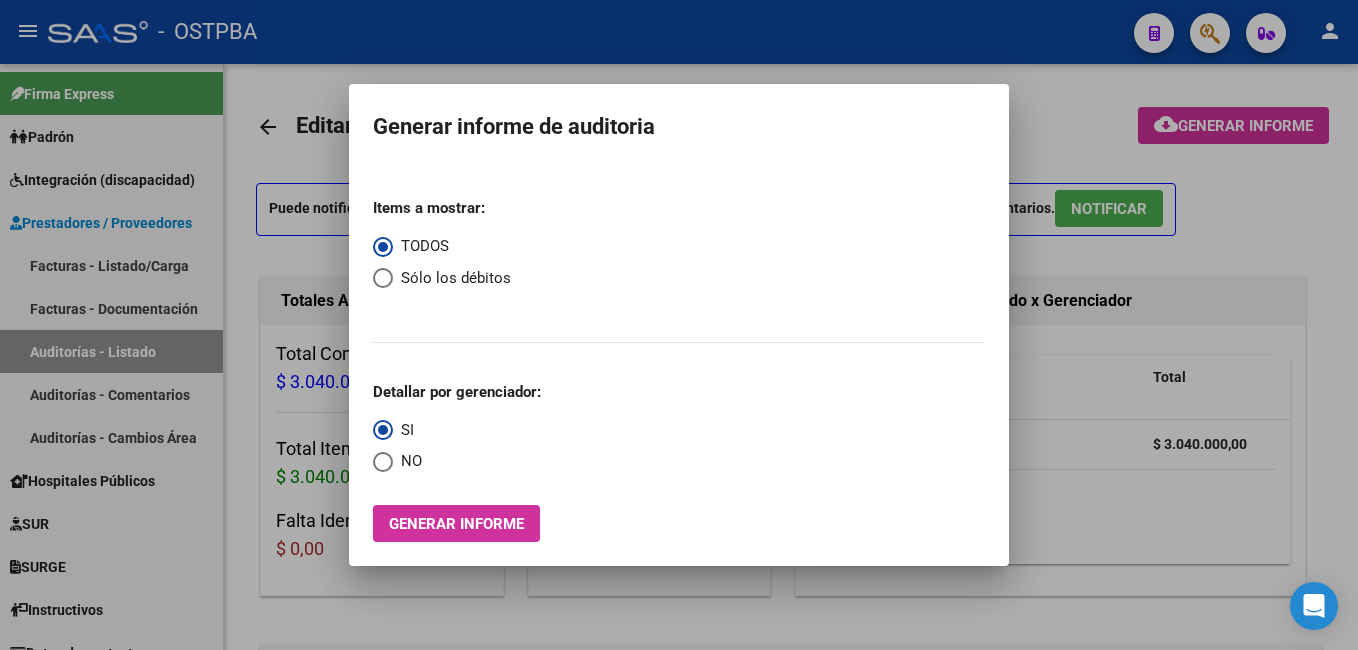click at bounding box center (679, 325) 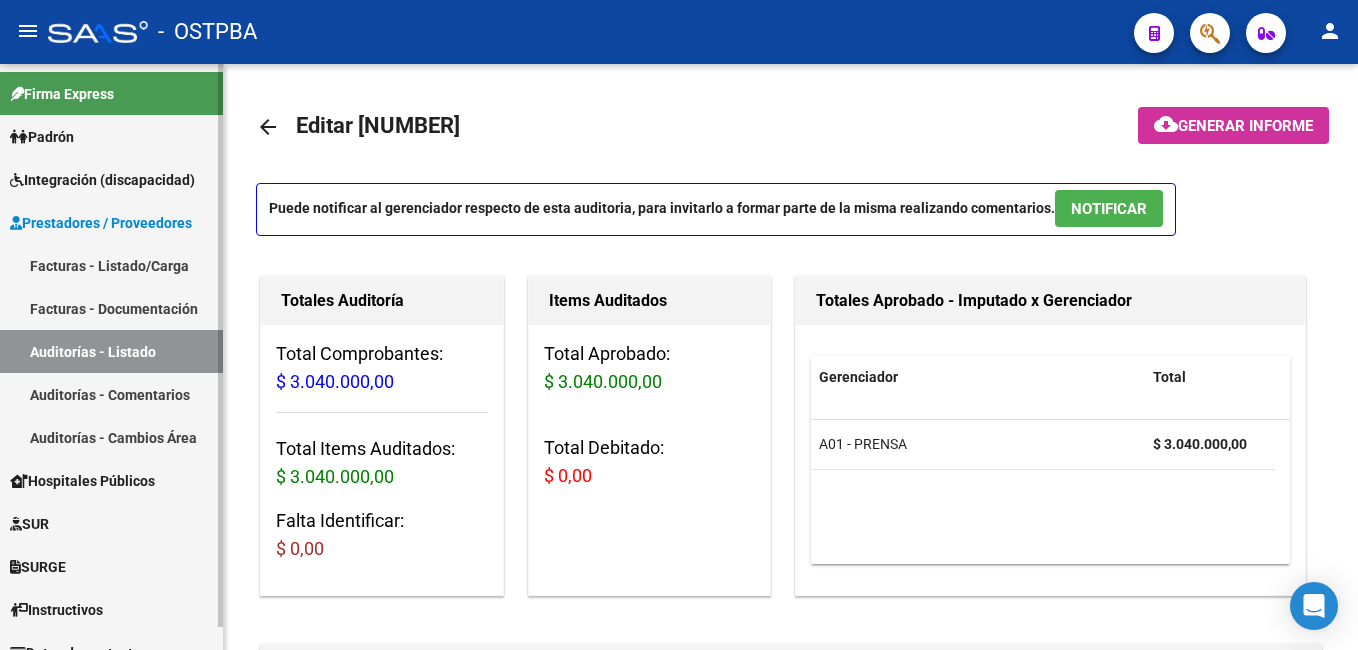click on "Facturas - Listado/Carga" at bounding box center [111, 265] 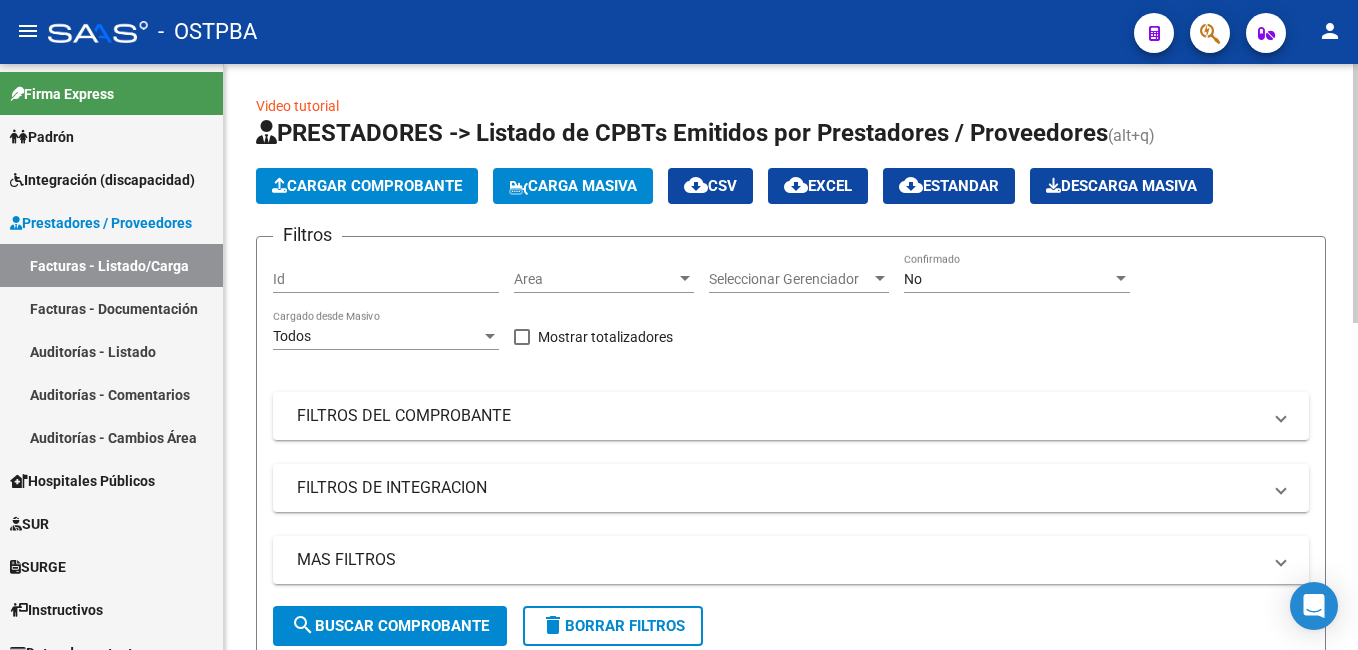 click on "Cargar Comprobante" 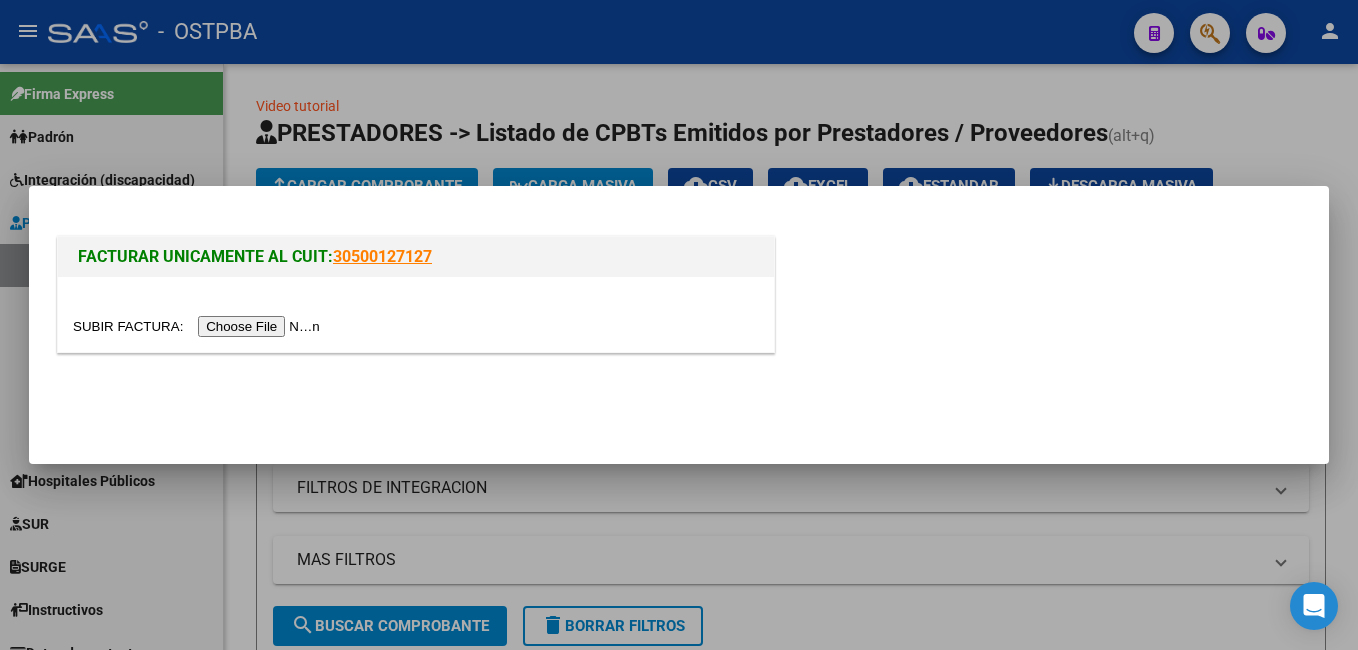 click at bounding box center (199, 326) 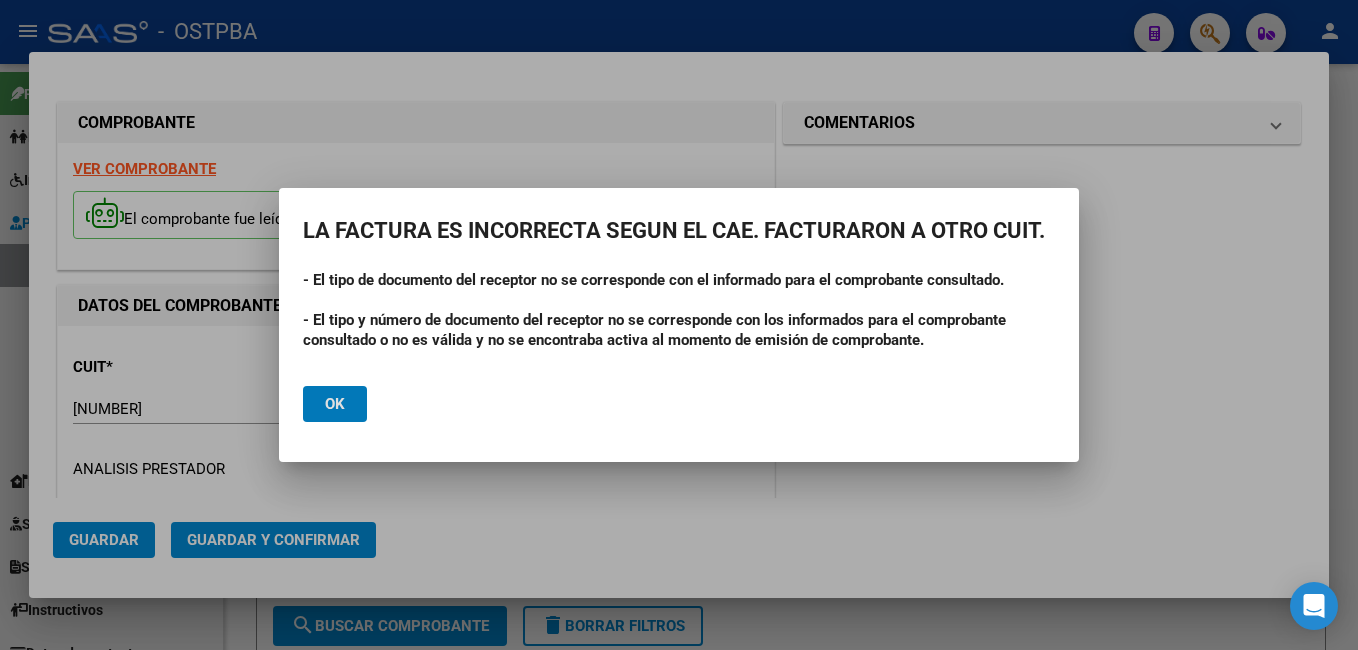 click on "Ok" 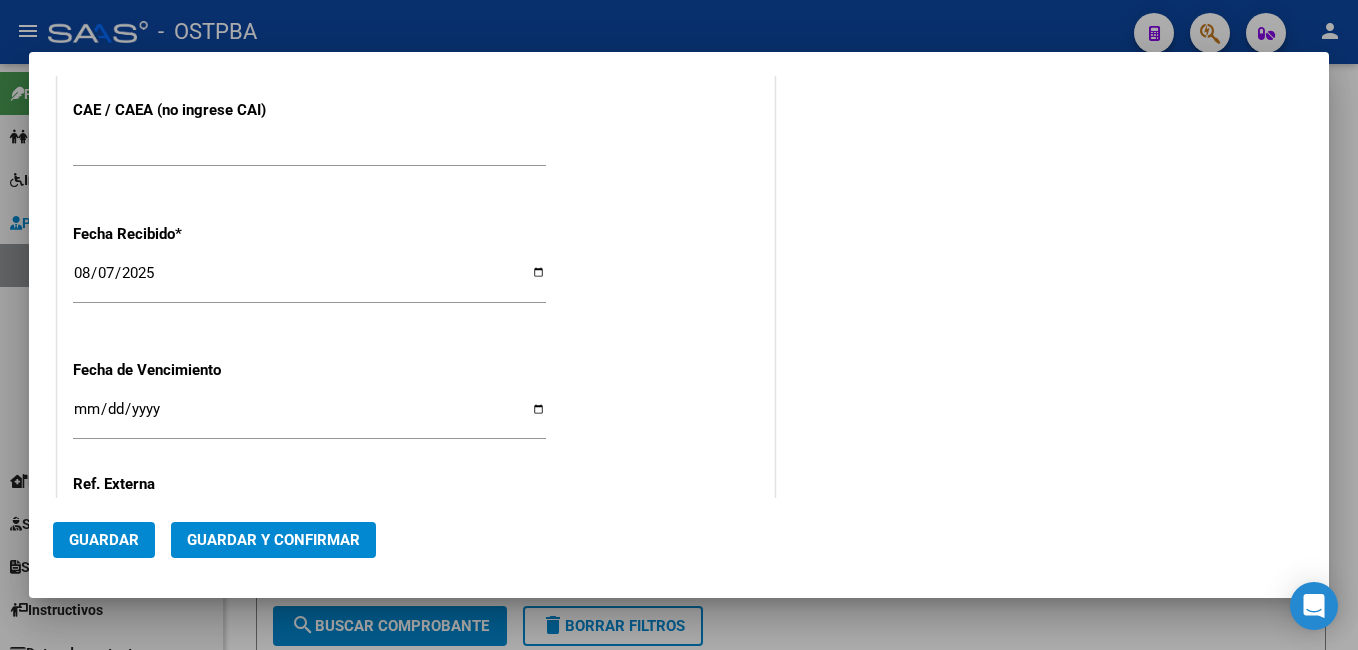 scroll, scrollTop: 1200, scrollLeft: 0, axis: vertical 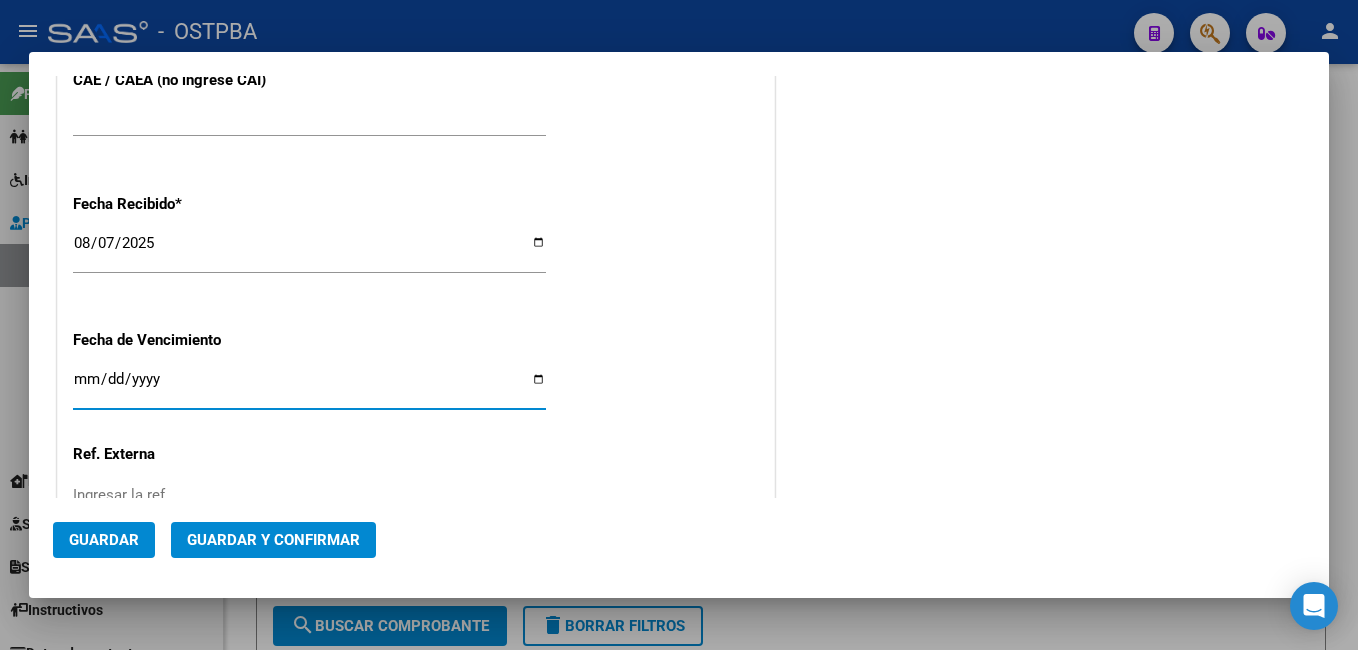 click on "Ingresar la fecha" at bounding box center [309, 387] 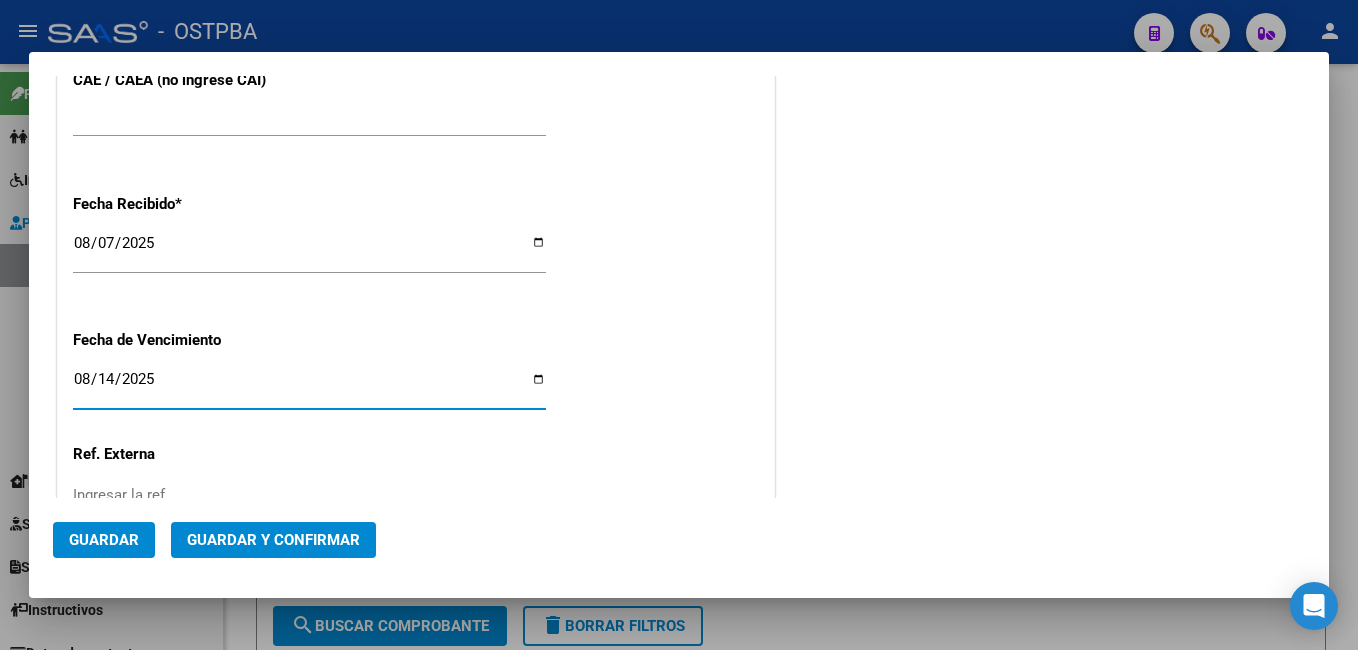 type on "2025-08-14" 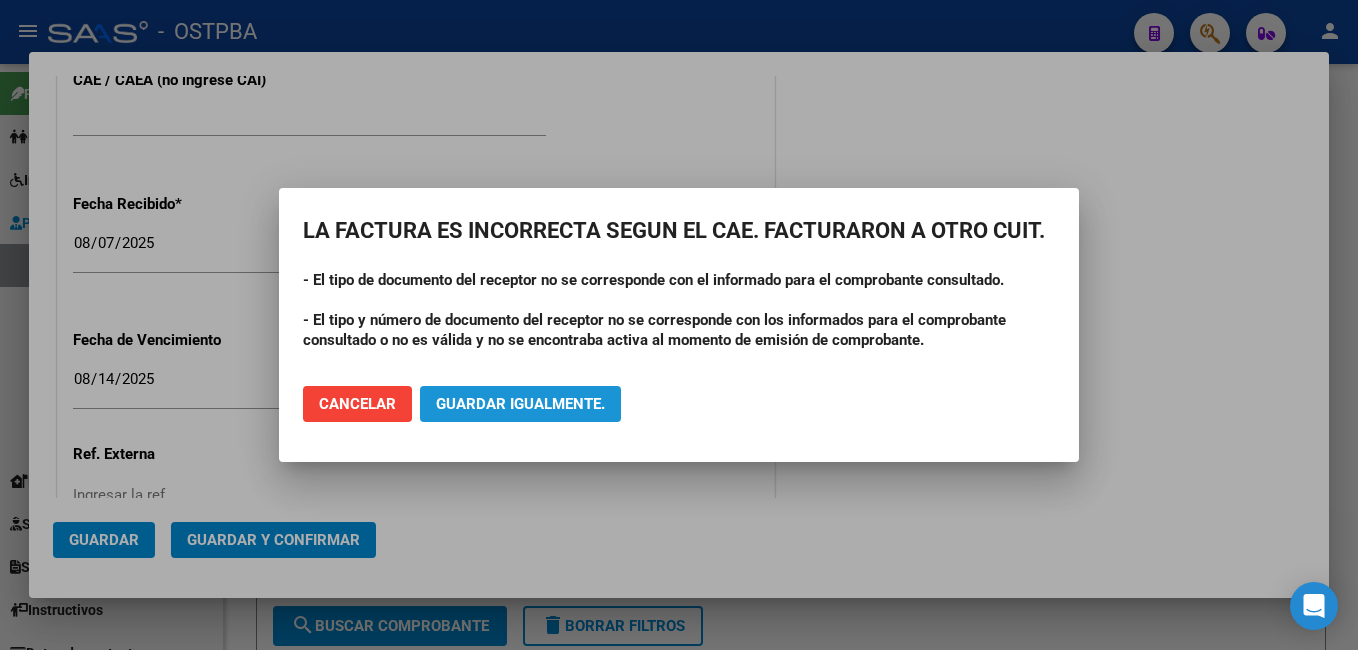 click on "Guardar igualmente." 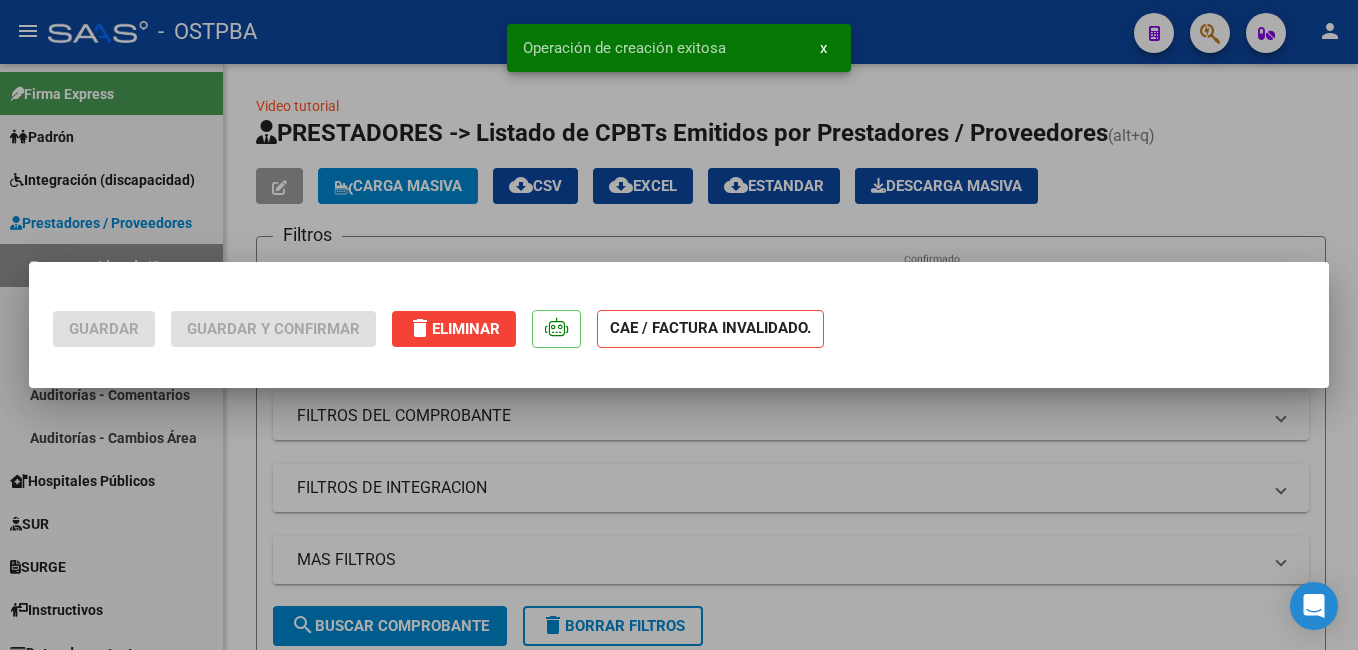 scroll, scrollTop: 0, scrollLeft: 0, axis: both 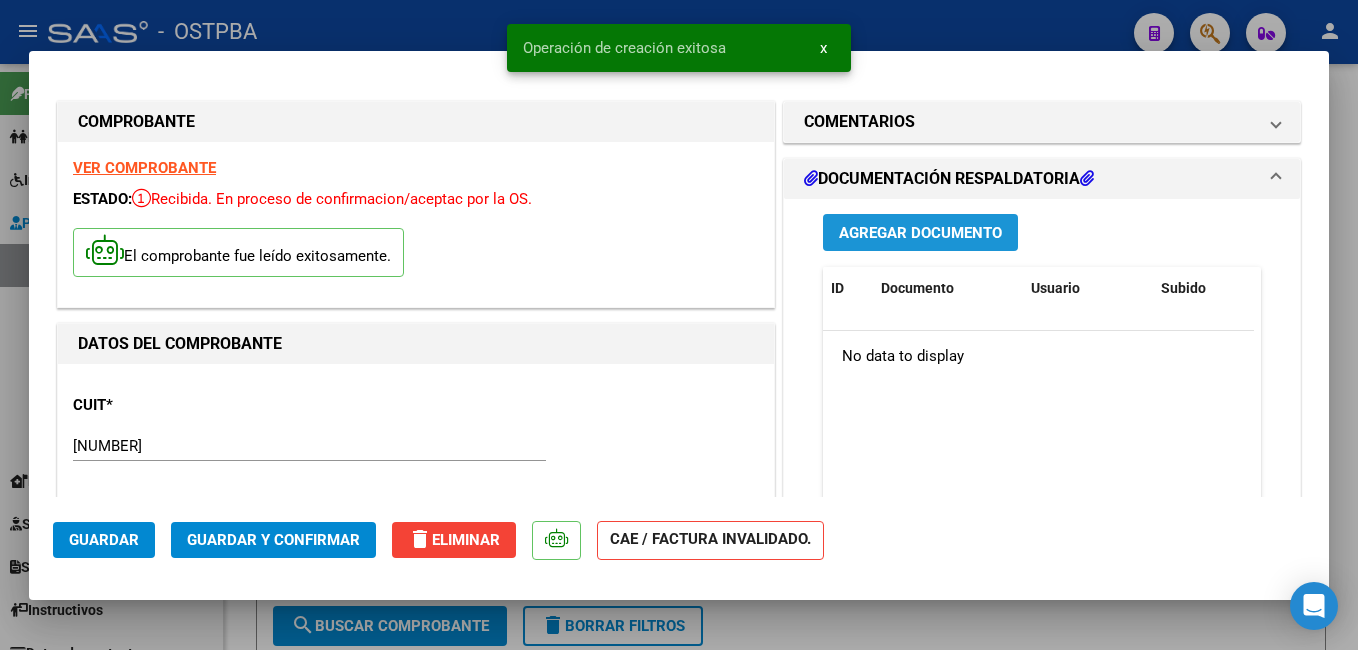 click on "Agregar Documento" at bounding box center (920, 233) 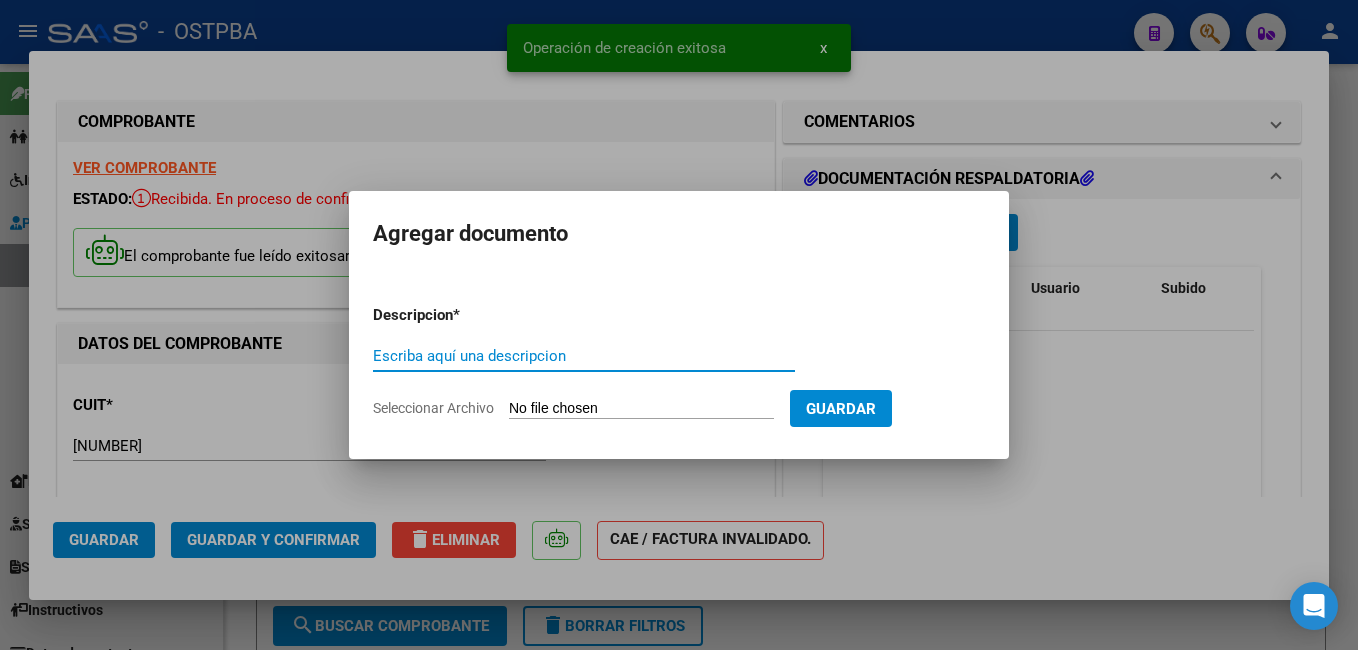 click on "Seleccionar Archivo" 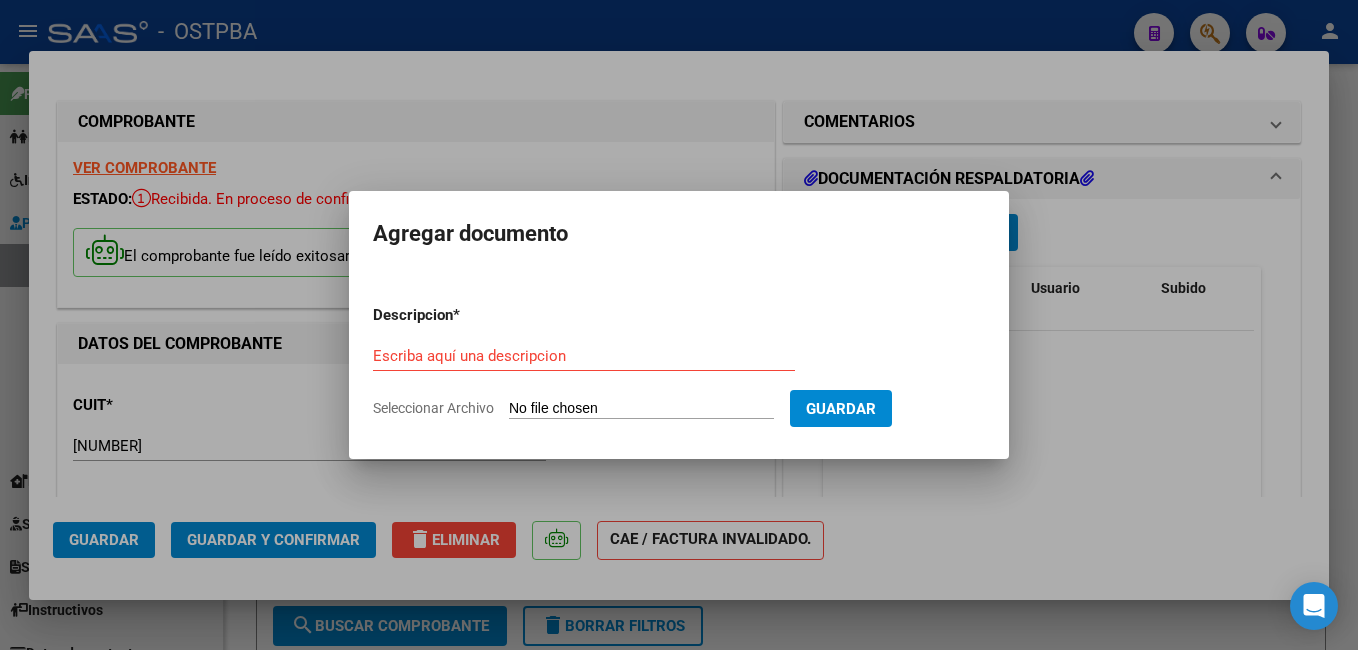 type on "C:\fakepath\Superv Llorente.pdf" 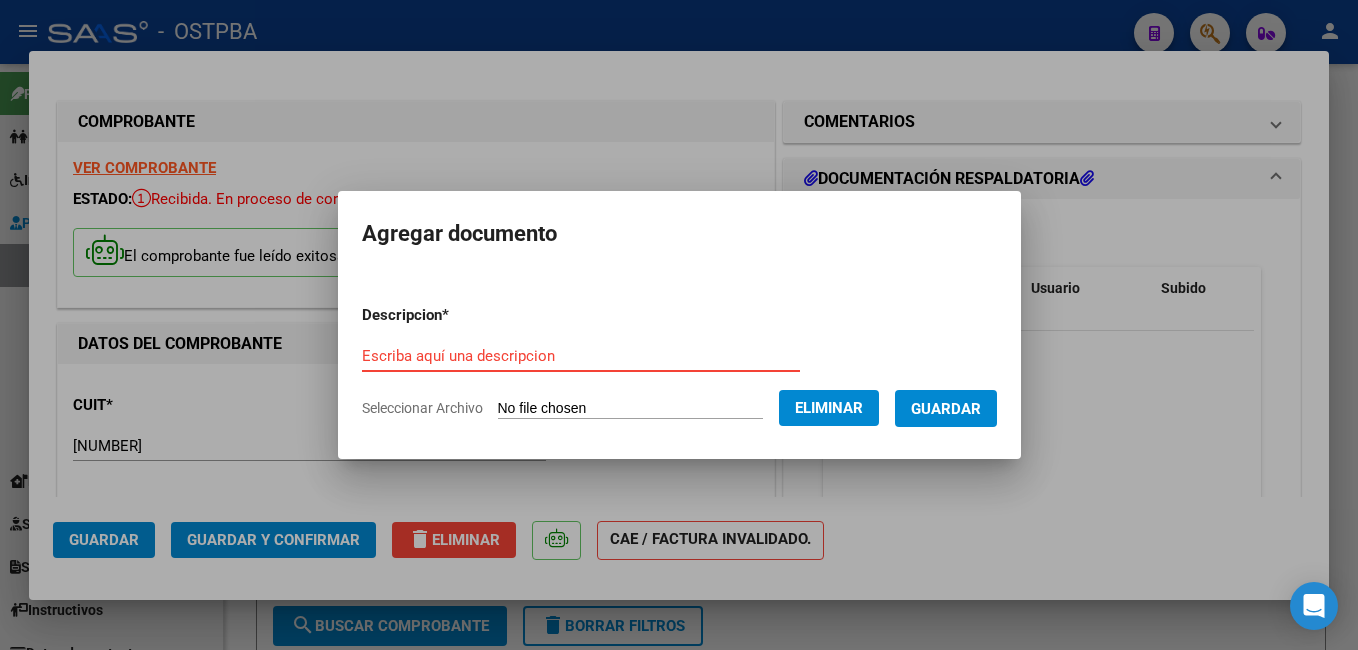 click on "Escriba aquí una descripcion" at bounding box center [581, 356] 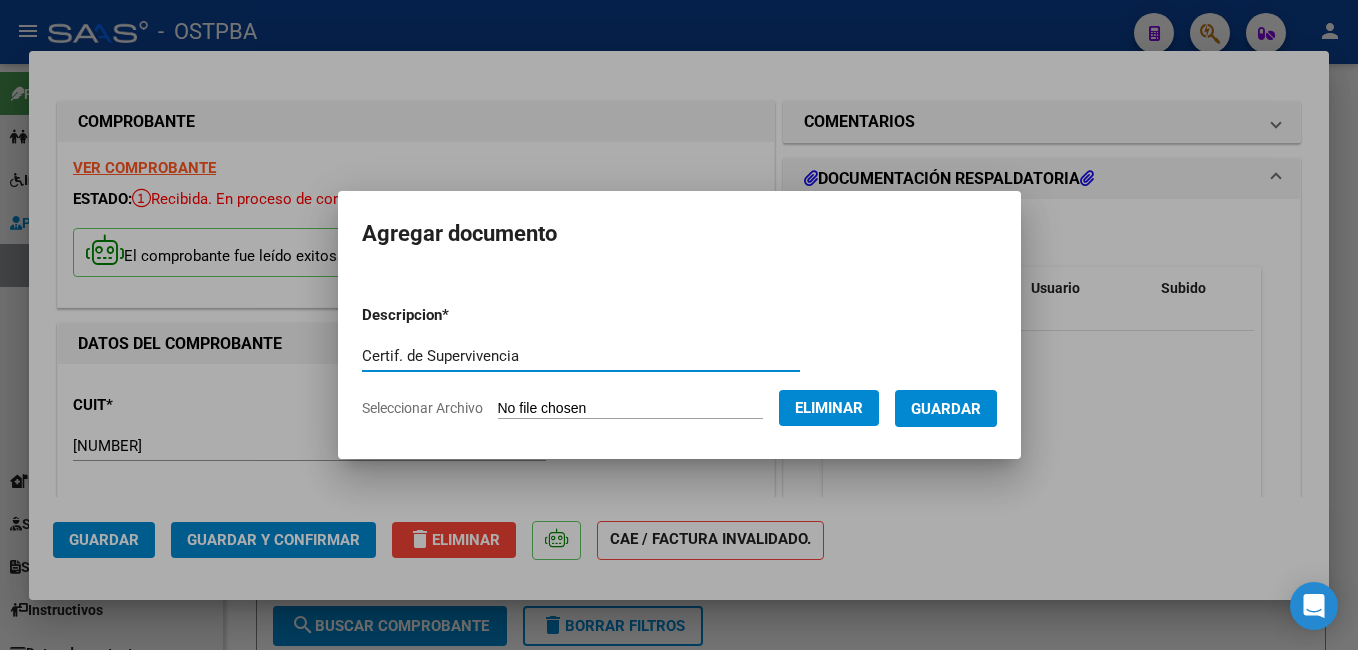 type on "Certif. de Supervivencia" 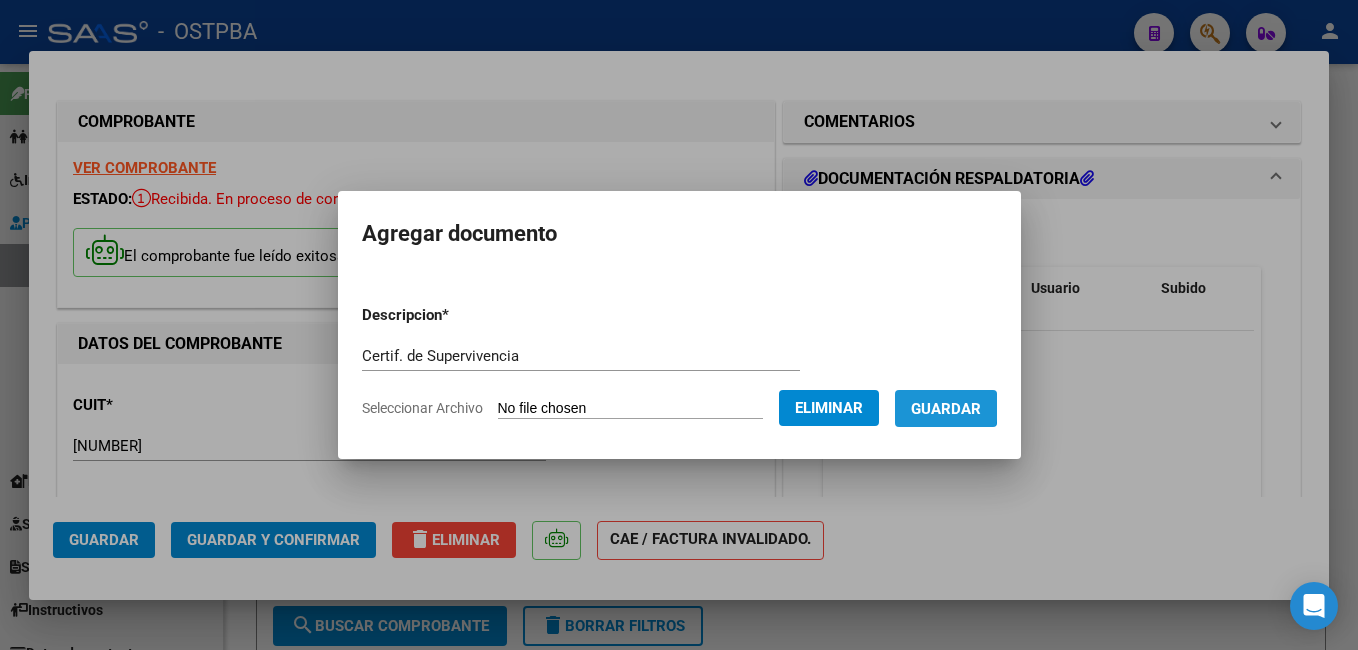 click on "Guardar" at bounding box center [946, 409] 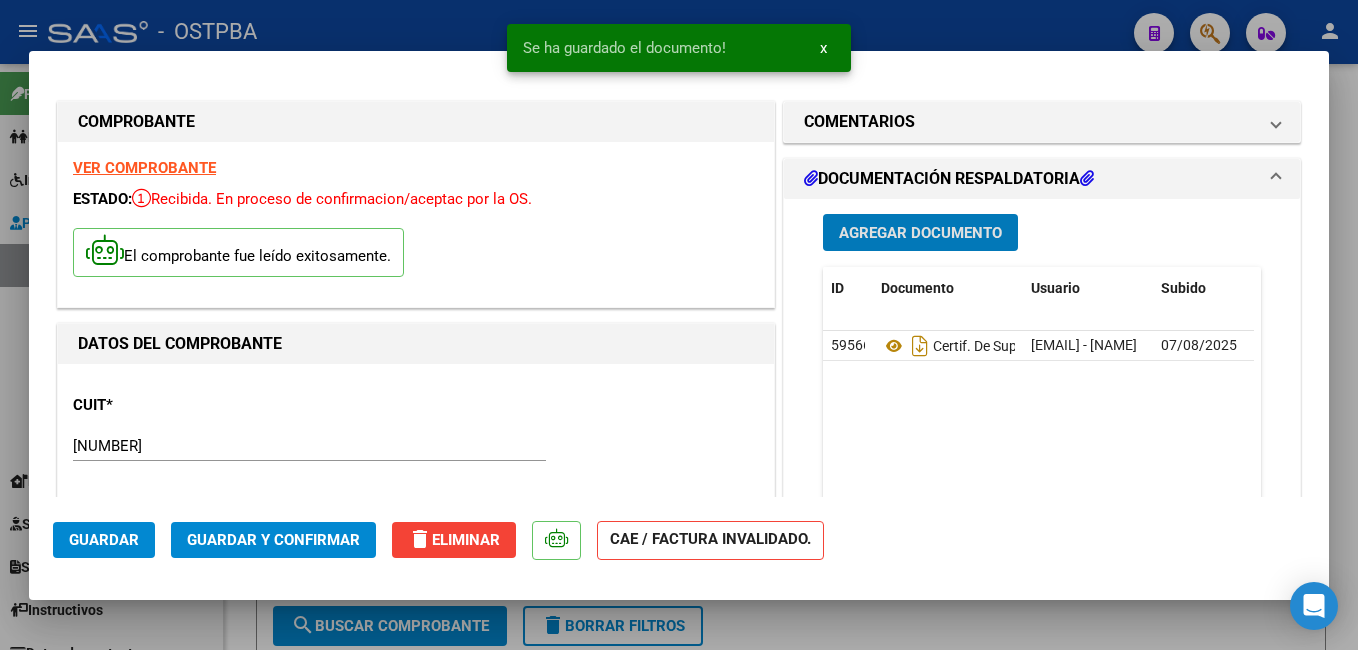 click on "Agregar Documento" at bounding box center [920, 233] 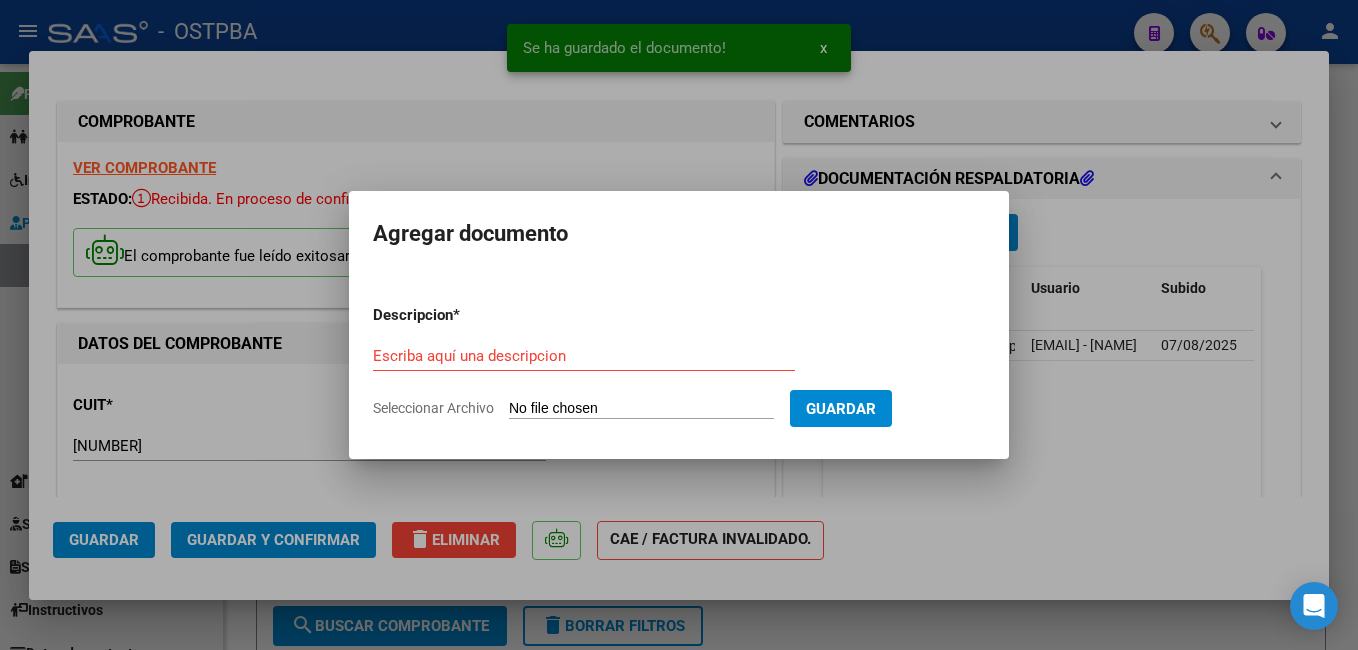 click on "Seleccionar Archivo" 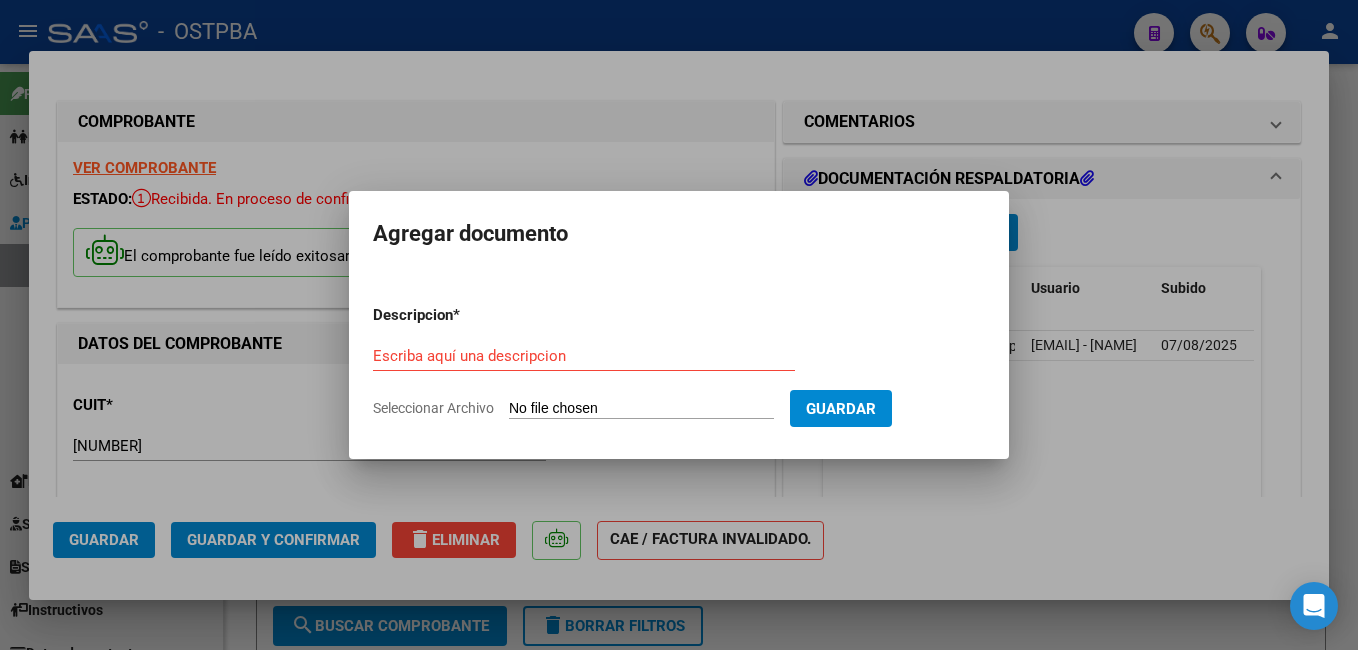 type on "C:\fakepath\Recibo [LAST].pdf" 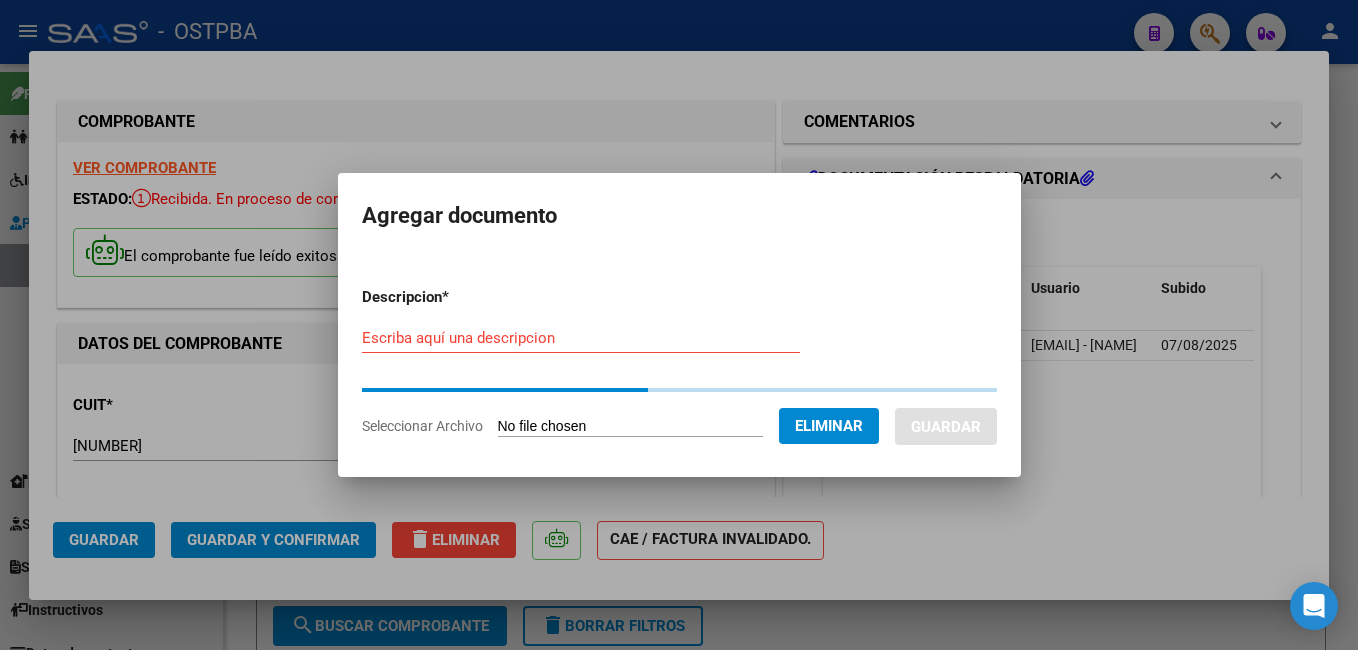 click on "Escriba aquí una descripcion" at bounding box center (581, 338) 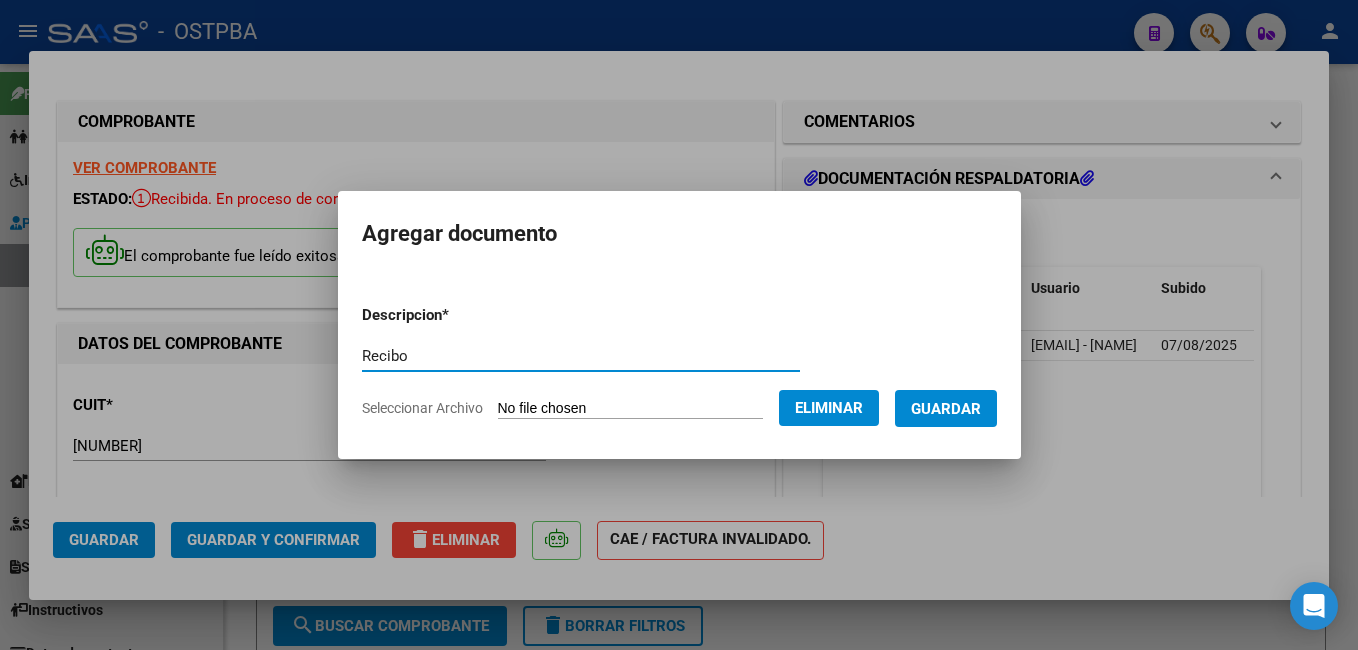 type on "Recibo" 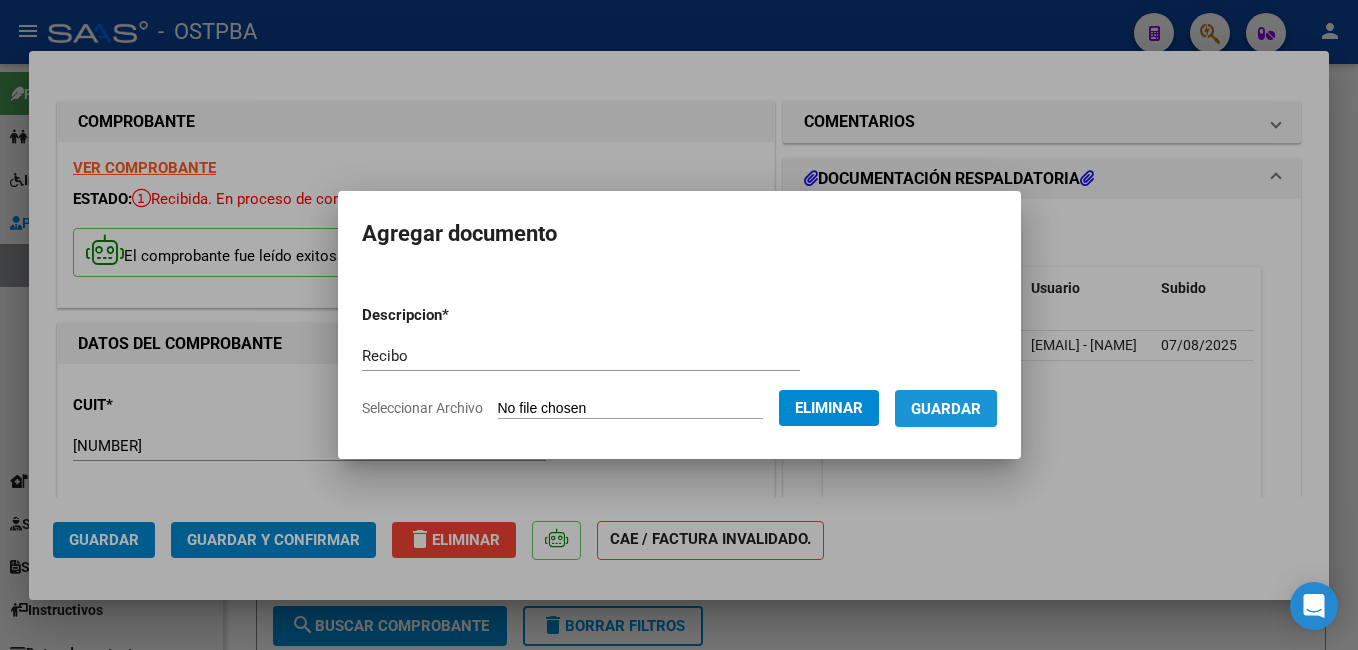 click on "Guardar" at bounding box center [946, 409] 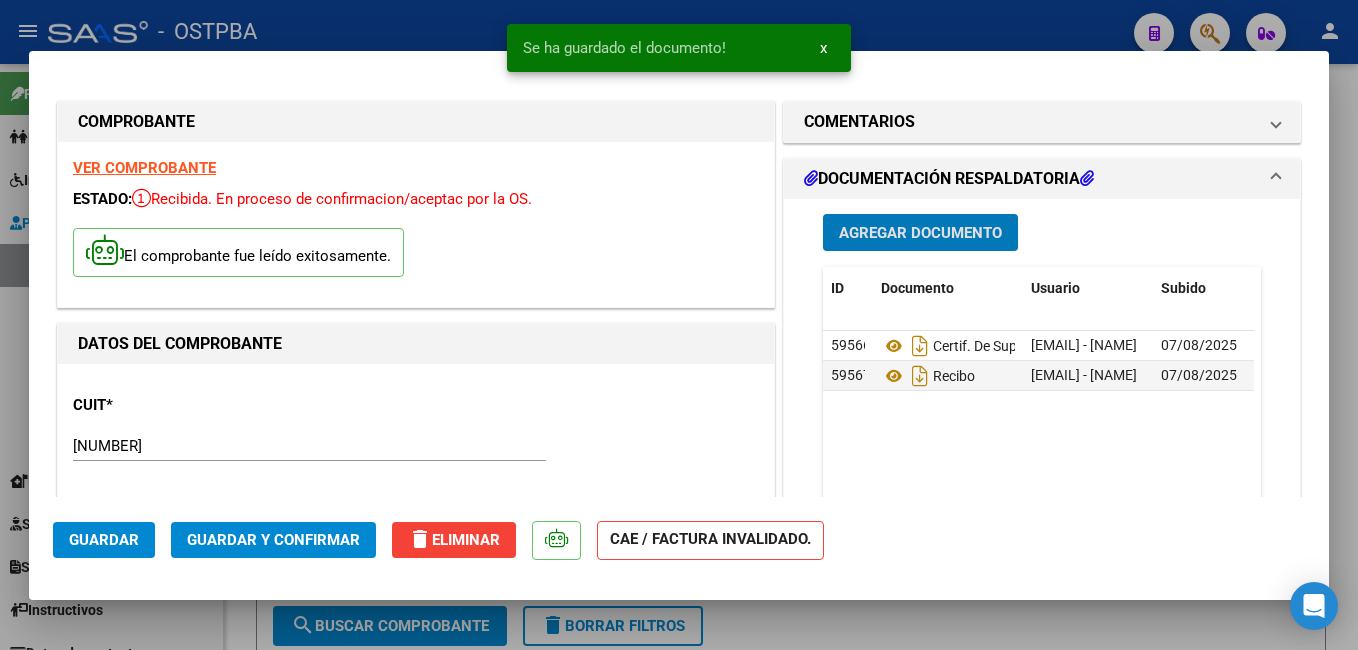 click on "Agregar Documento" at bounding box center (920, 233) 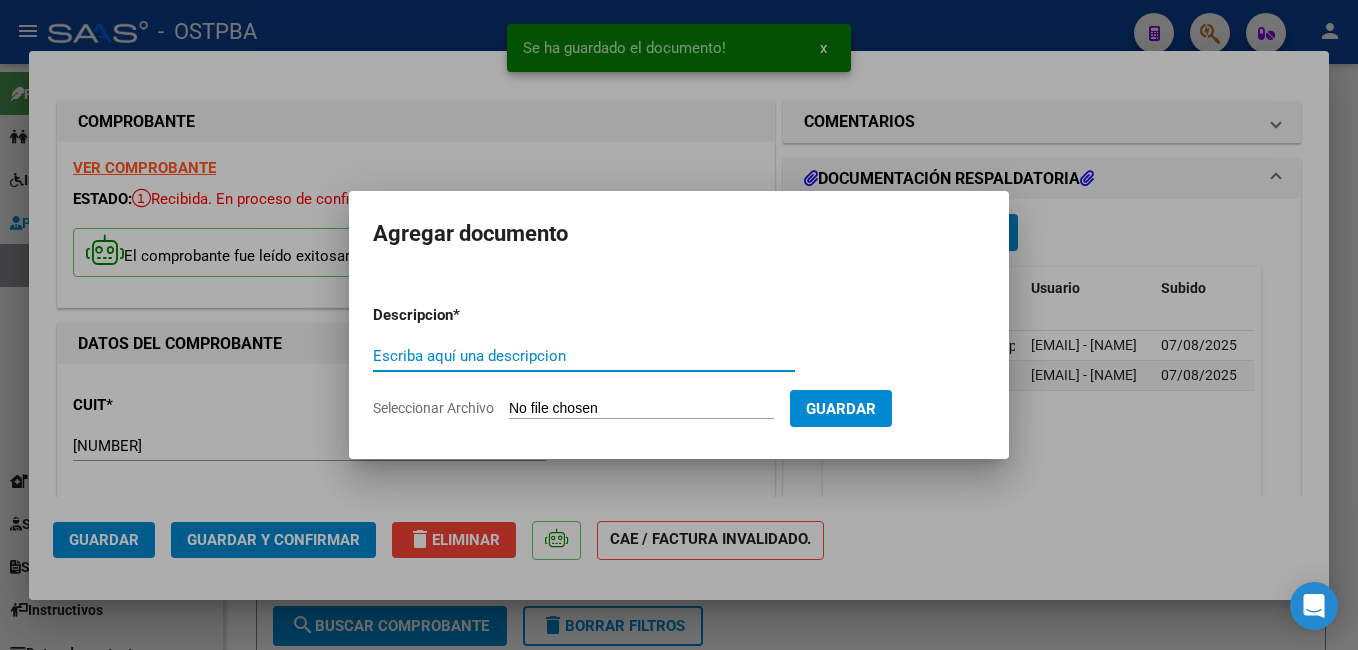 click on "Seleccionar Archivo" 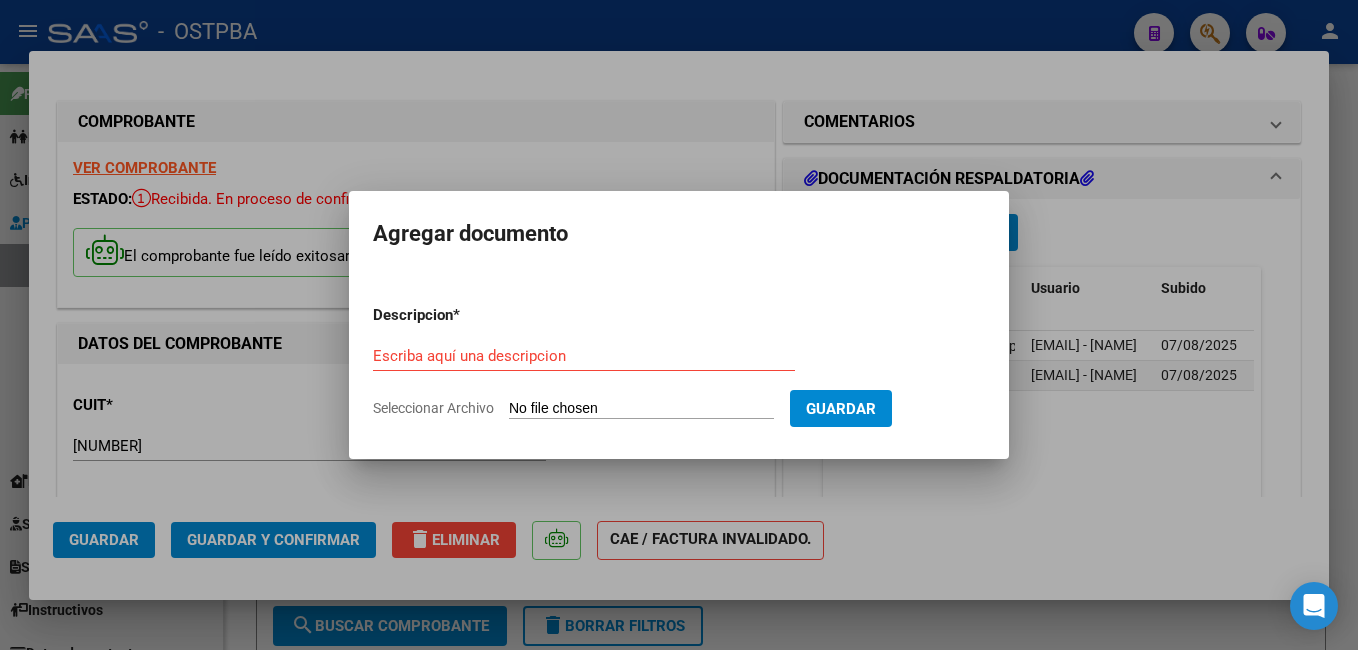 type on "C:\fakepath\[FILENAME].pdf" 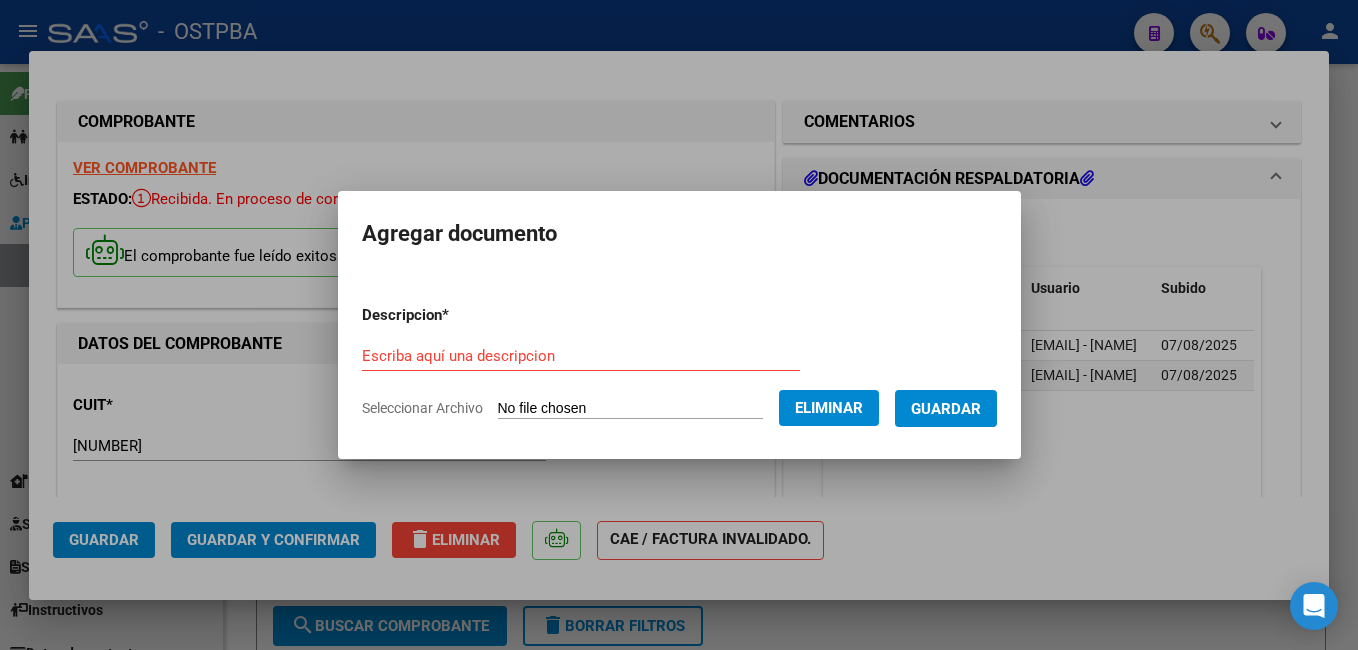 click on "Escriba aquí una descripcion" at bounding box center (581, 356) 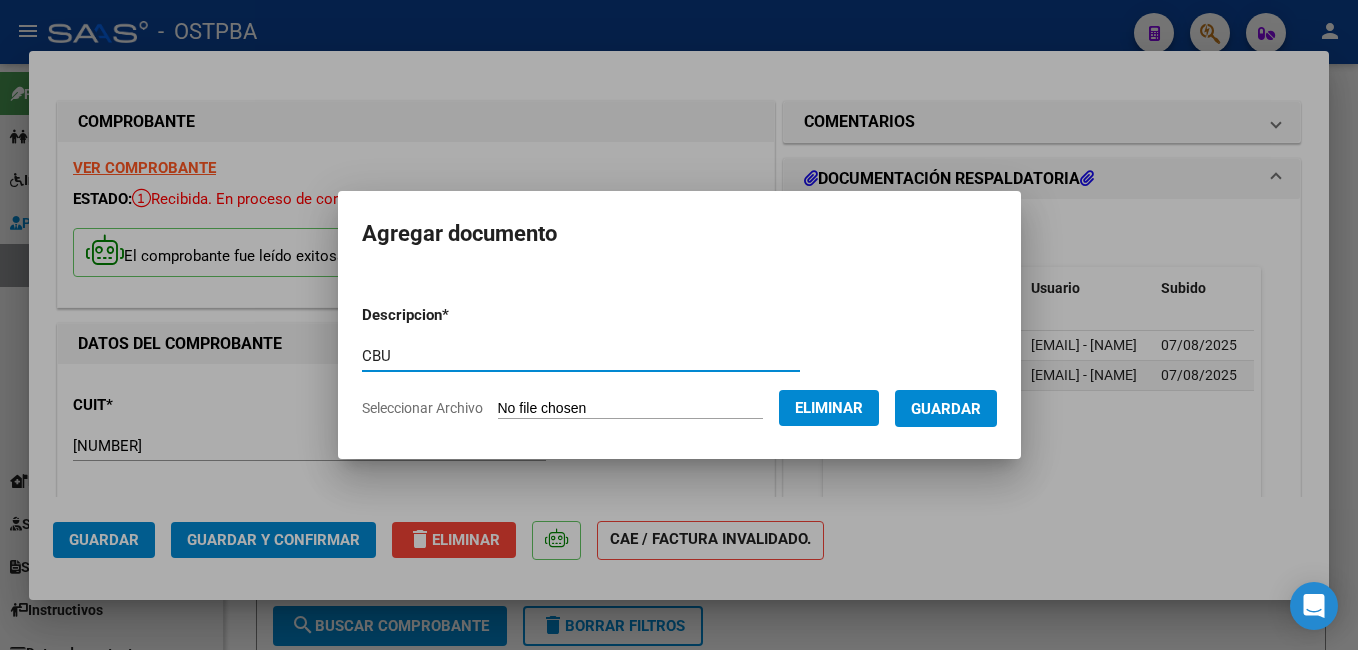 type on "CBU" 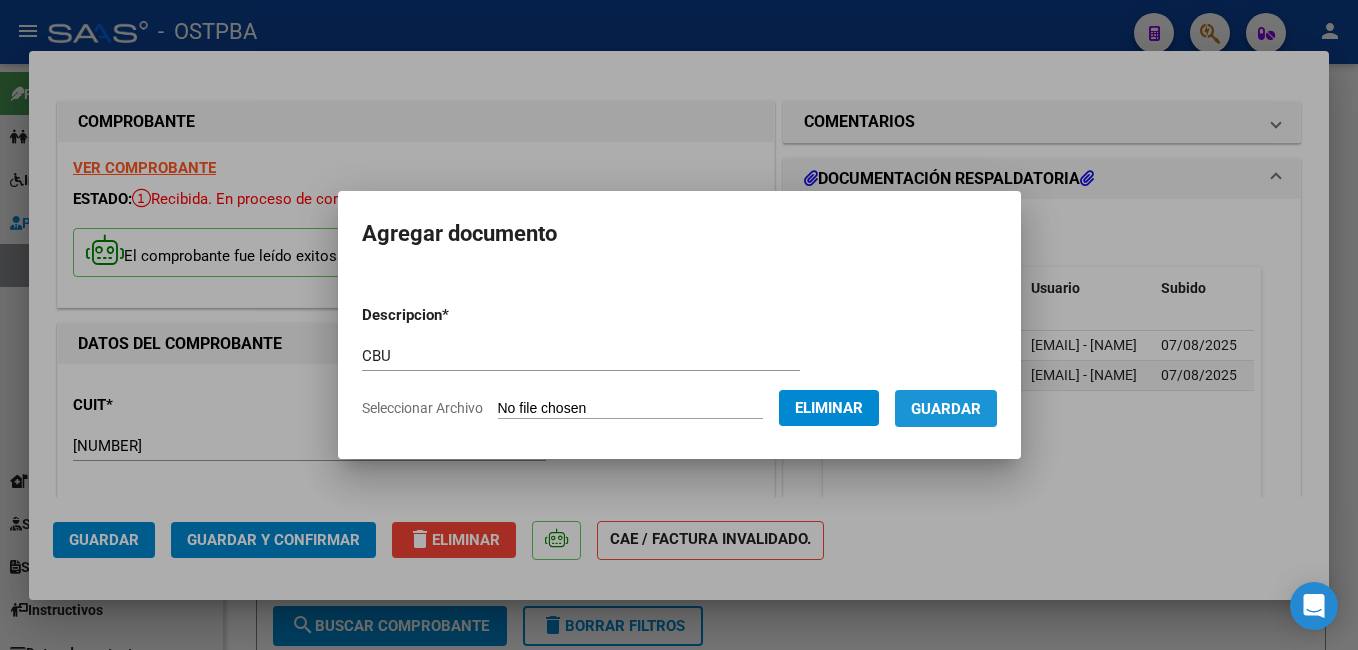 click on "Guardar" at bounding box center [946, 408] 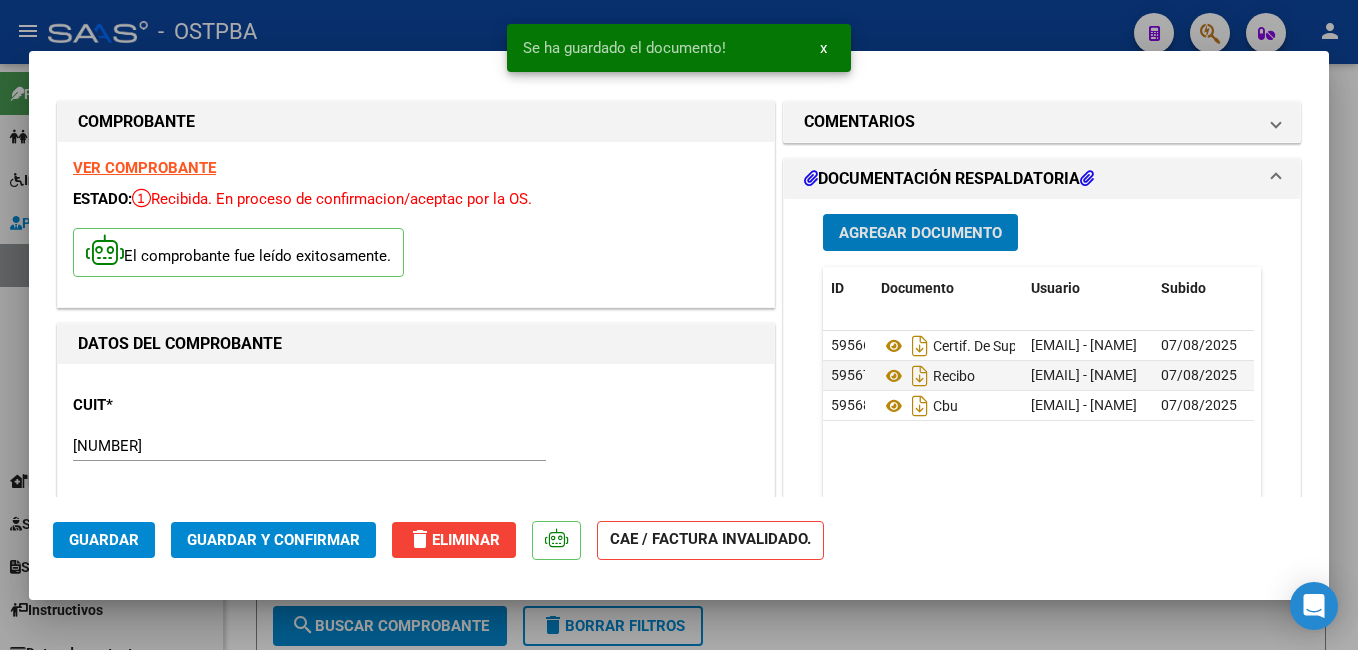 click on "Guardar y Confirmar" 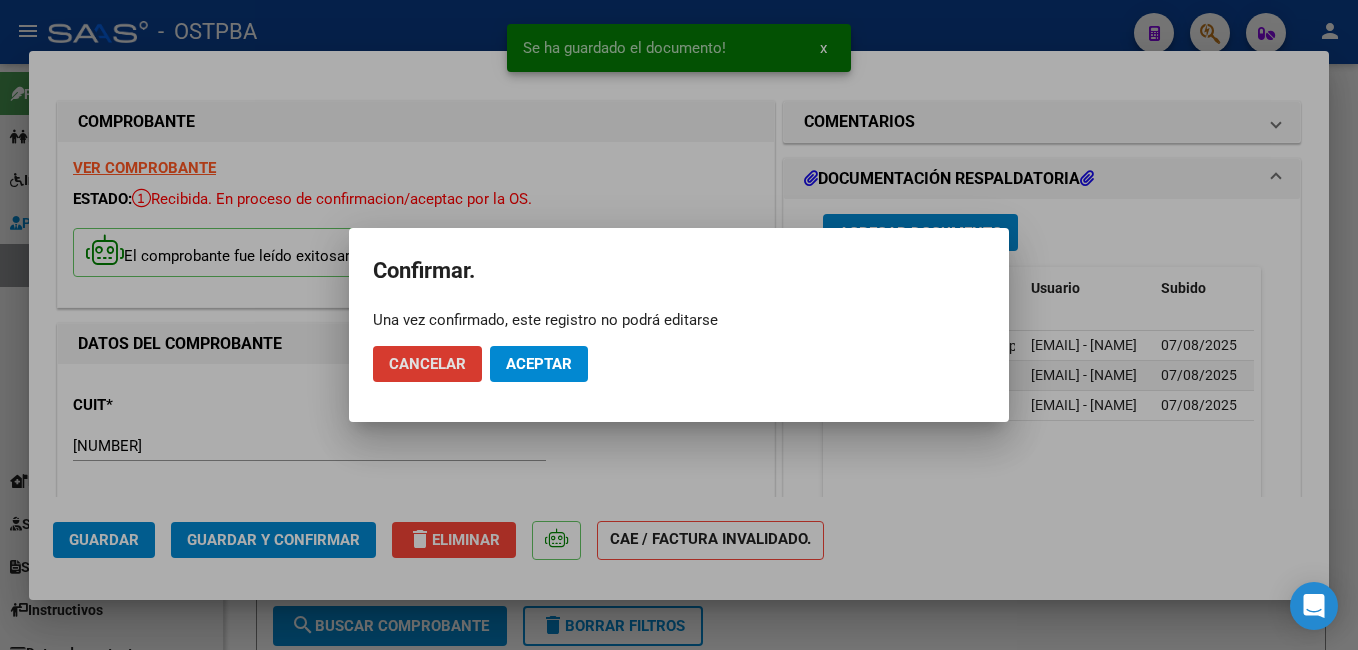 click on "Aceptar" 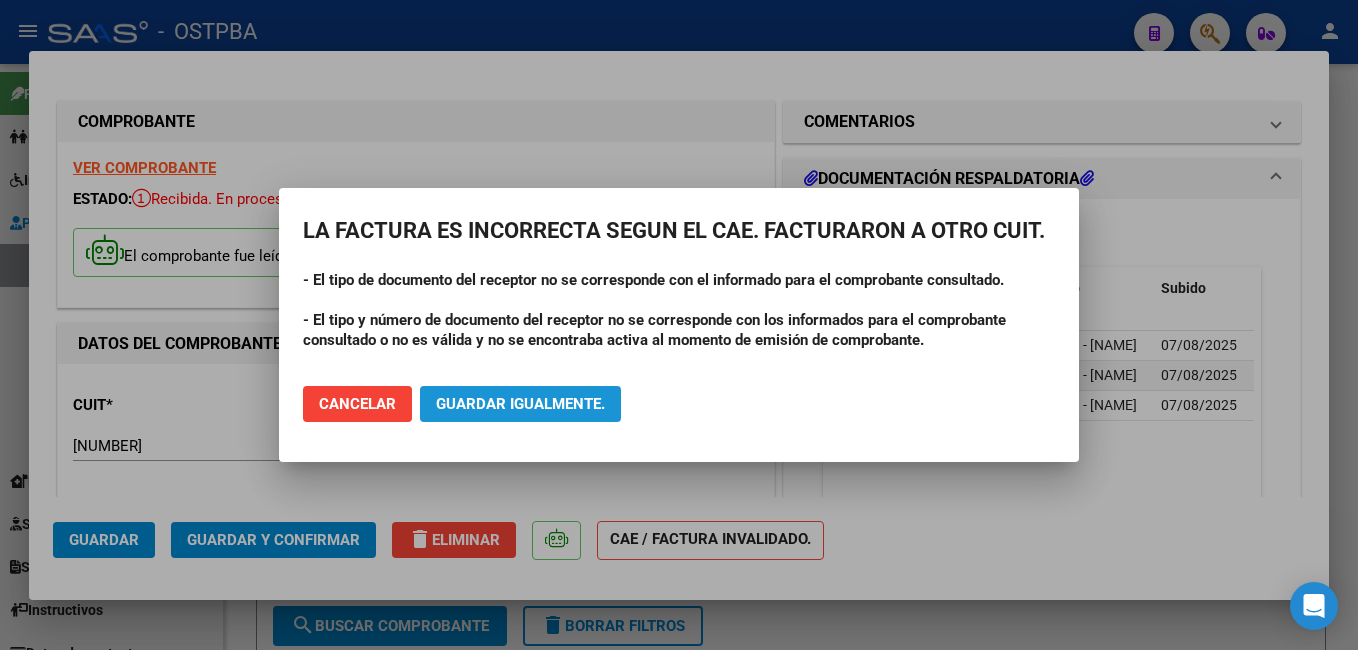 click on "Guardar igualmente." 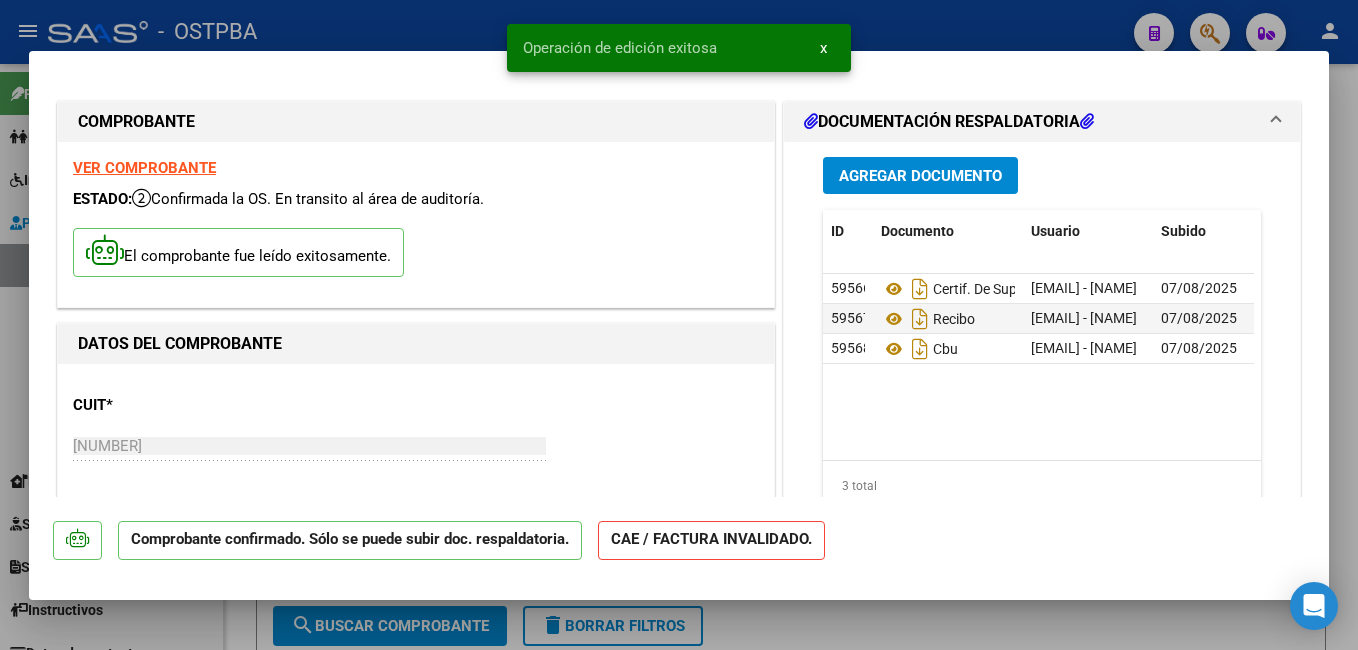 click at bounding box center (679, 325) 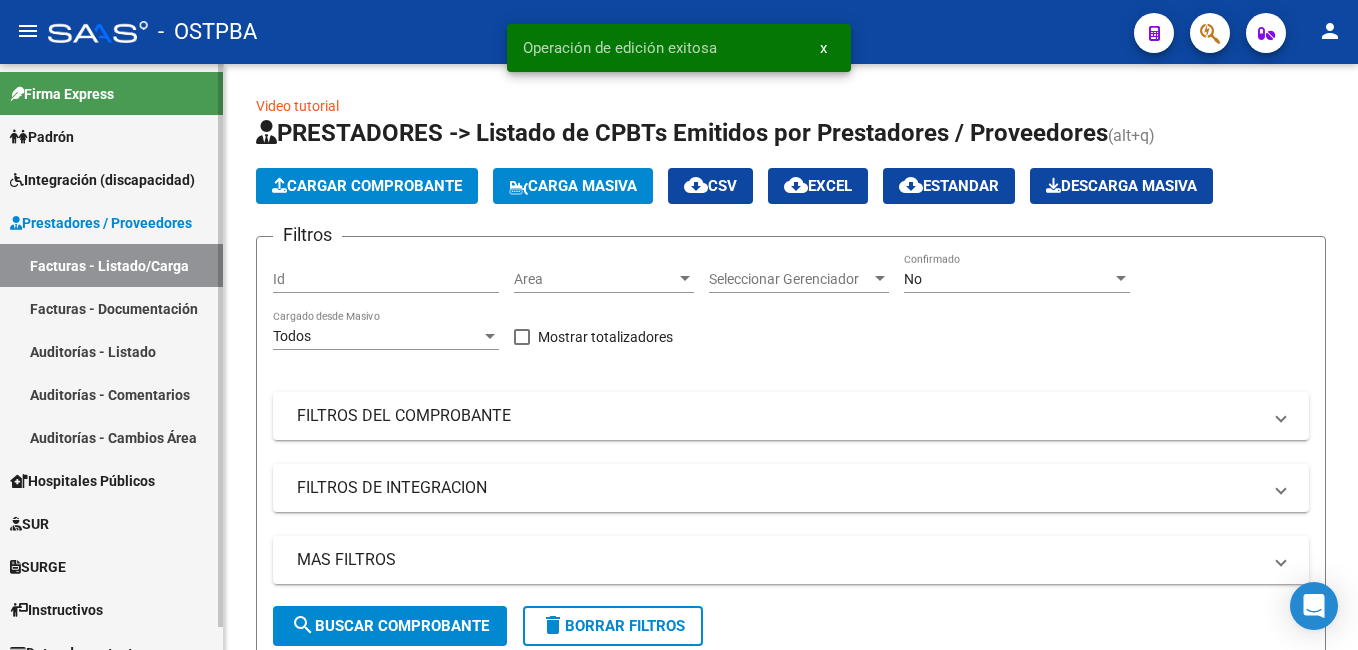 click on "Padrón" at bounding box center (111, 136) 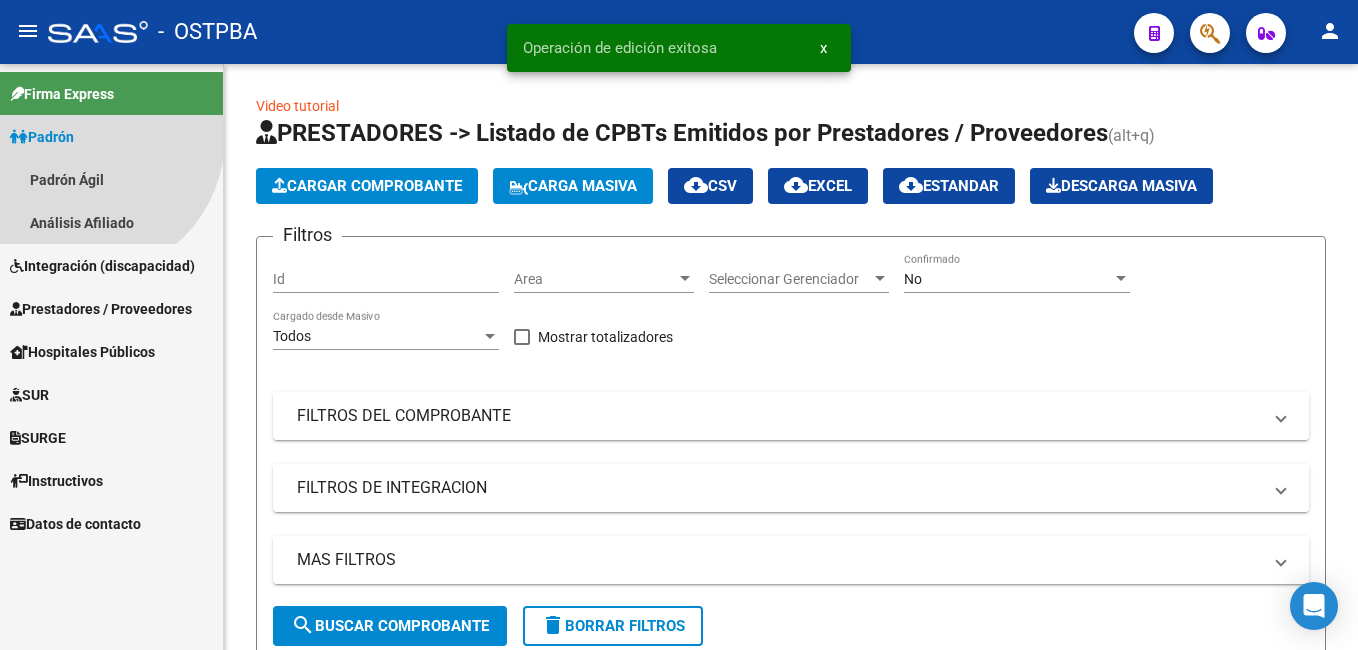 click on "Padrón" at bounding box center (111, 136) 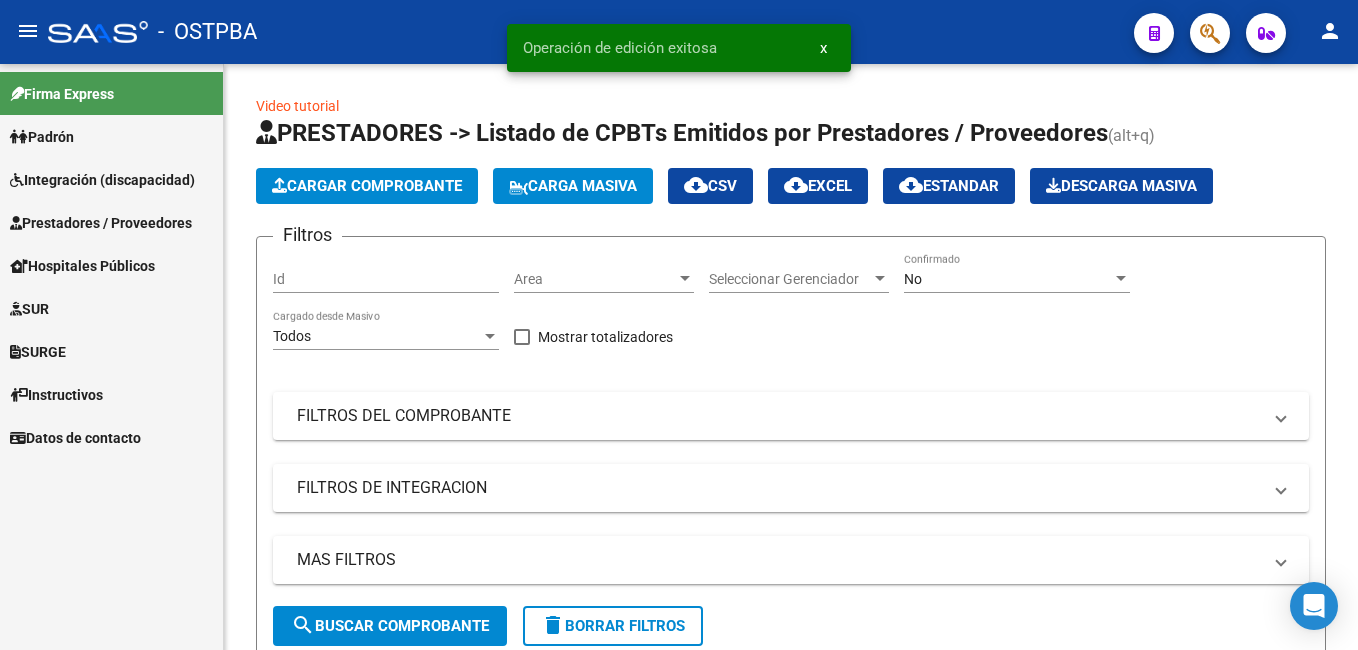 click on "Padrón" at bounding box center (42, 137) 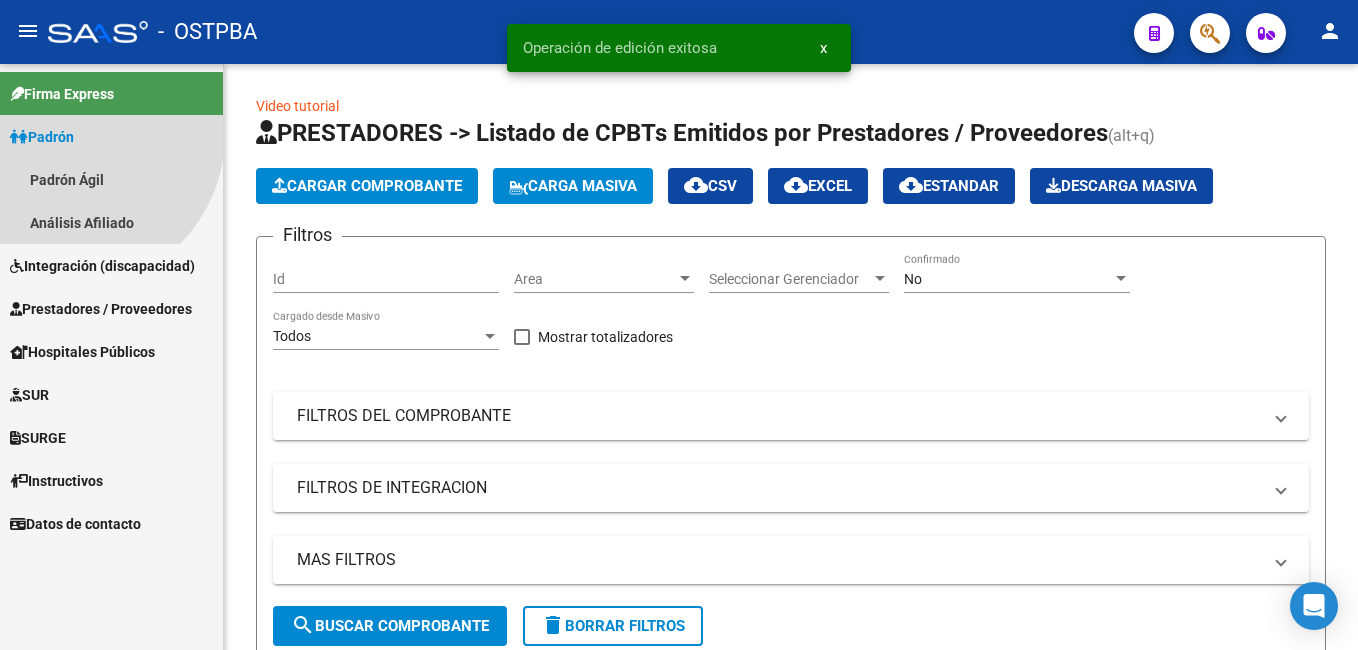 click on "Padrón" at bounding box center (42, 137) 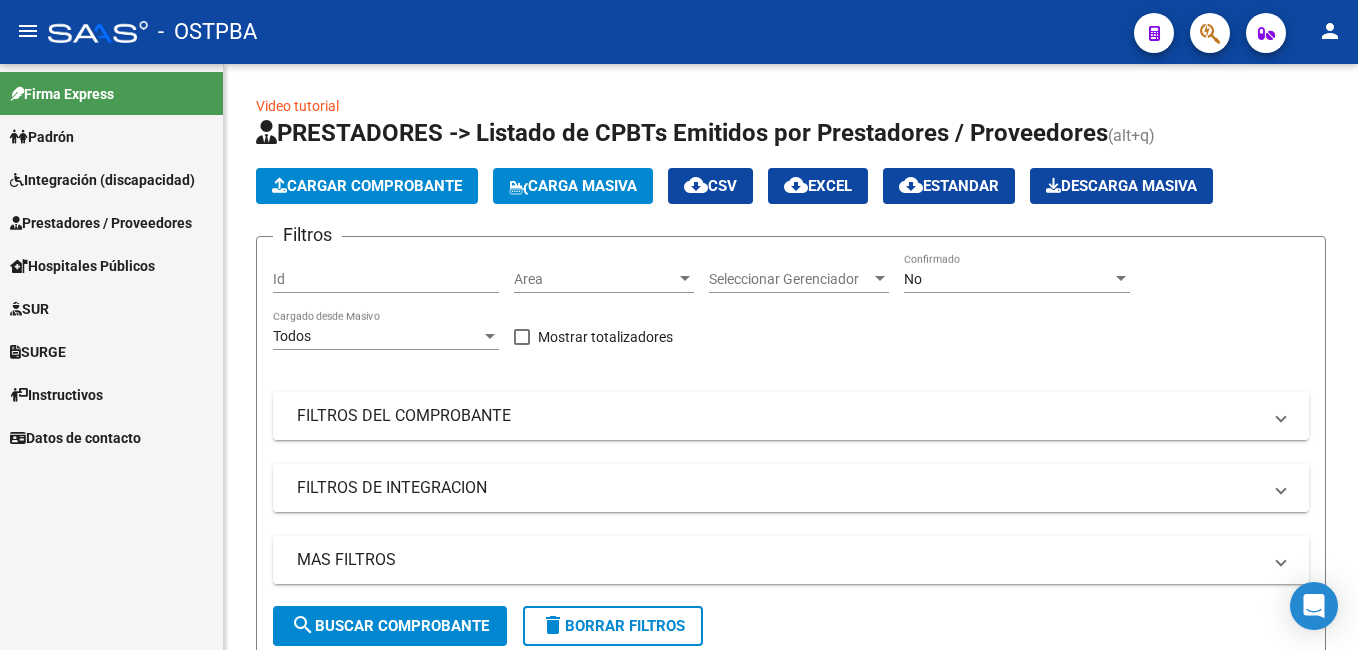 click on "Padrón" at bounding box center [42, 137] 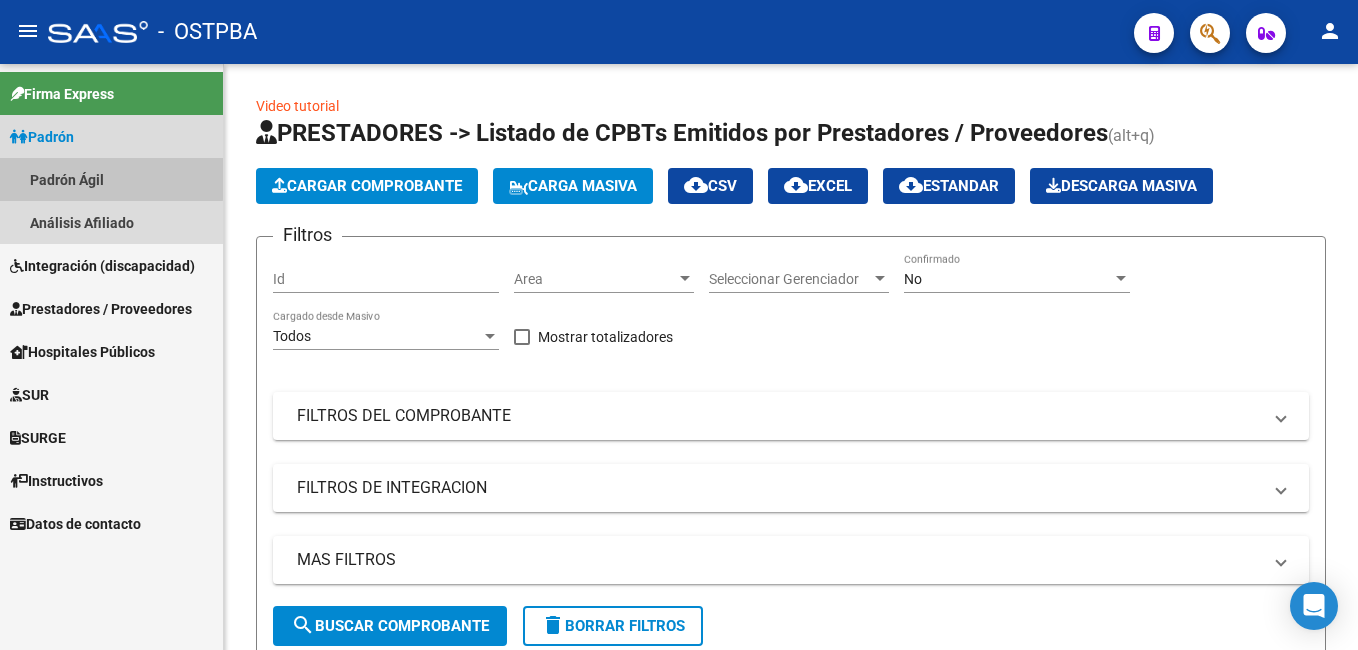 click on "Padrón Ágil" at bounding box center [111, 179] 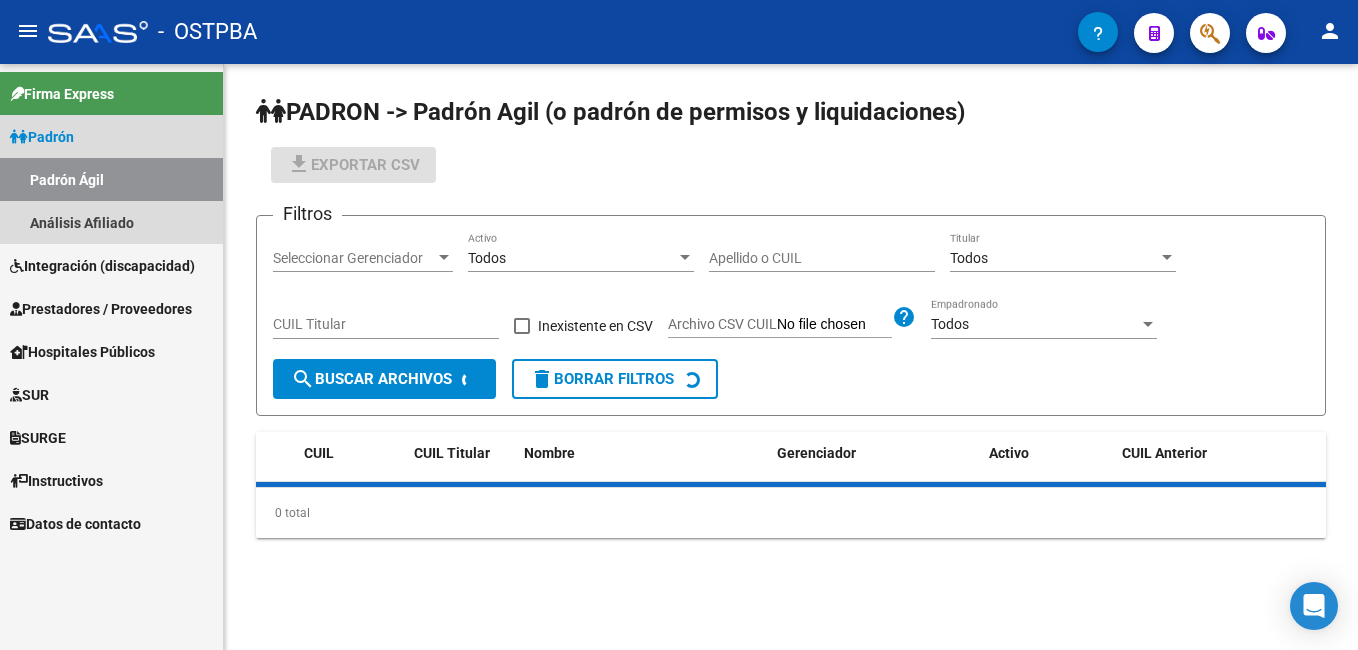 click on "Padrón Ágil" at bounding box center (111, 179) 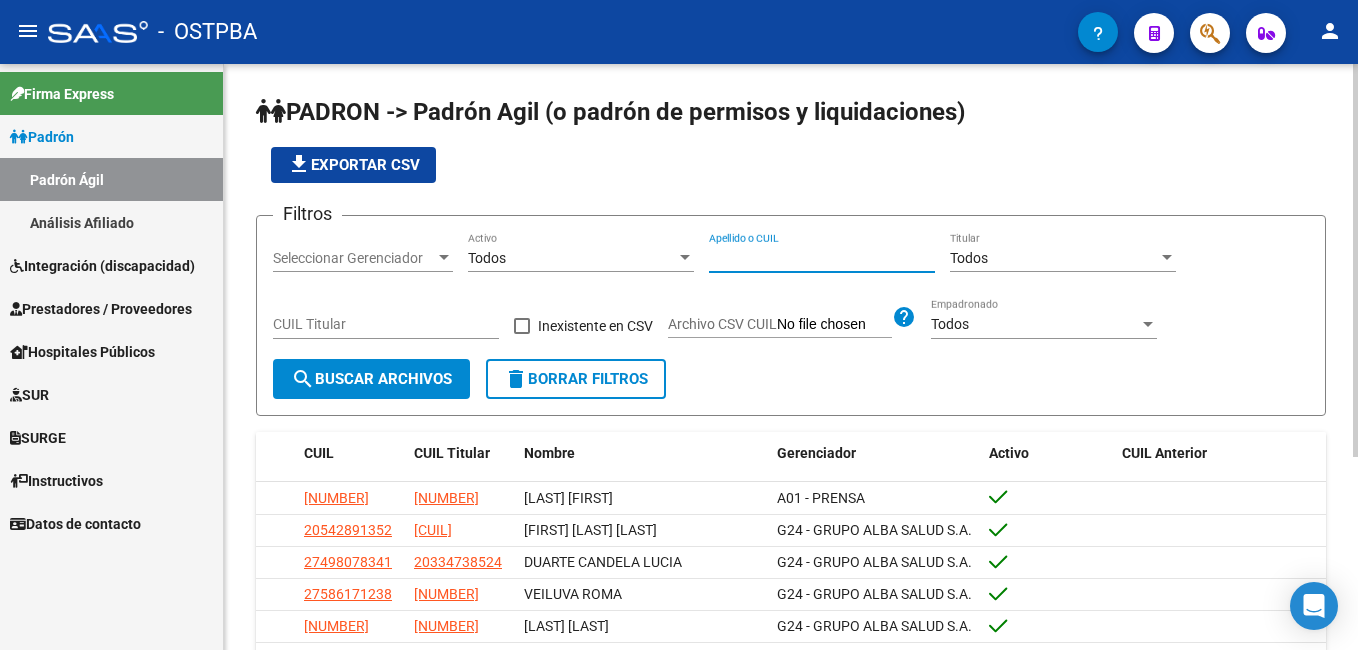 click on "Apellido o CUIL" at bounding box center (822, 258) 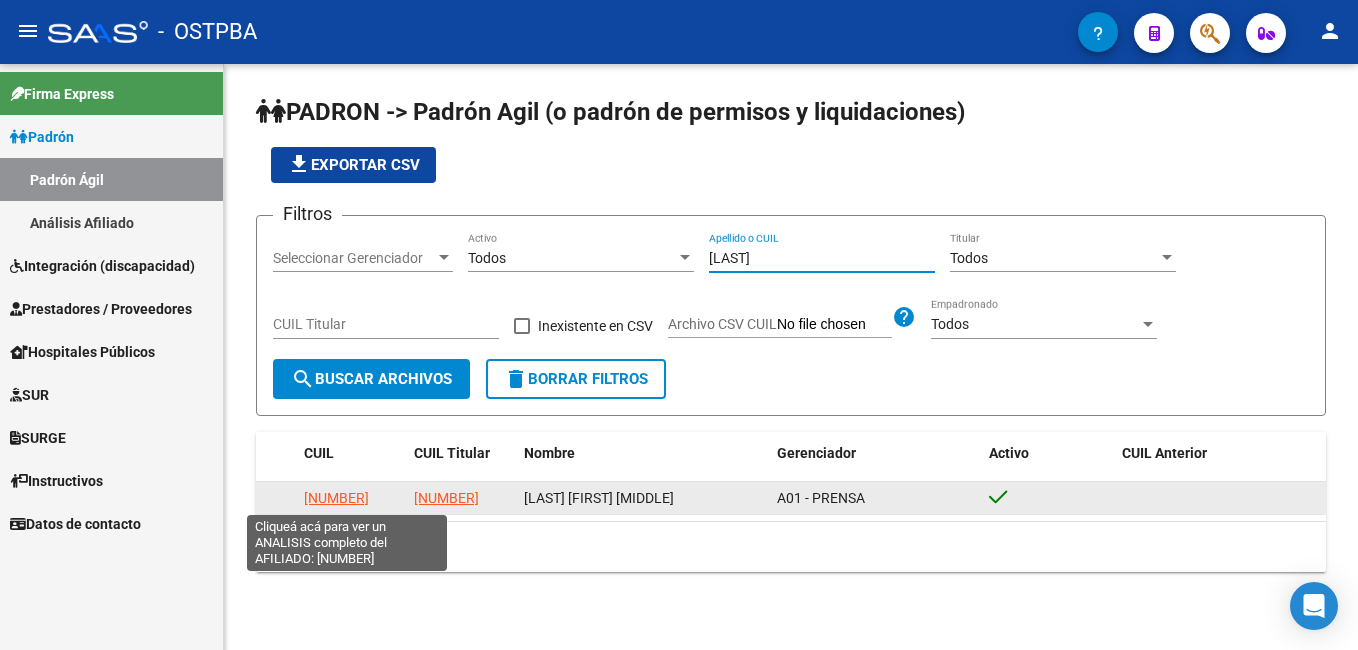 type on "[LAST]" 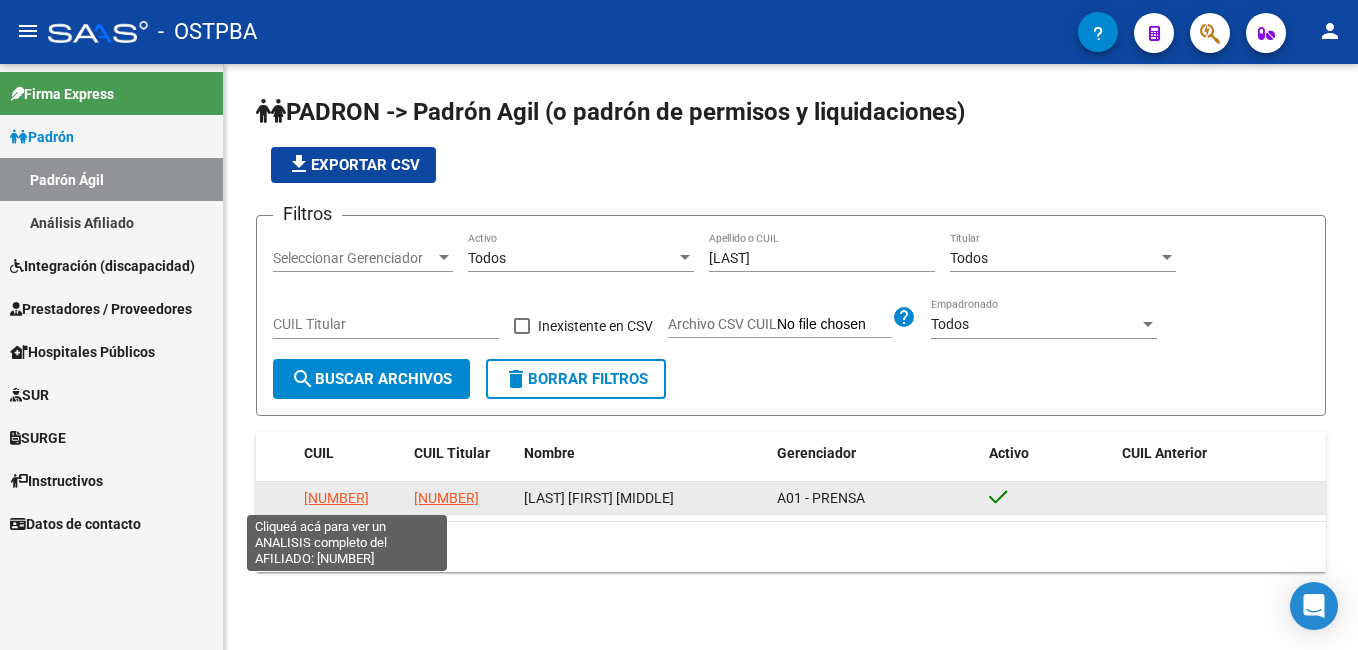 drag, startPoint x: 305, startPoint y: 505, endPoint x: 390, endPoint y: 502, distance: 85.052925 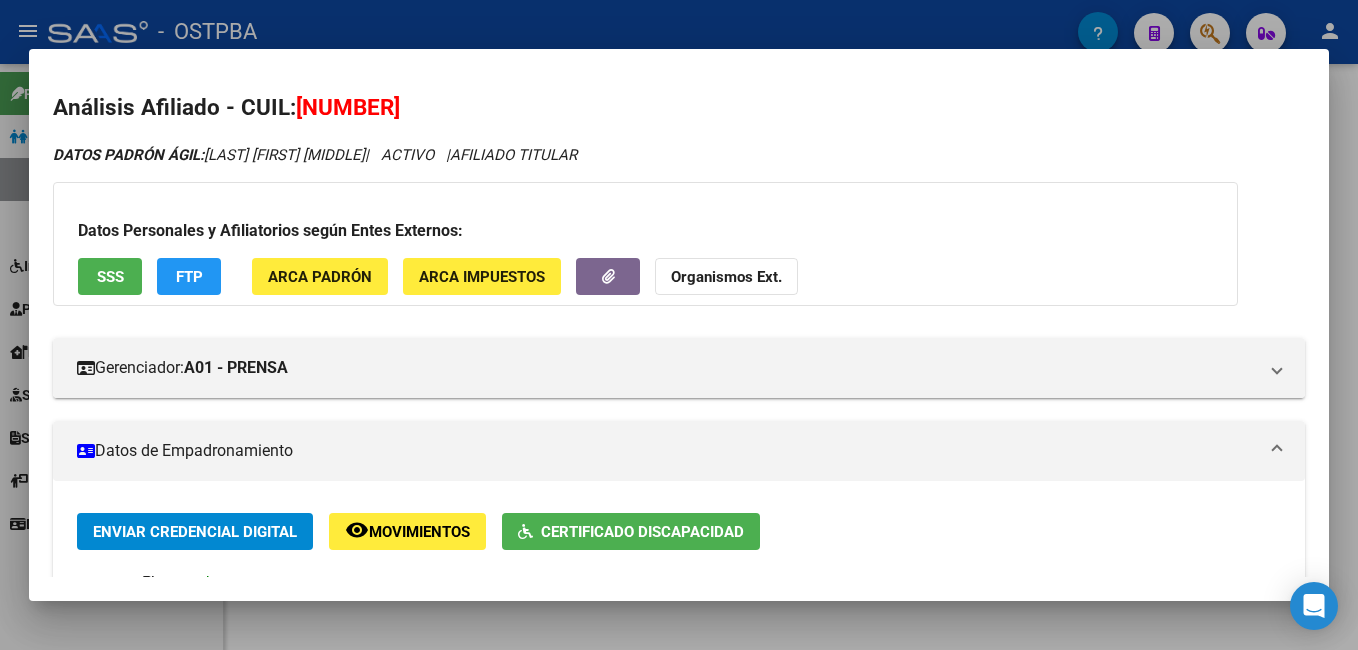drag, startPoint x: 296, startPoint y: 102, endPoint x: 439, endPoint y: 98, distance: 143.05594 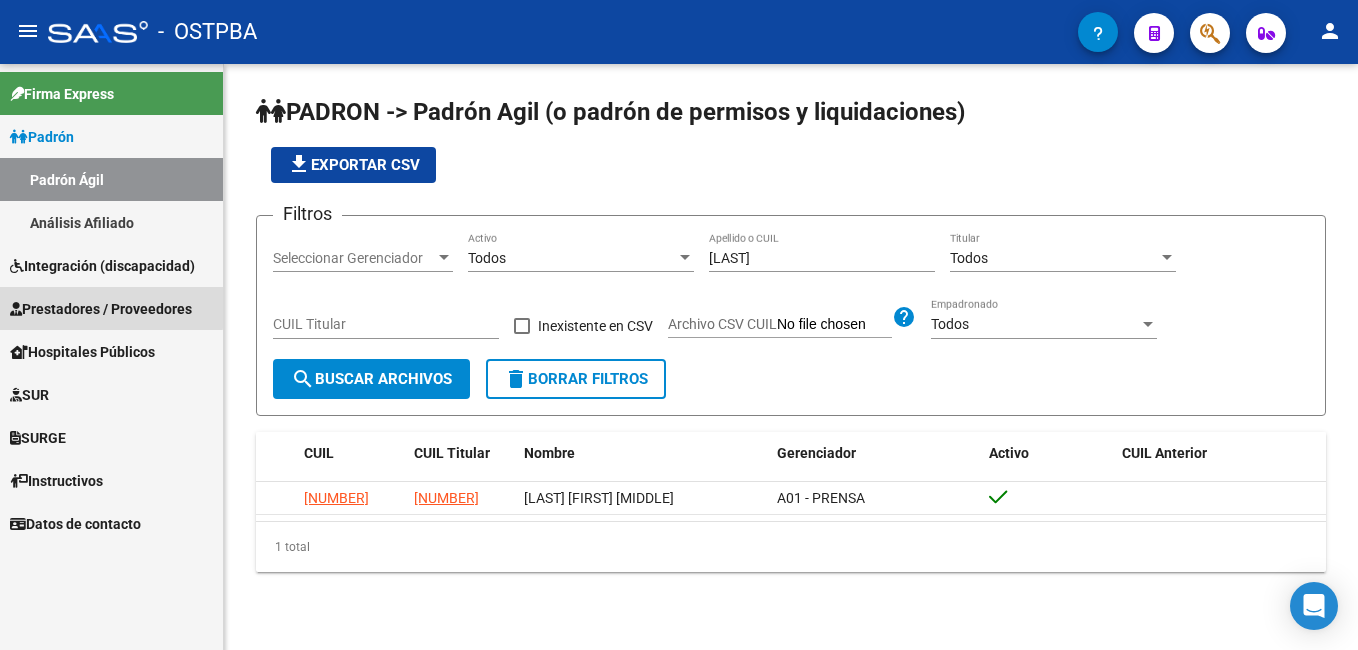 click on "Prestadores / Proveedores" at bounding box center (101, 309) 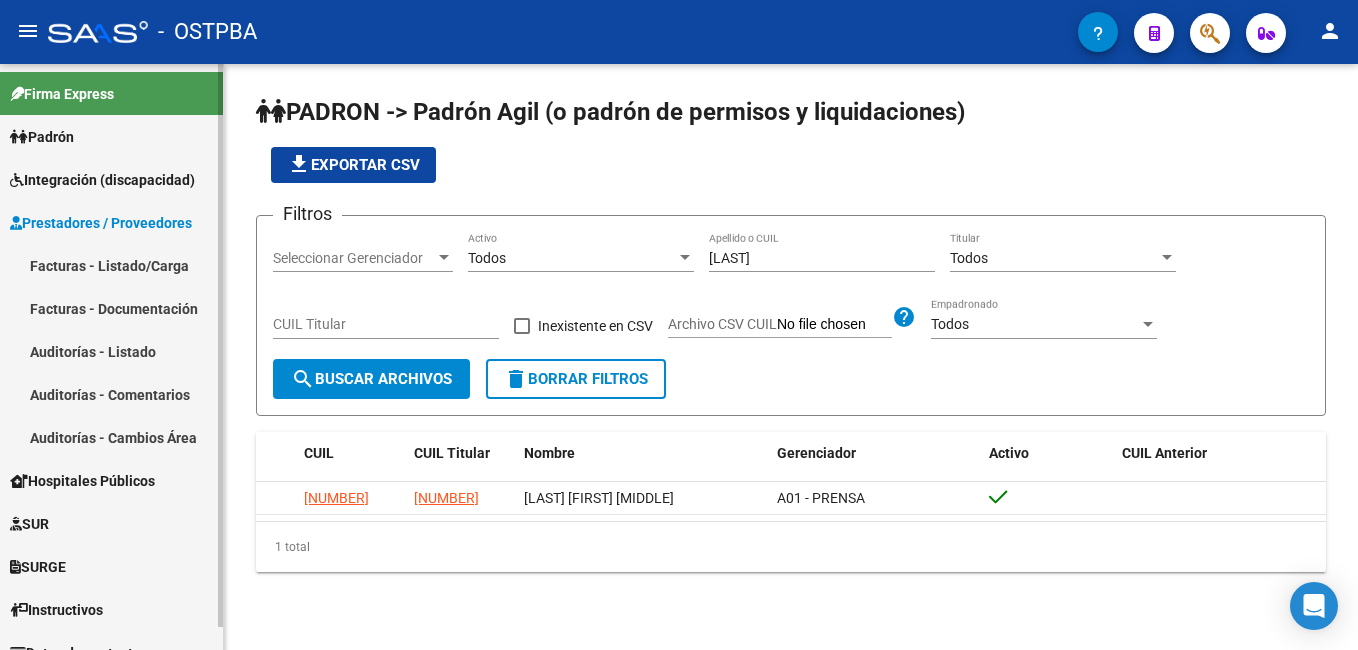 click on "Auditorías - Listado" at bounding box center (111, 351) 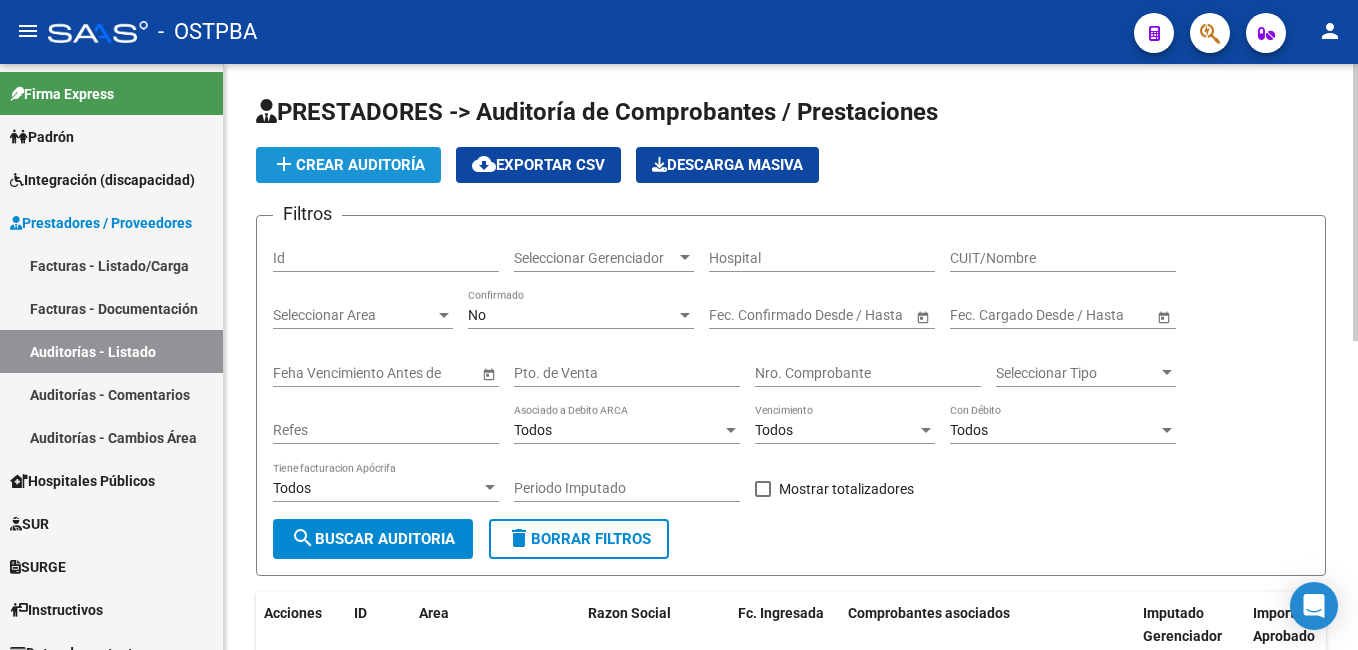 click on "add  Crear Auditoría" 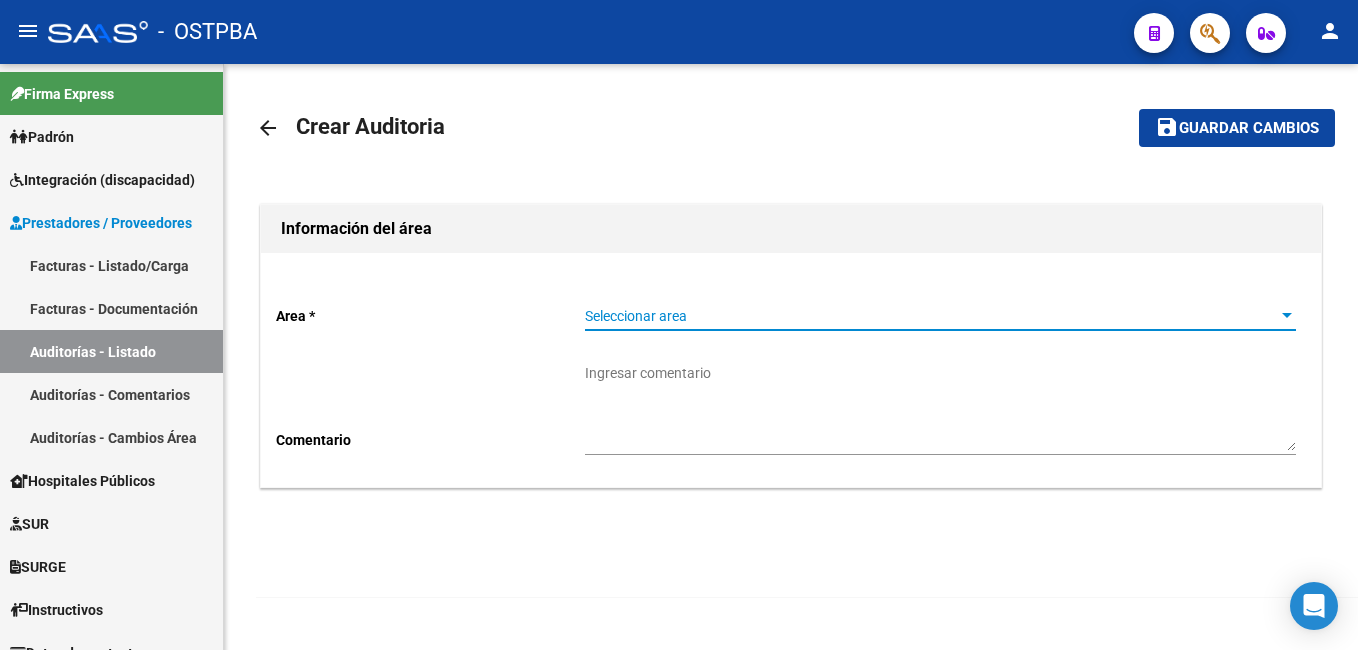 click at bounding box center (1287, 315) 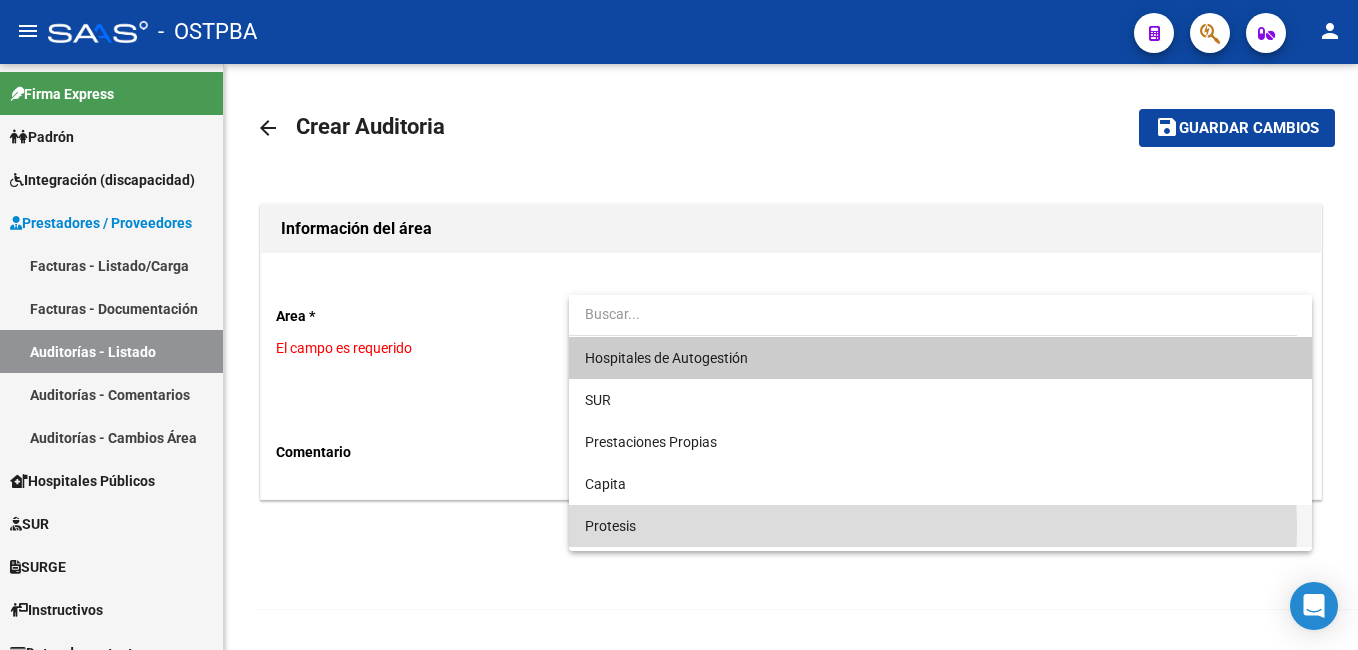 click on "Protesis" at bounding box center [940, 526] 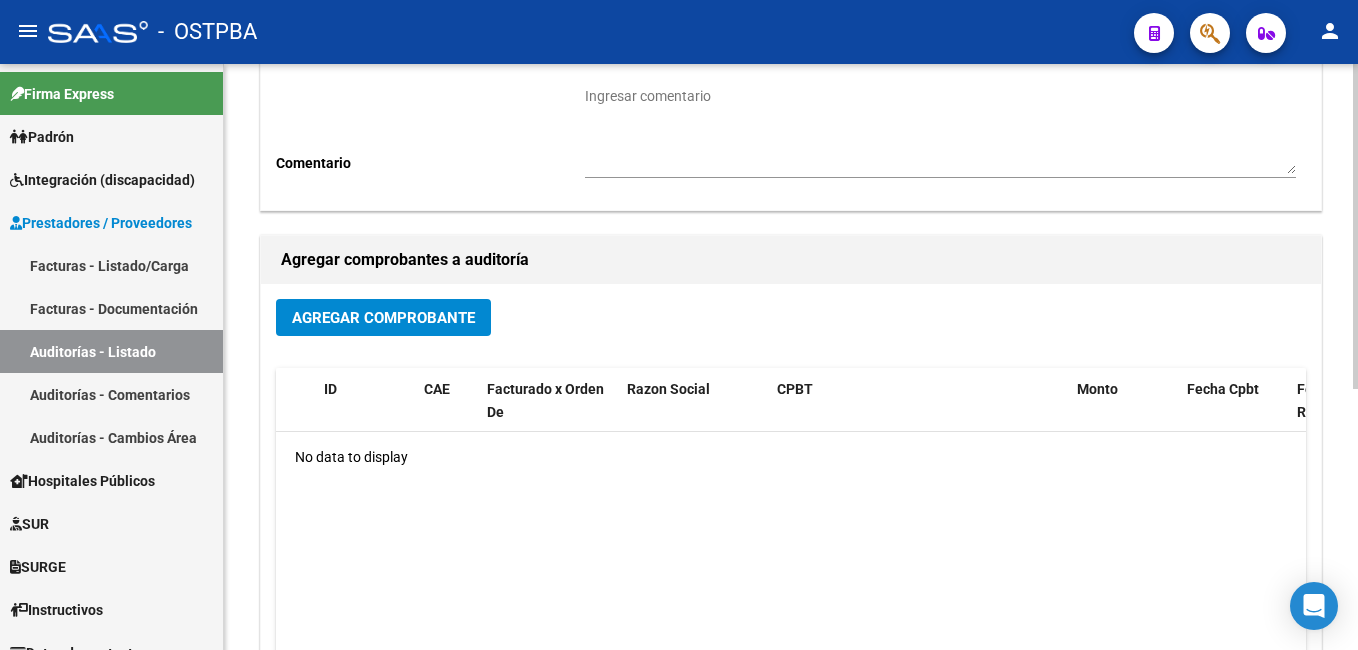 scroll, scrollTop: 300, scrollLeft: 0, axis: vertical 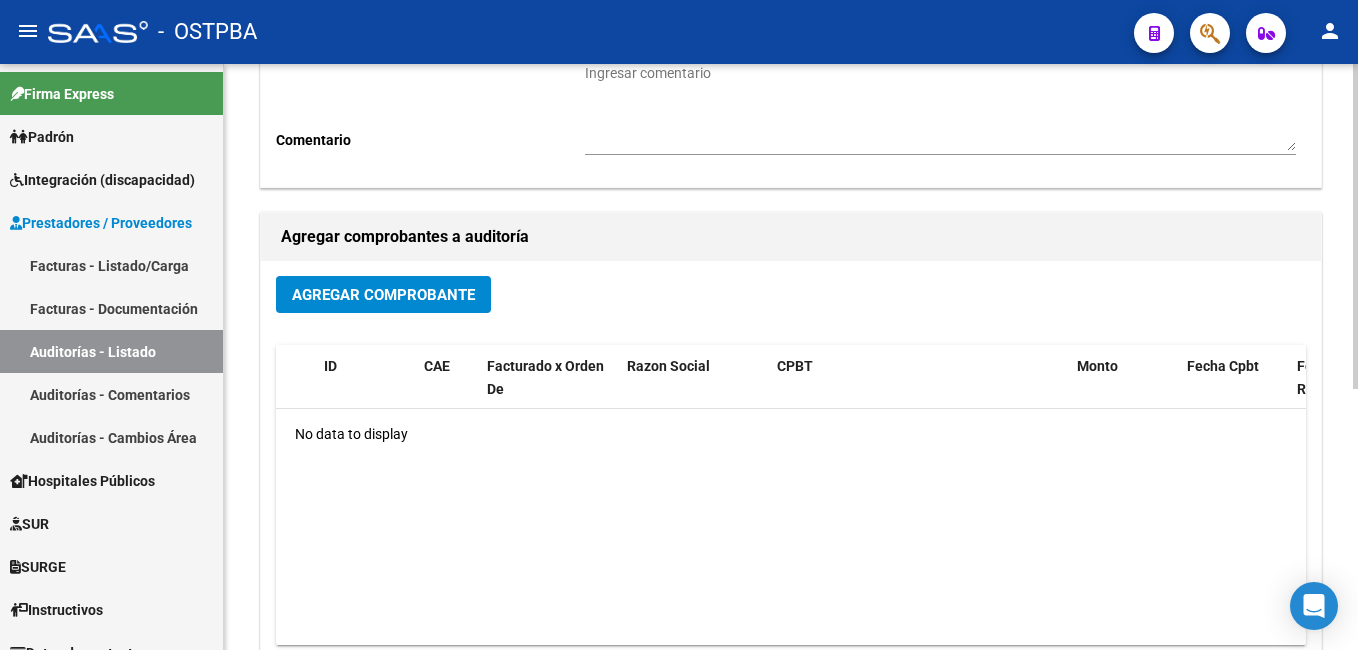 click on "Agregar Comprobante" 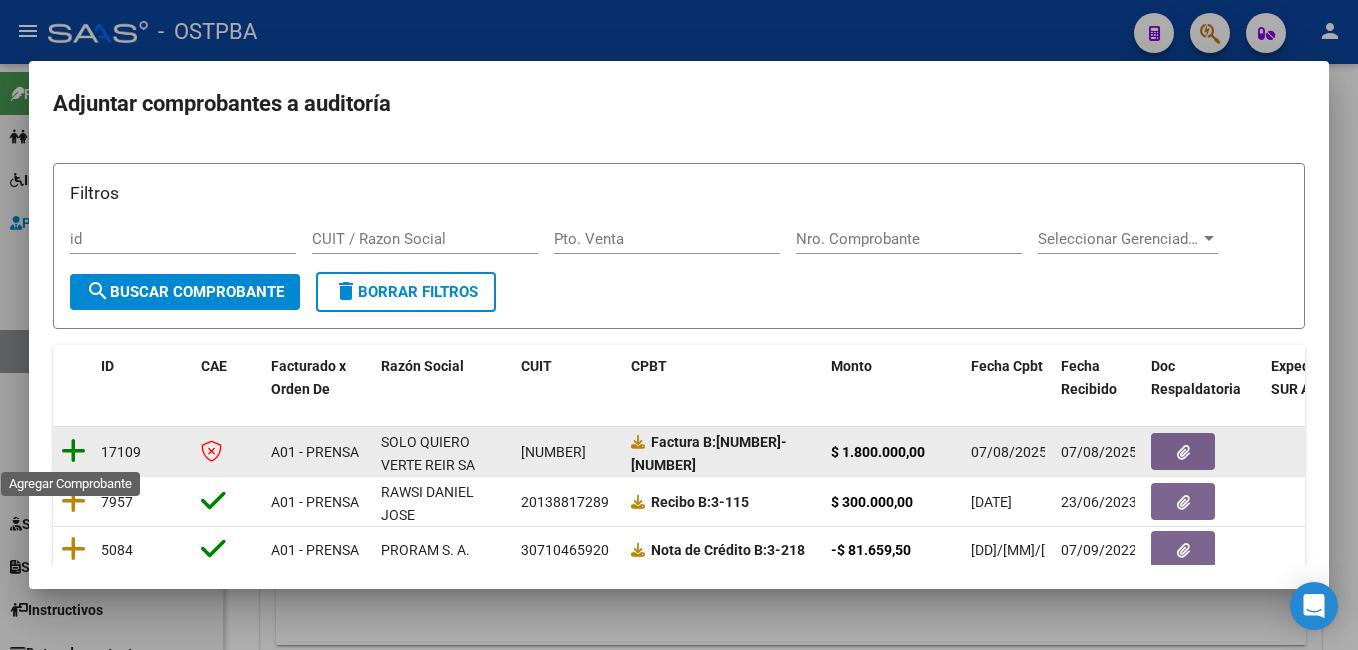 click 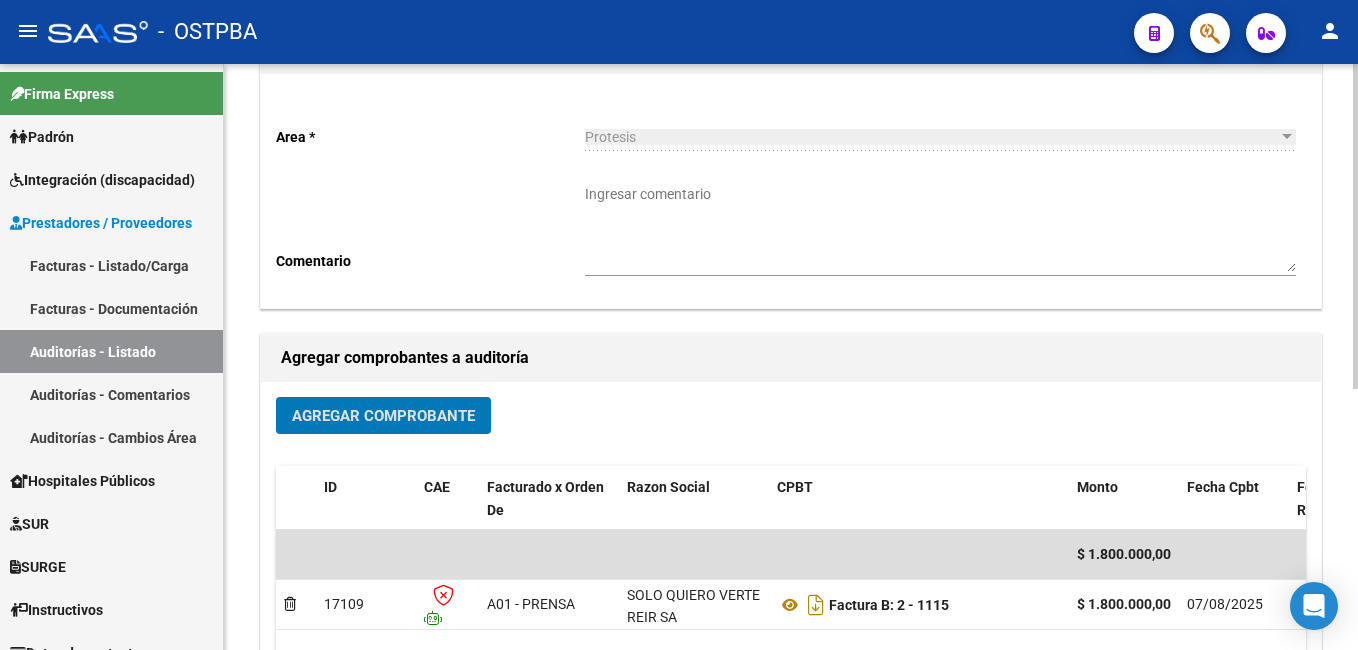 scroll, scrollTop: 0, scrollLeft: 0, axis: both 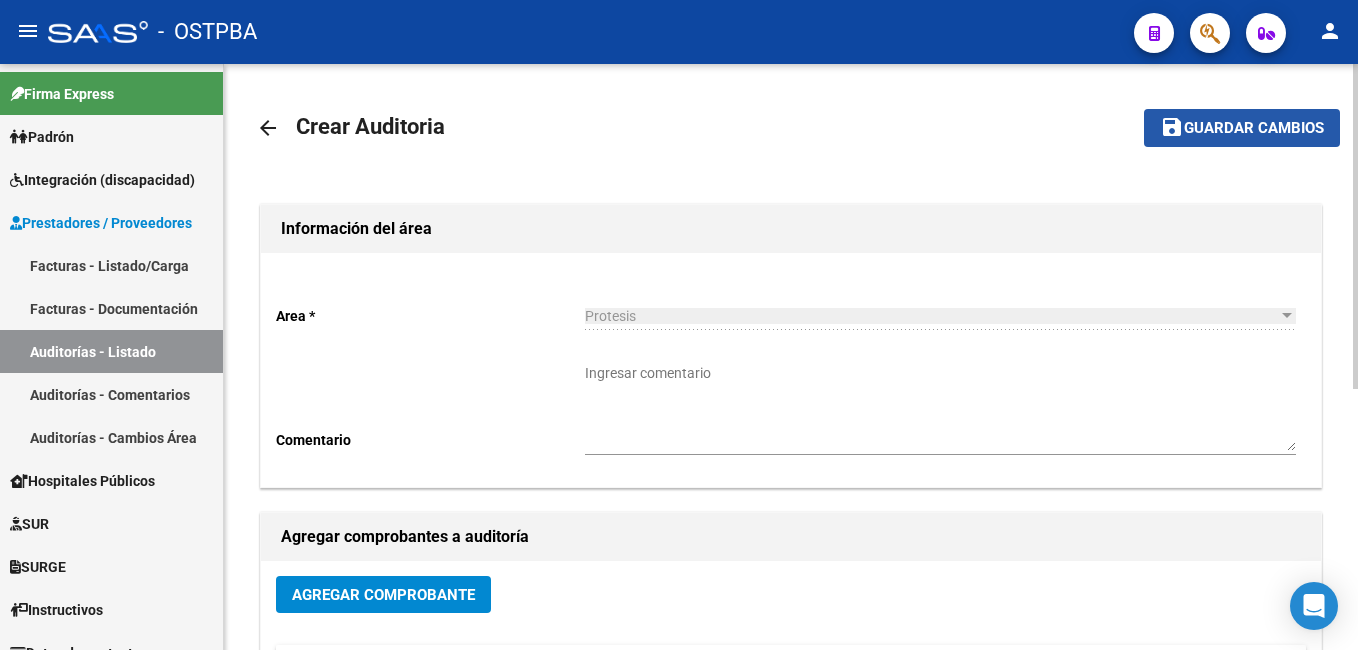 click on "Guardar cambios" 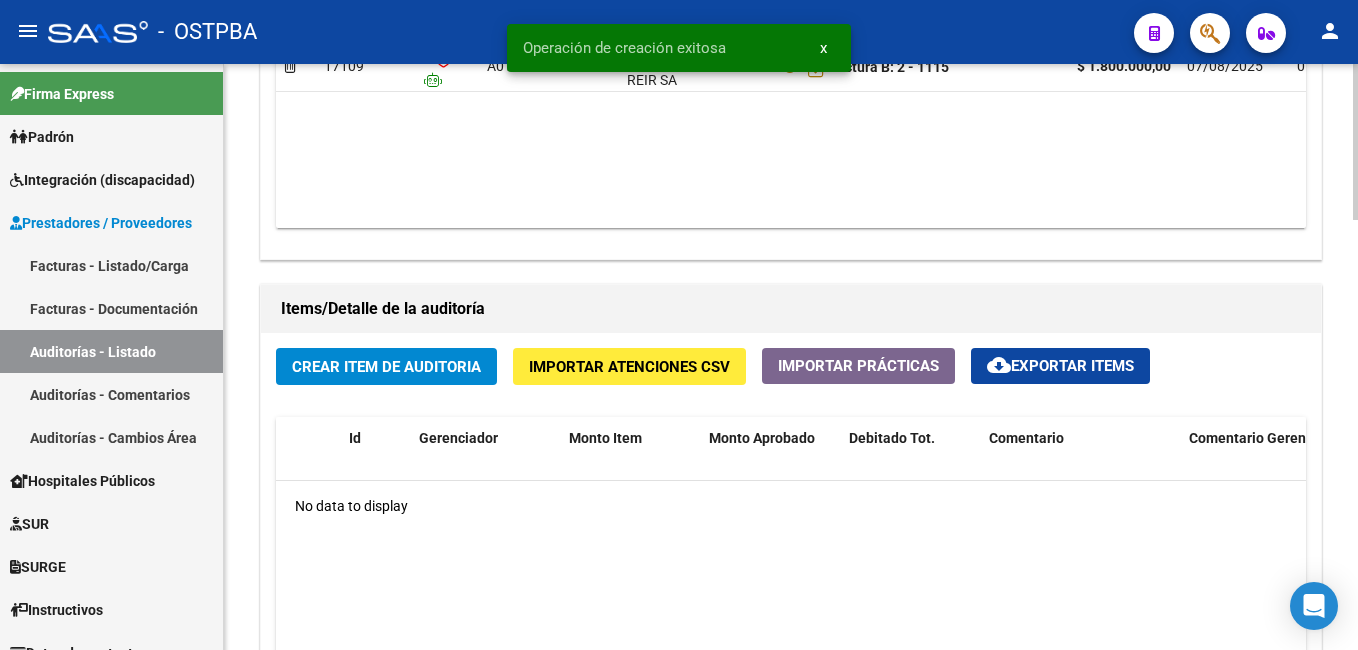 scroll, scrollTop: 1300, scrollLeft: 0, axis: vertical 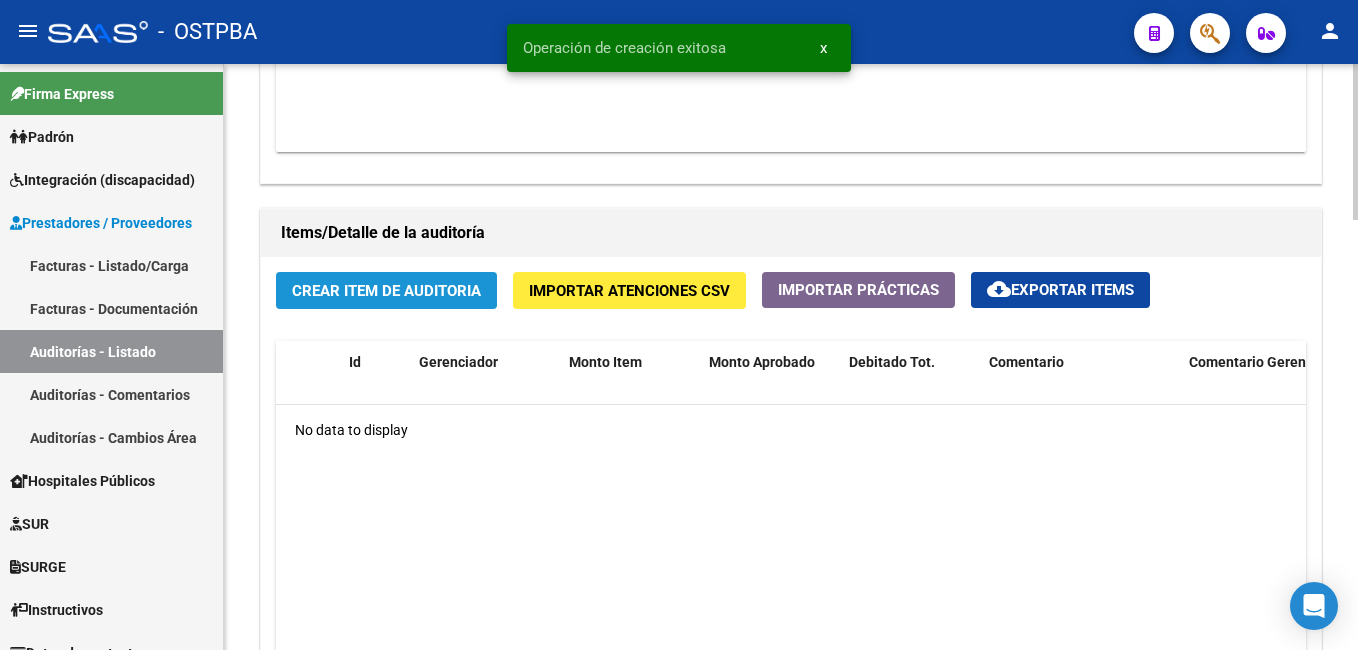 click on "Crear Item de Auditoria" 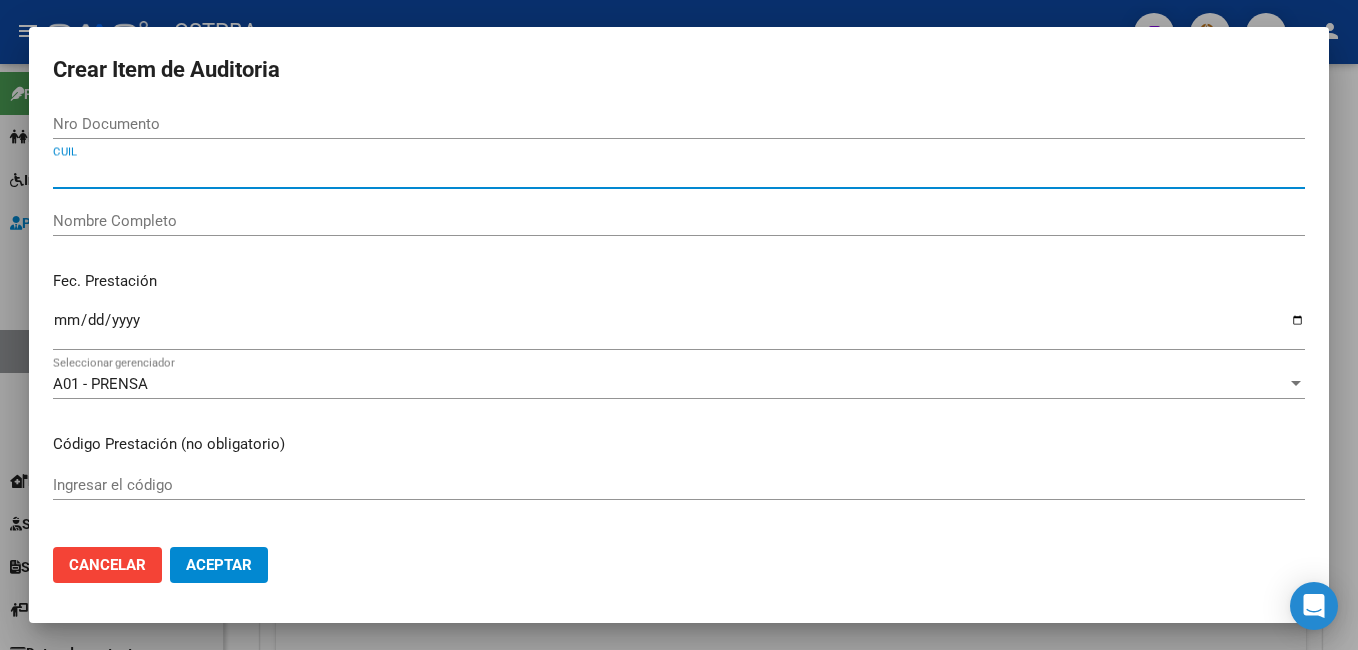 paste on "[NUMBER]" 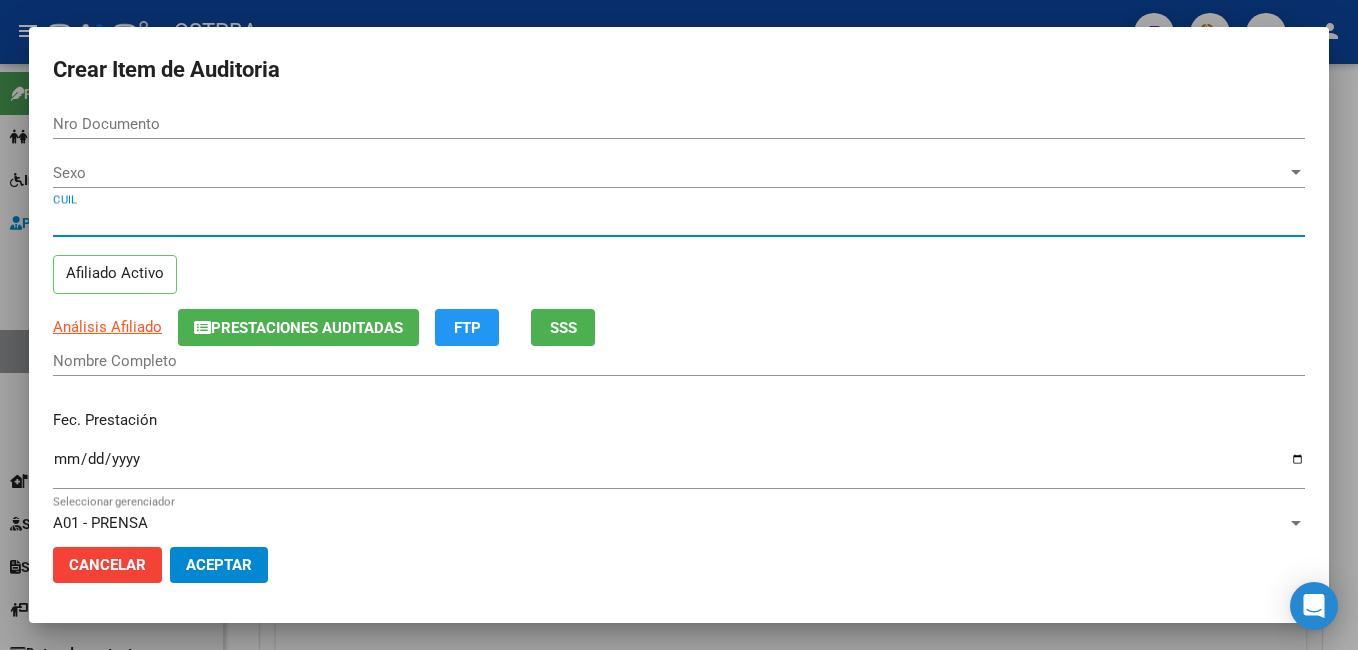 type on "[NUMBER]" 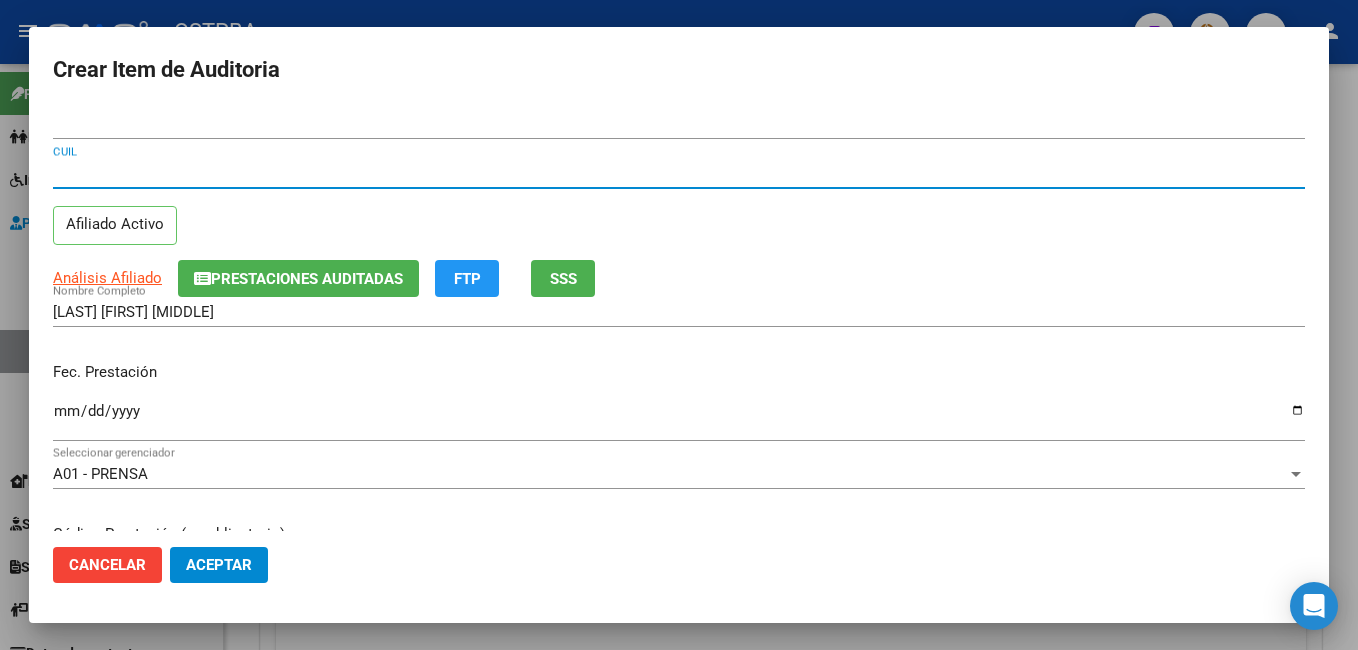 type on "[NUMBER]" 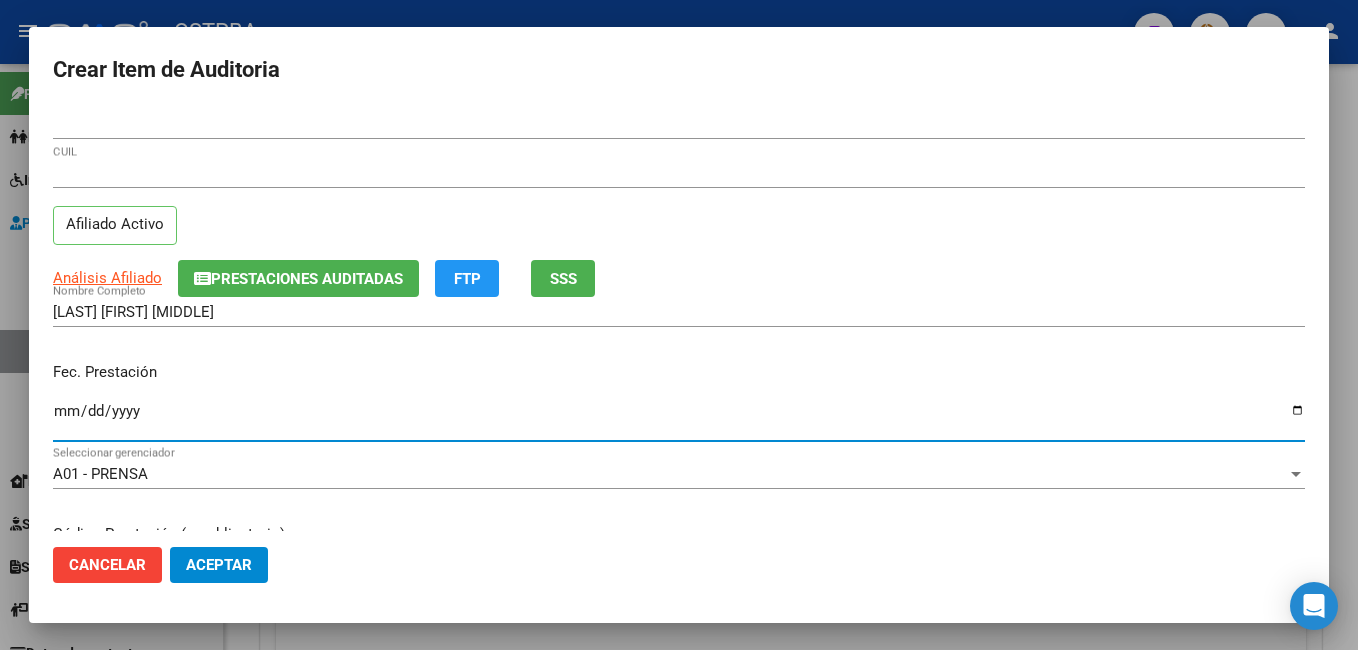 click on "Ingresar la fecha" at bounding box center [679, 419] 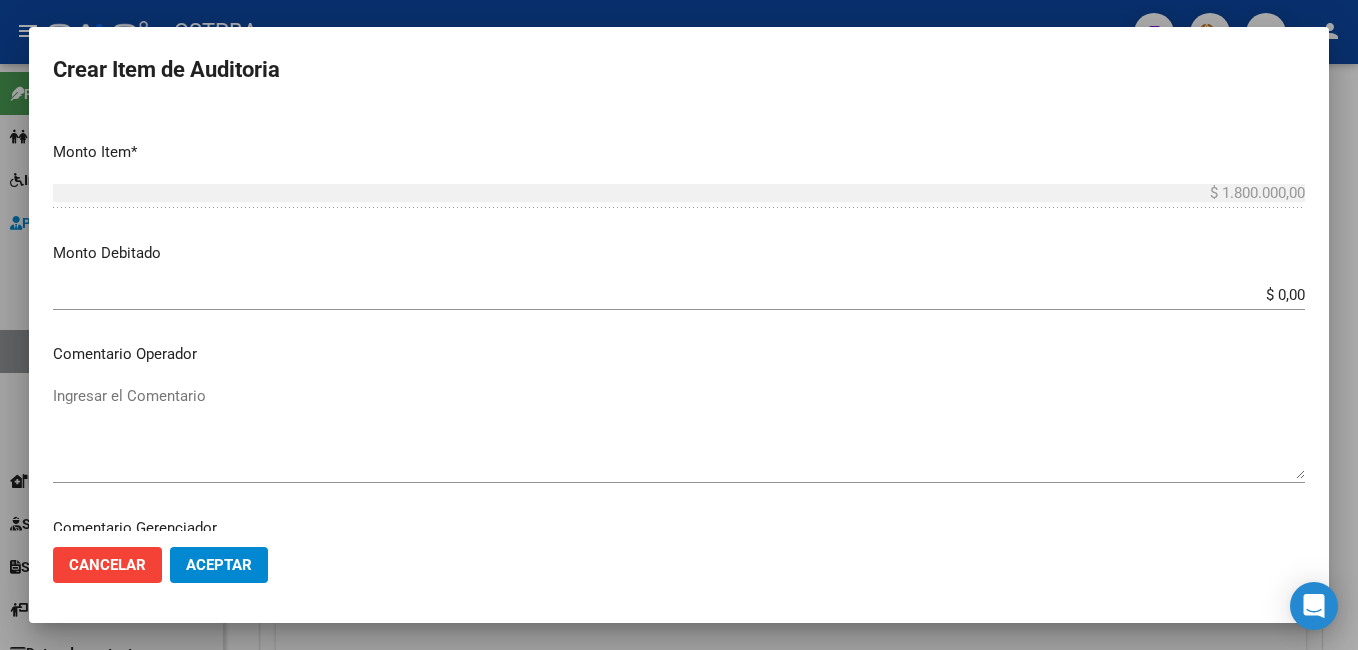 scroll, scrollTop: 700, scrollLeft: 0, axis: vertical 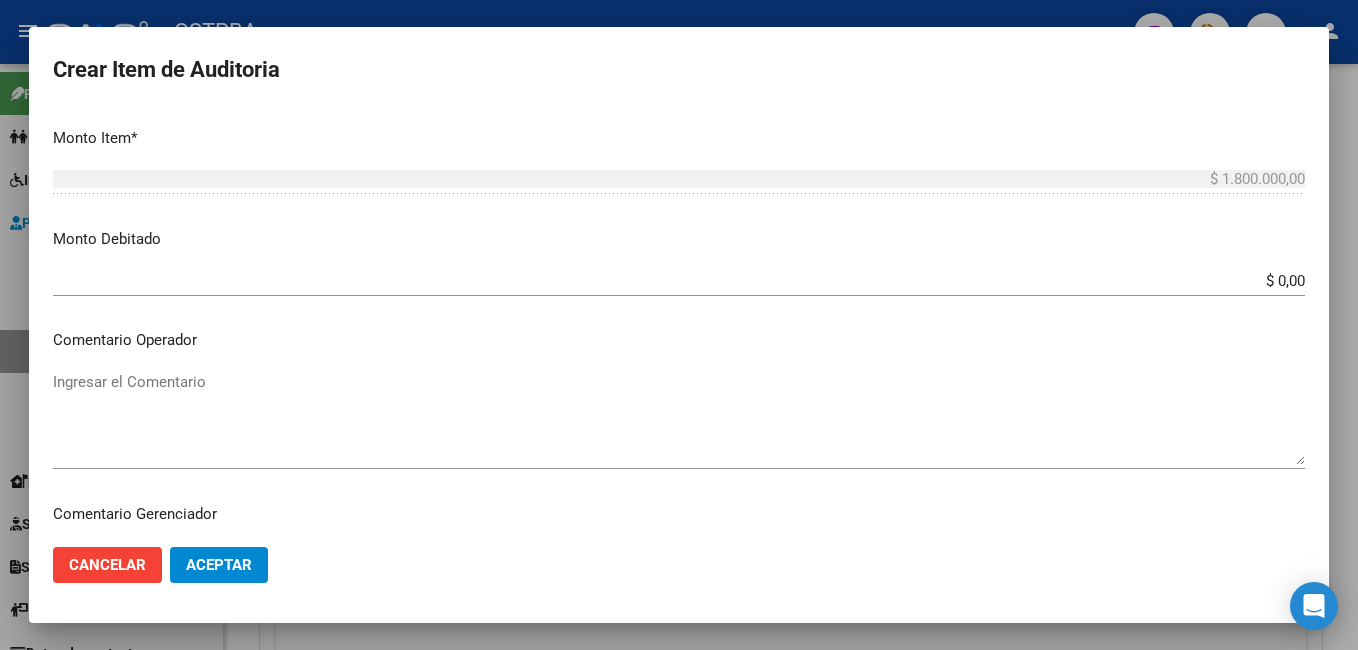click on "Ingresar el Comentario" at bounding box center (679, 418) 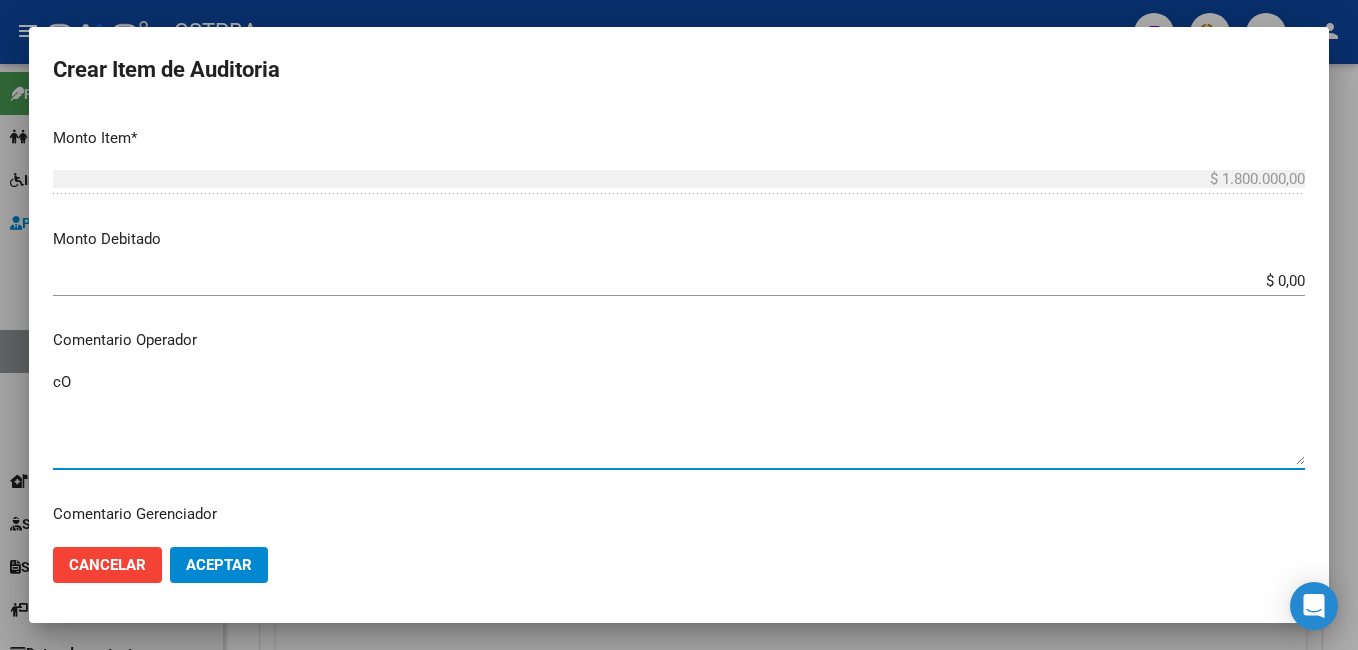 type on "c" 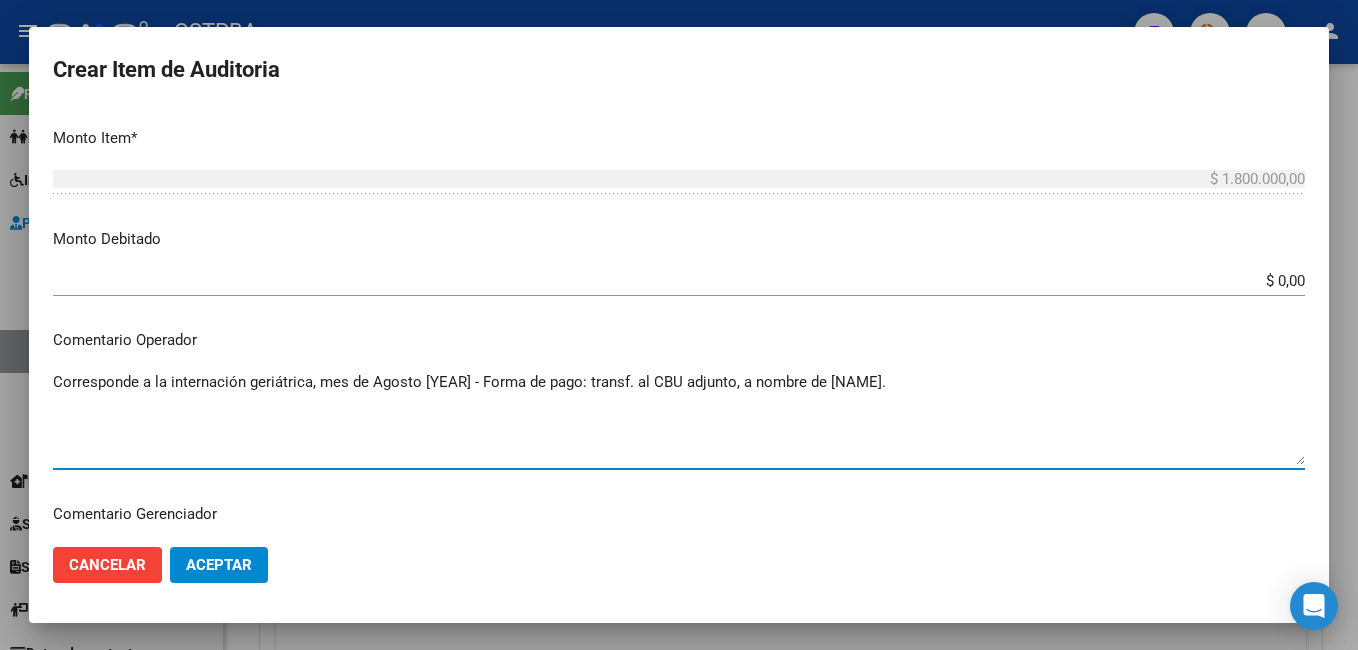 type on "Corresponde a la internación geriátrica, mes de Agosto [YEAR] - Forma de pago: transf. al CBU adjunto, a nombre de [NAME]." 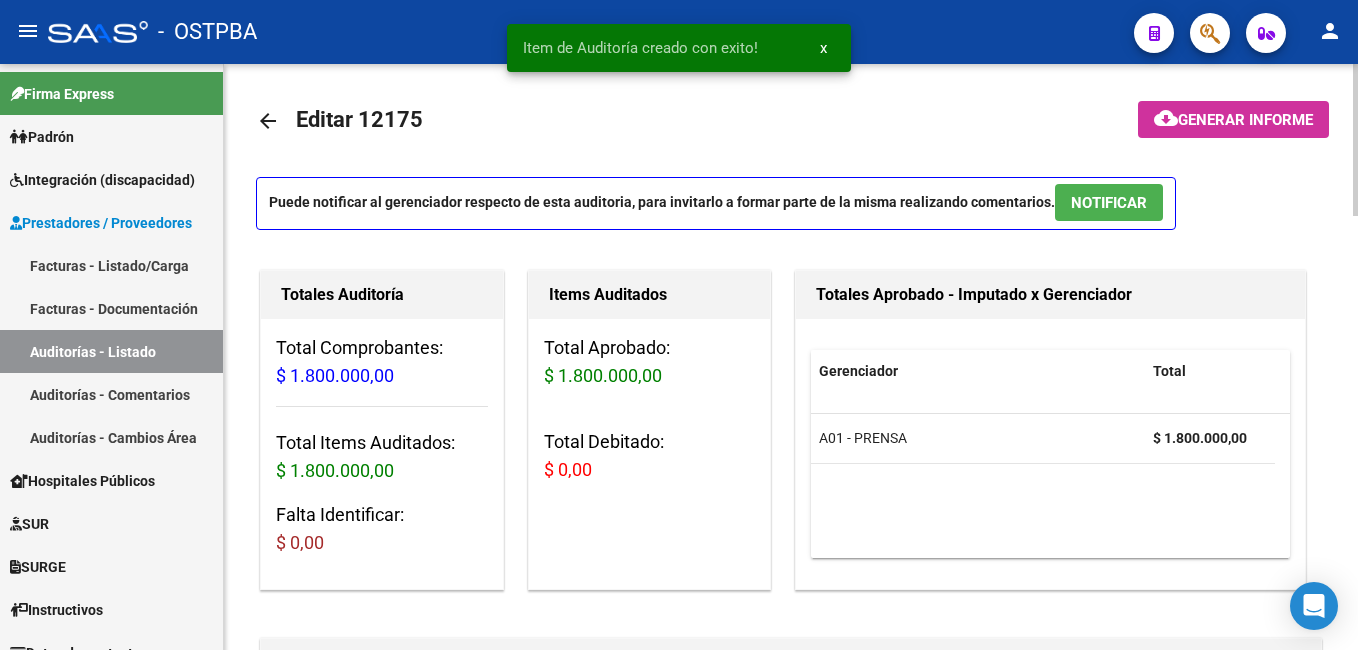 scroll, scrollTop: 0, scrollLeft: 0, axis: both 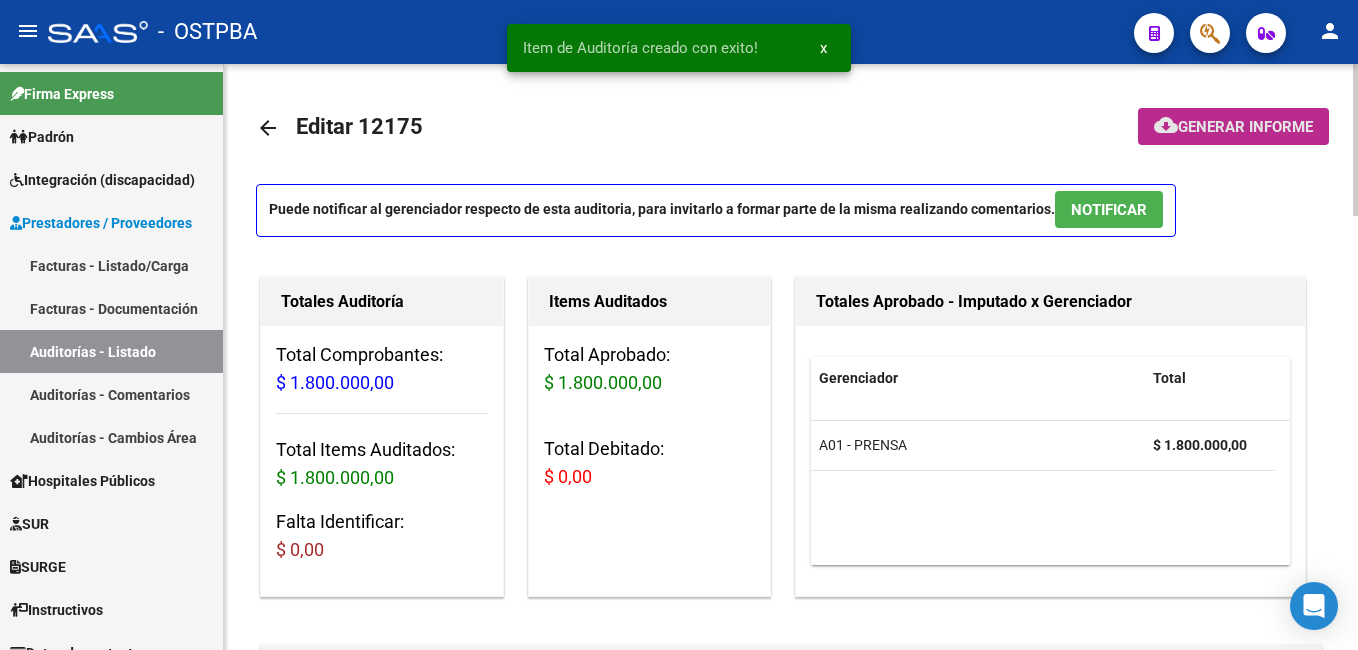 click on "Generar informe" 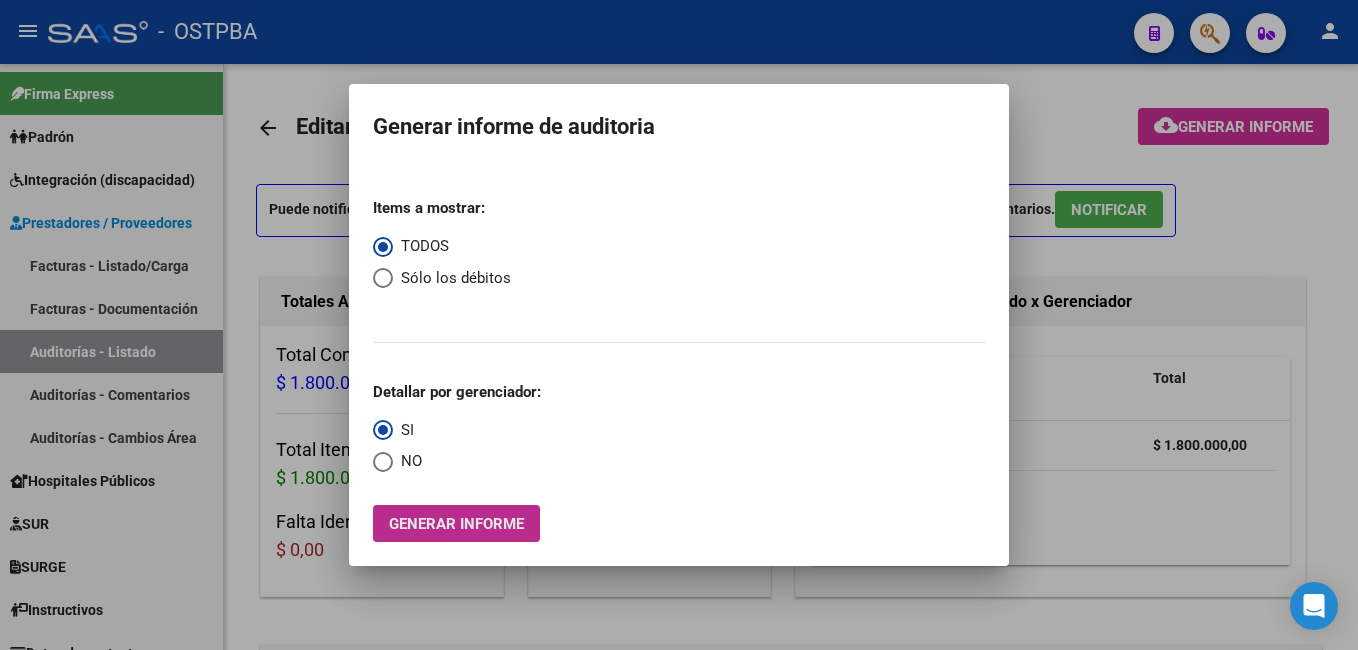click on "Generar informe" at bounding box center [456, 524] 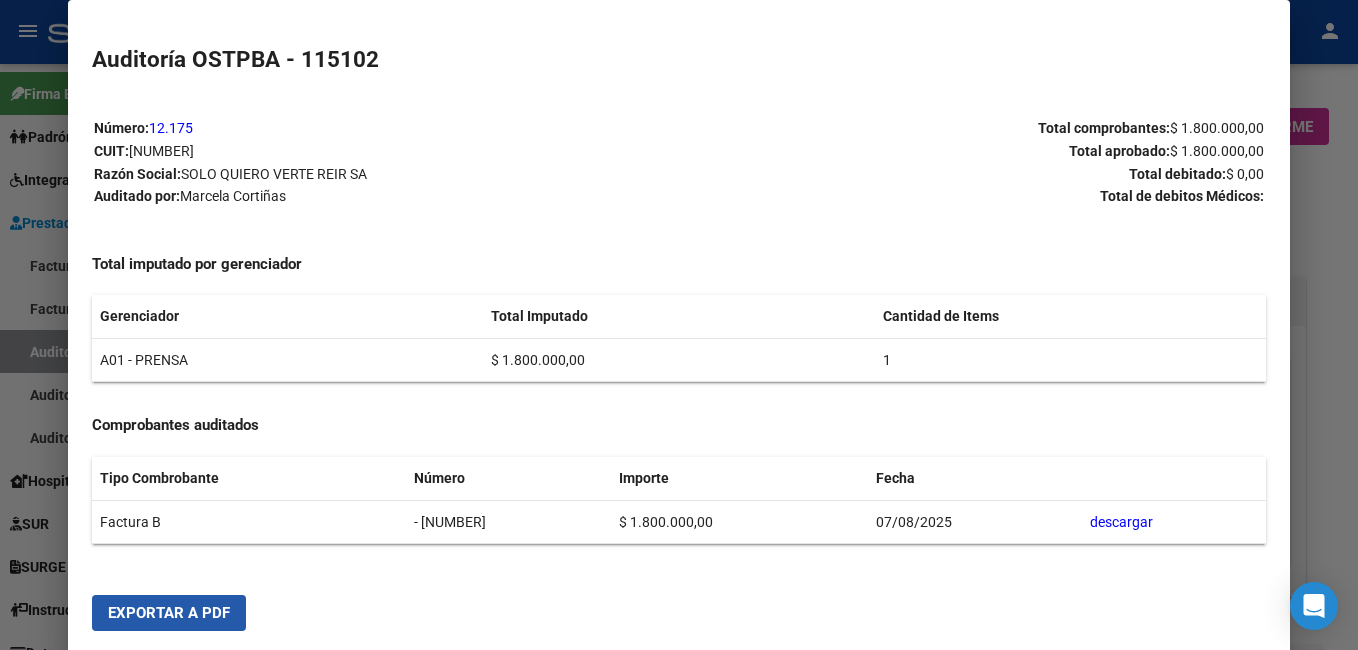 drag, startPoint x: 192, startPoint y: 604, endPoint x: 599, endPoint y: 513, distance: 417.04916 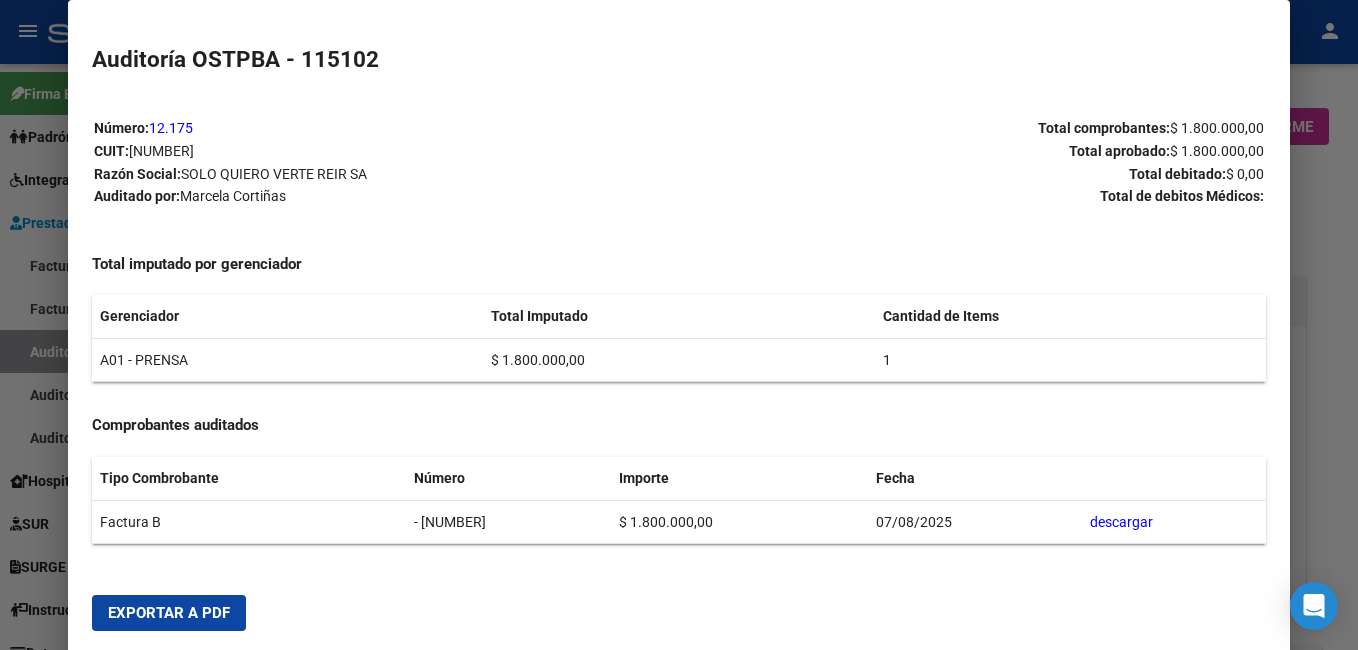 click at bounding box center (679, 325) 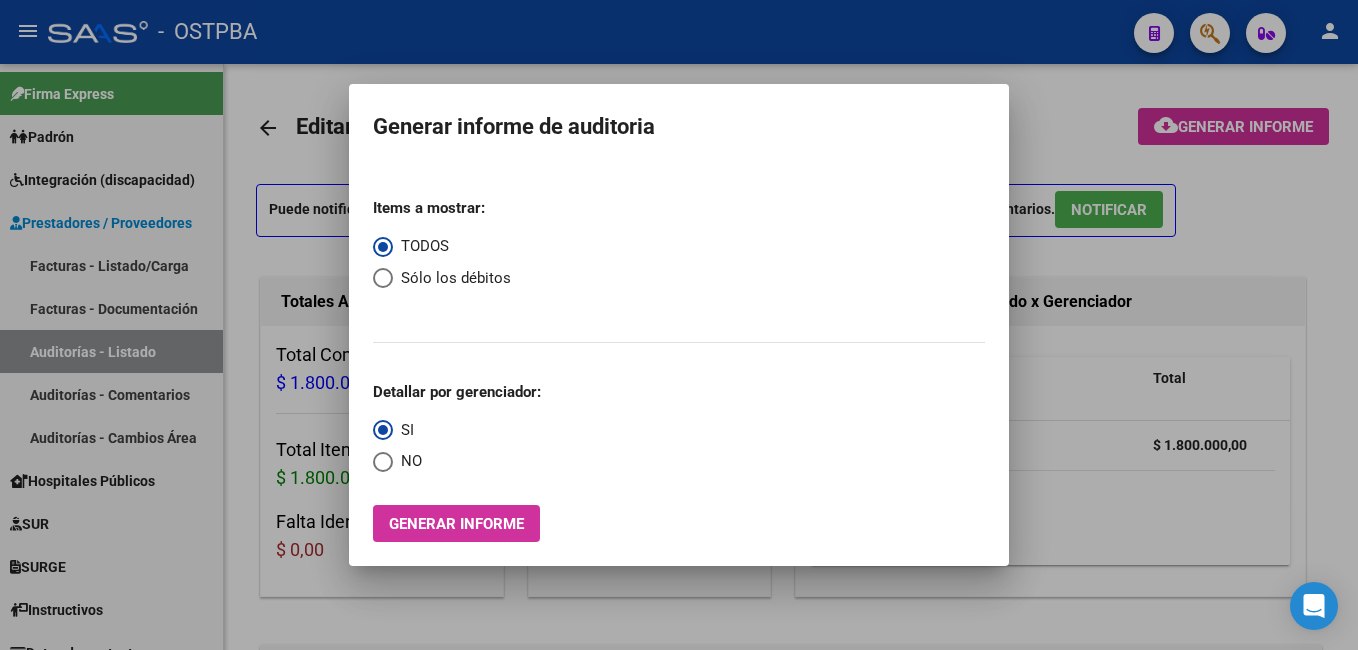 click at bounding box center (679, 325) 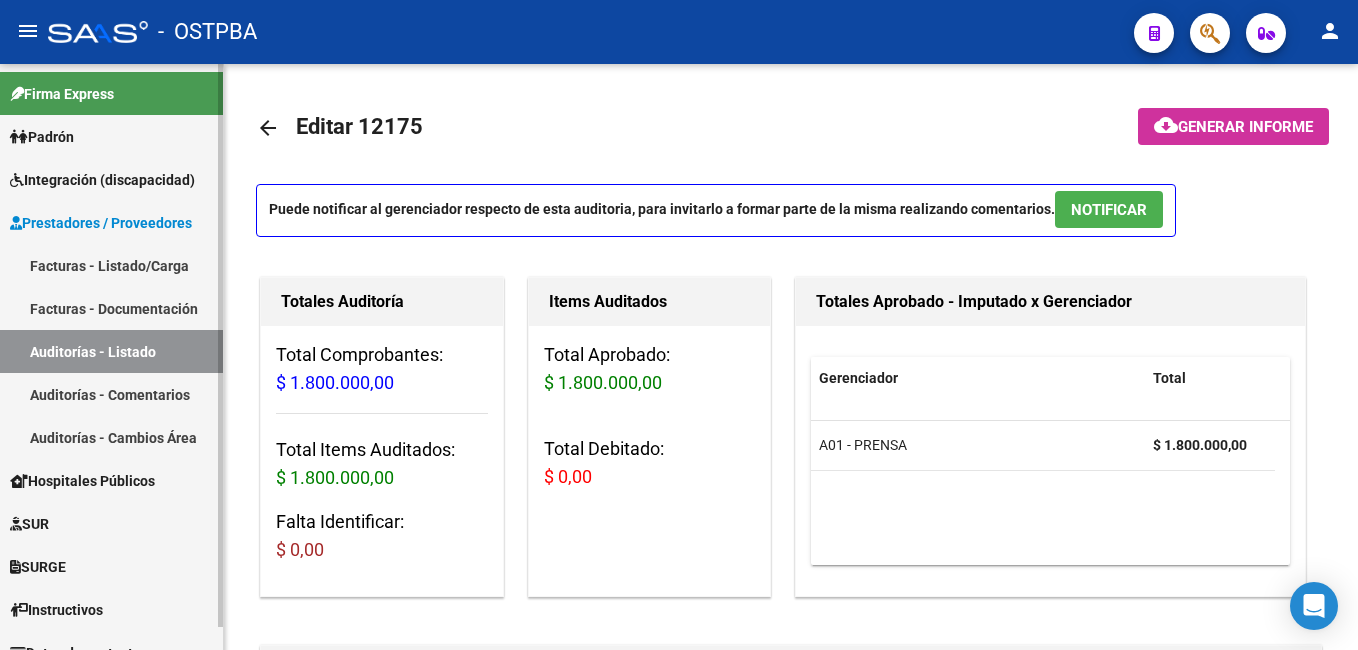 click on "Facturas - Listado/Carga" at bounding box center (111, 265) 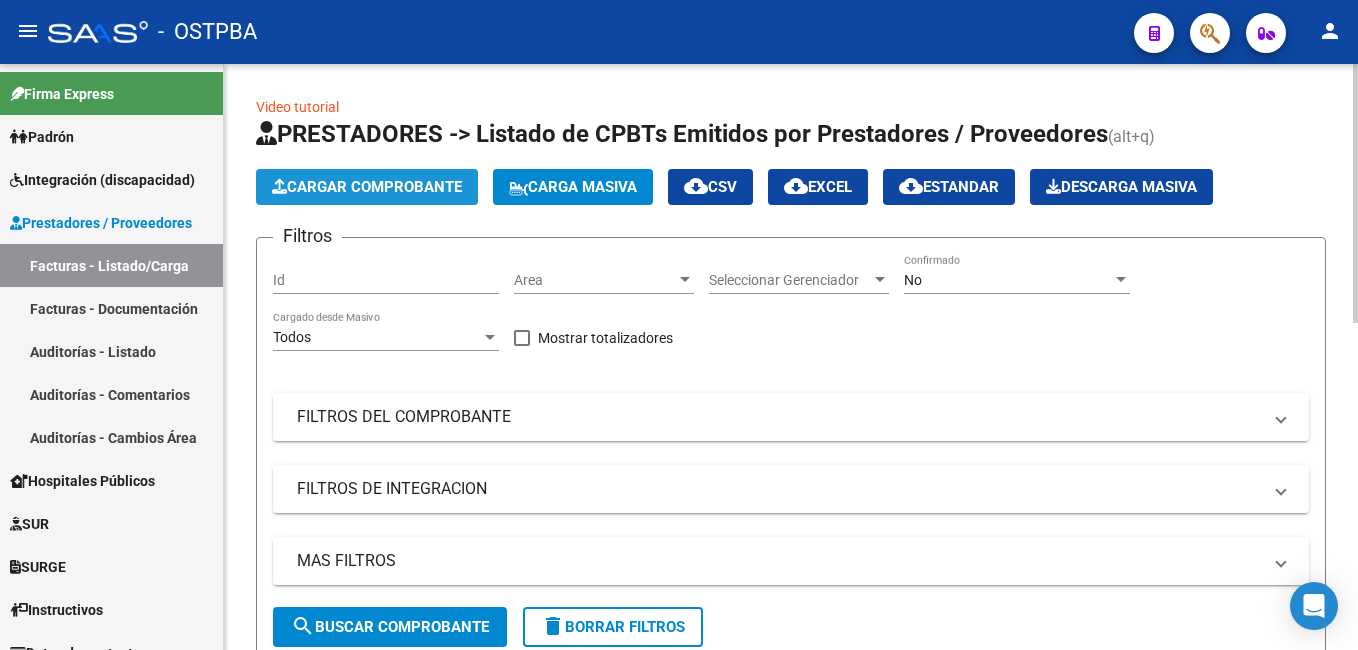 click on "Cargar Comprobante" 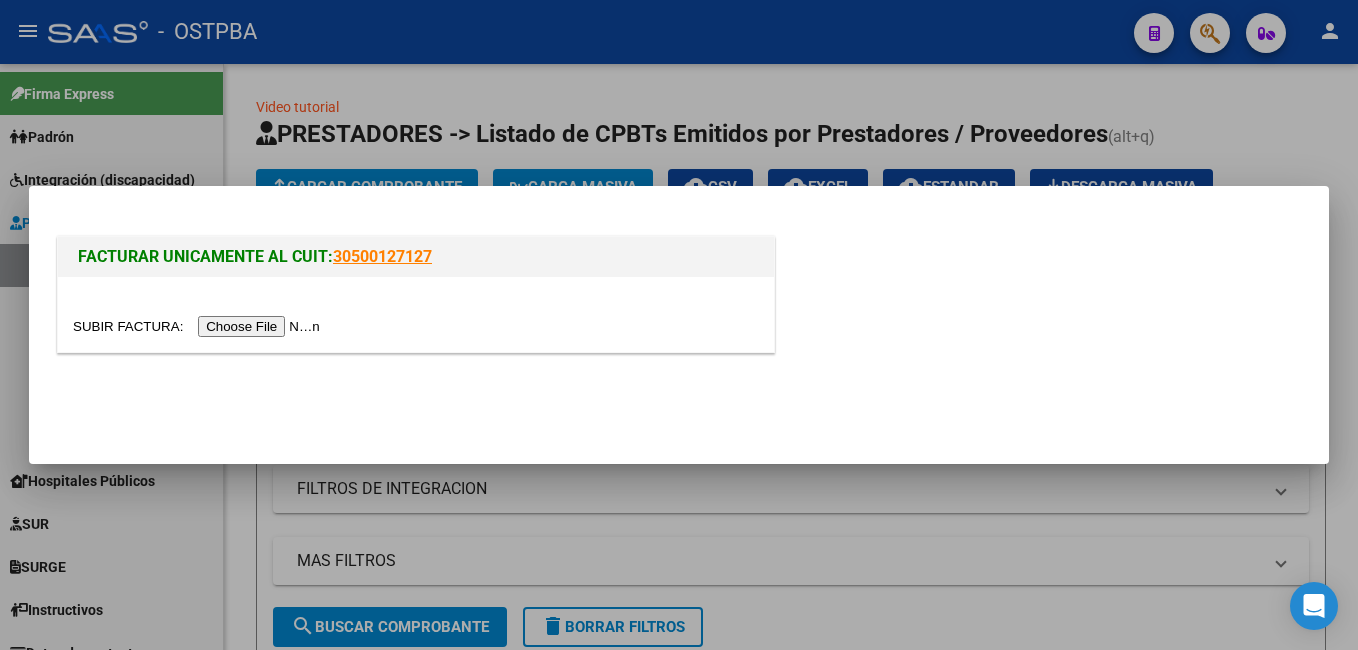click at bounding box center [199, 326] 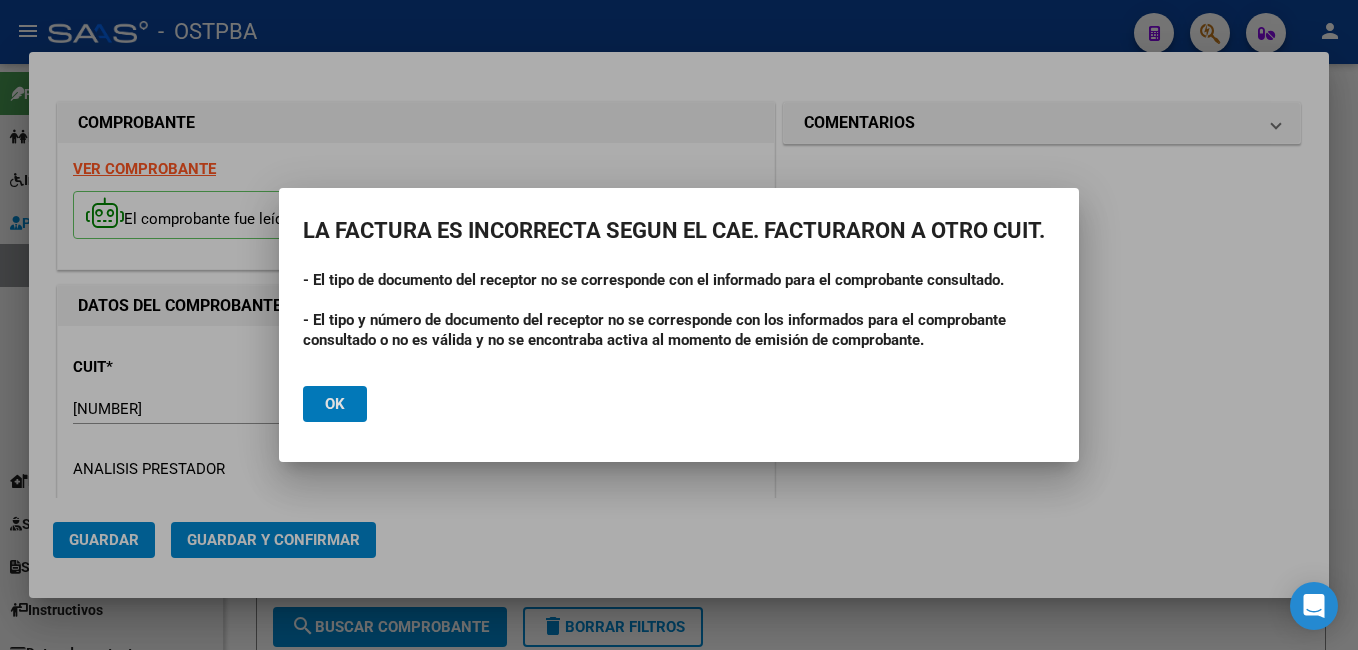 click on "Ok" 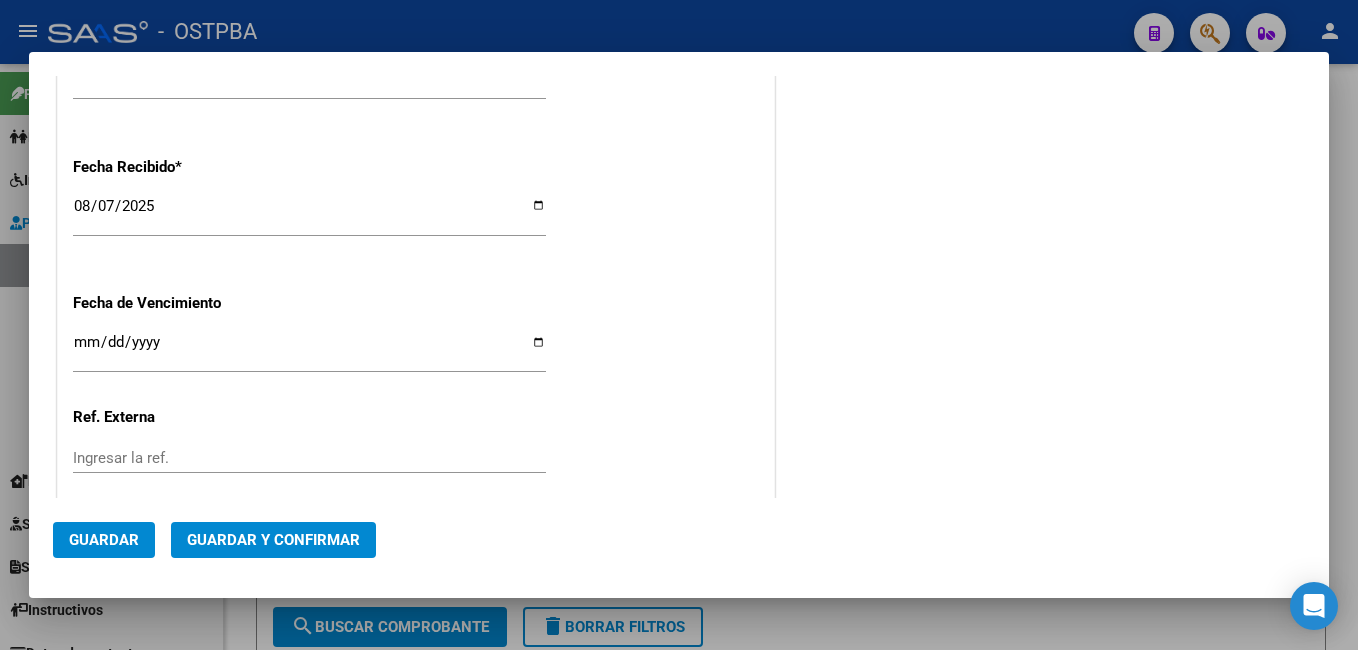 scroll, scrollTop: 1300, scrollLeft: 0, axis: vertical 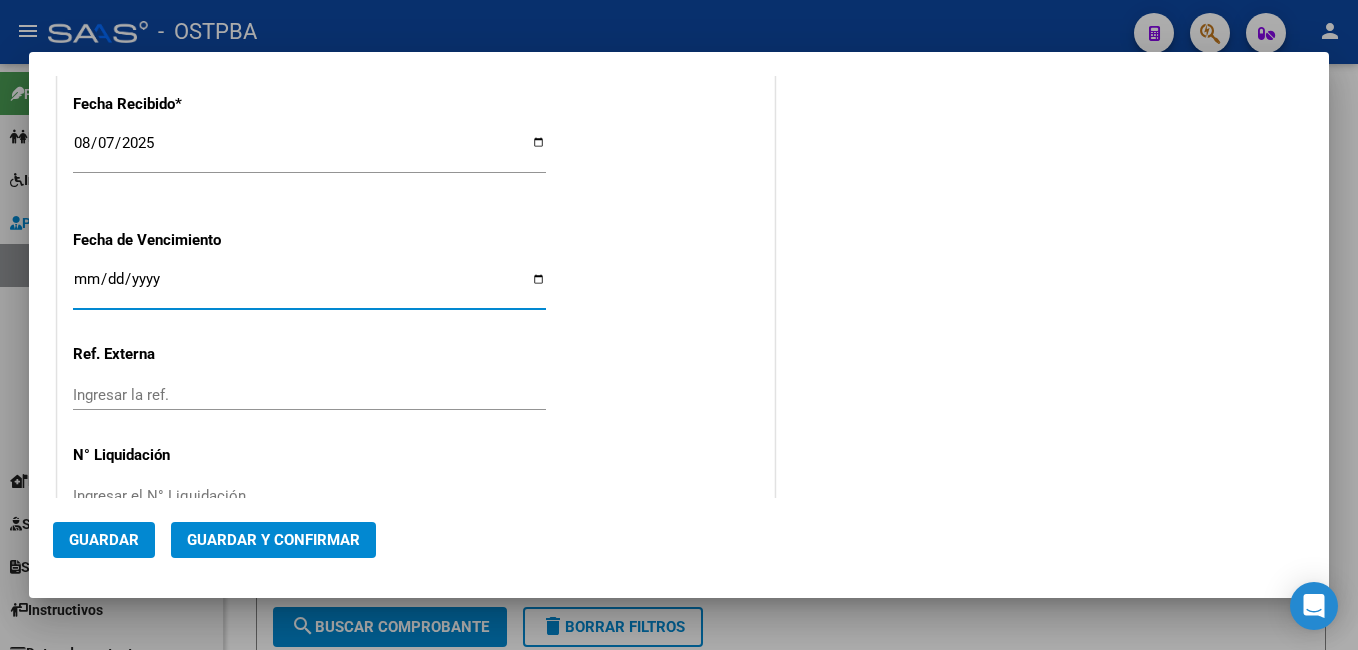 click on "Ingresar la fecha" at bounding box center (309, 287) 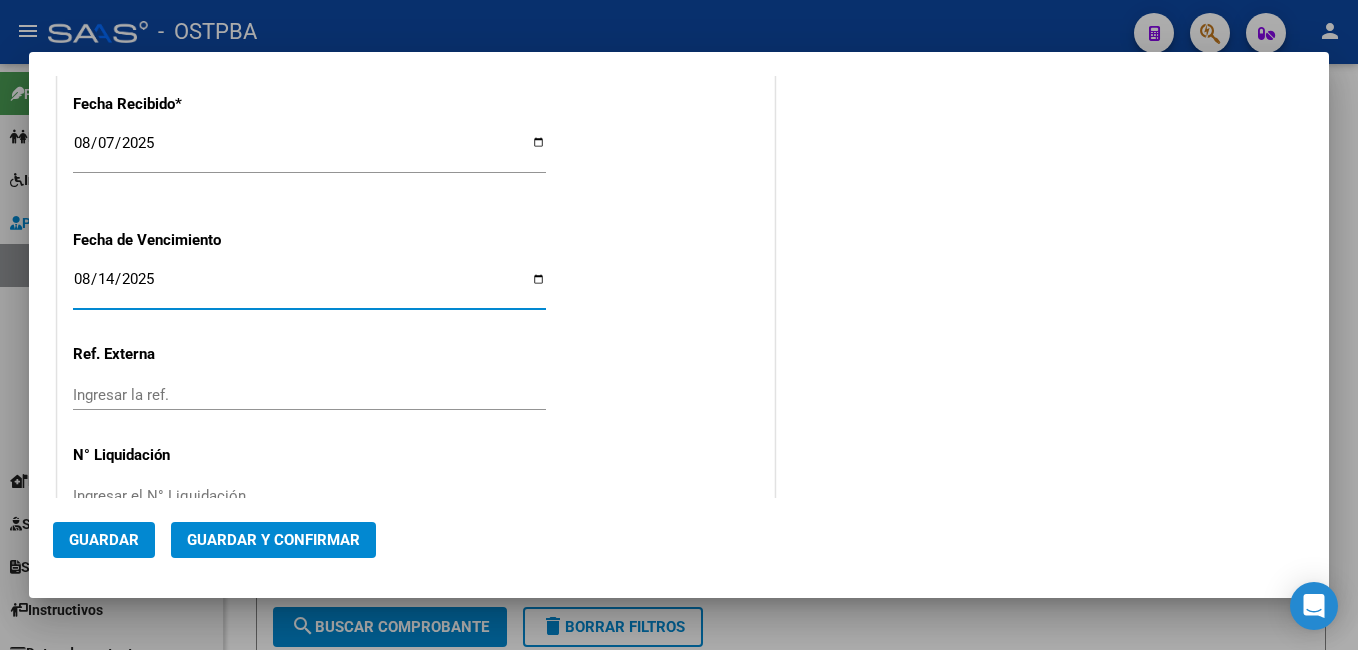 type on "2025-08-14" 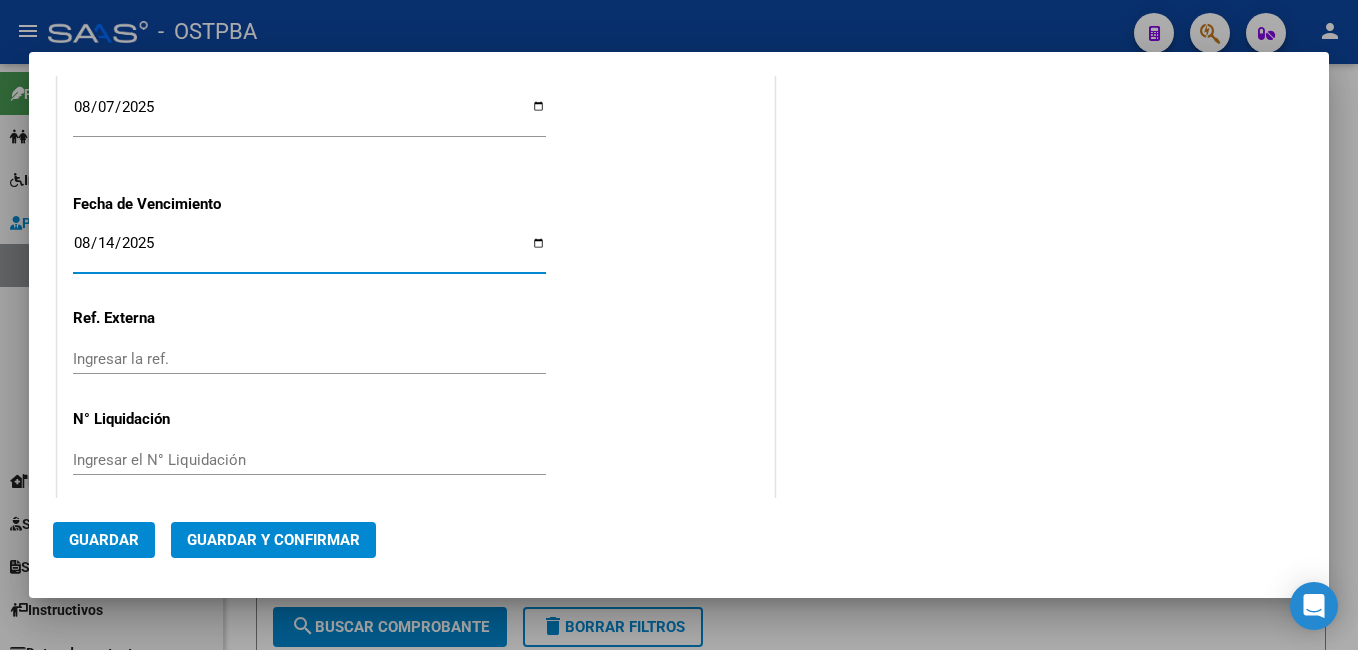 scroll, scrollTop: 1351, scrollLeft: 0, axis: vertical 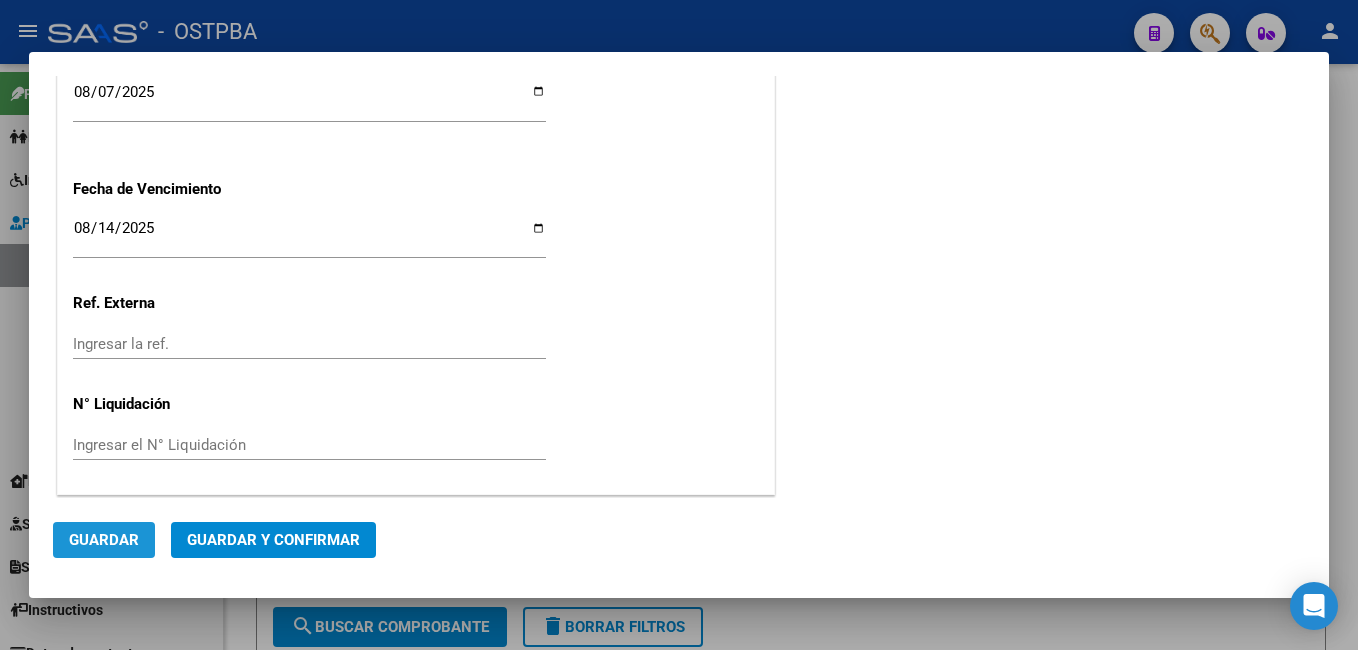 drag, startPoint x: 110, startPoint y: 538, endPoint x: 203, endPoint y: 499, distance: 100.84642 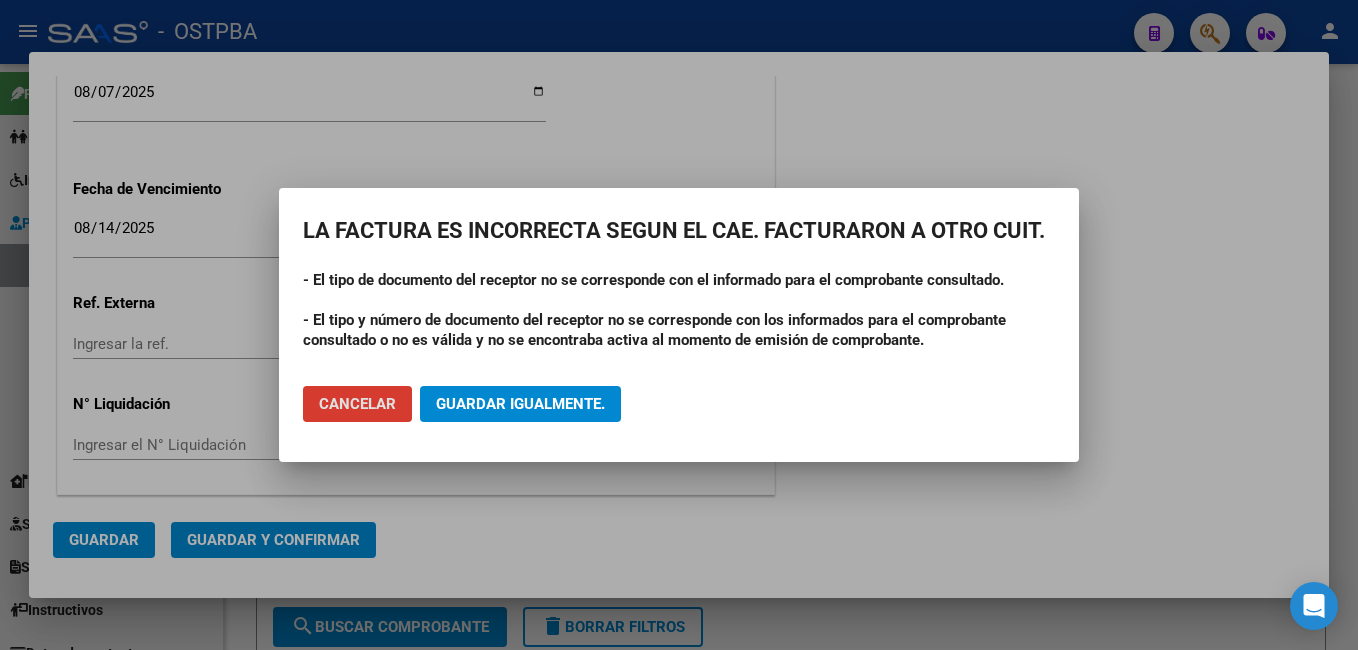 click on "Guardar igualmente." 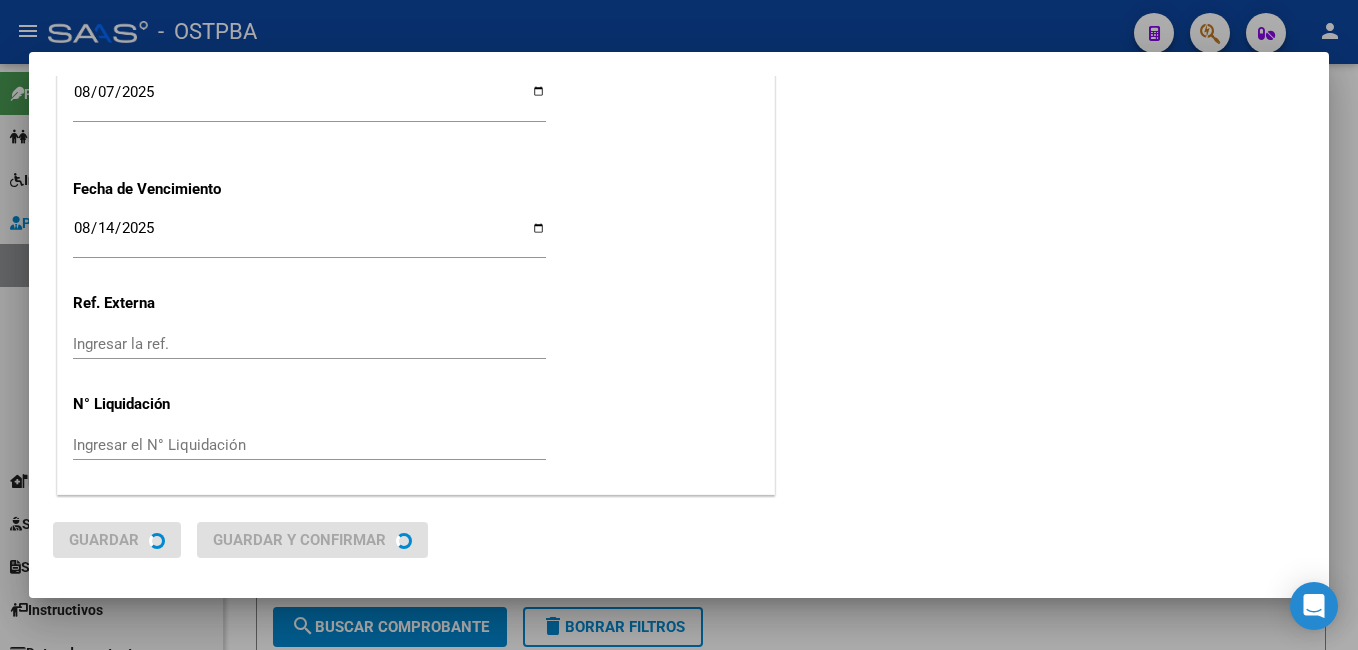 scroll, scrollTop: 0, scrollLeft: 0, axis: both 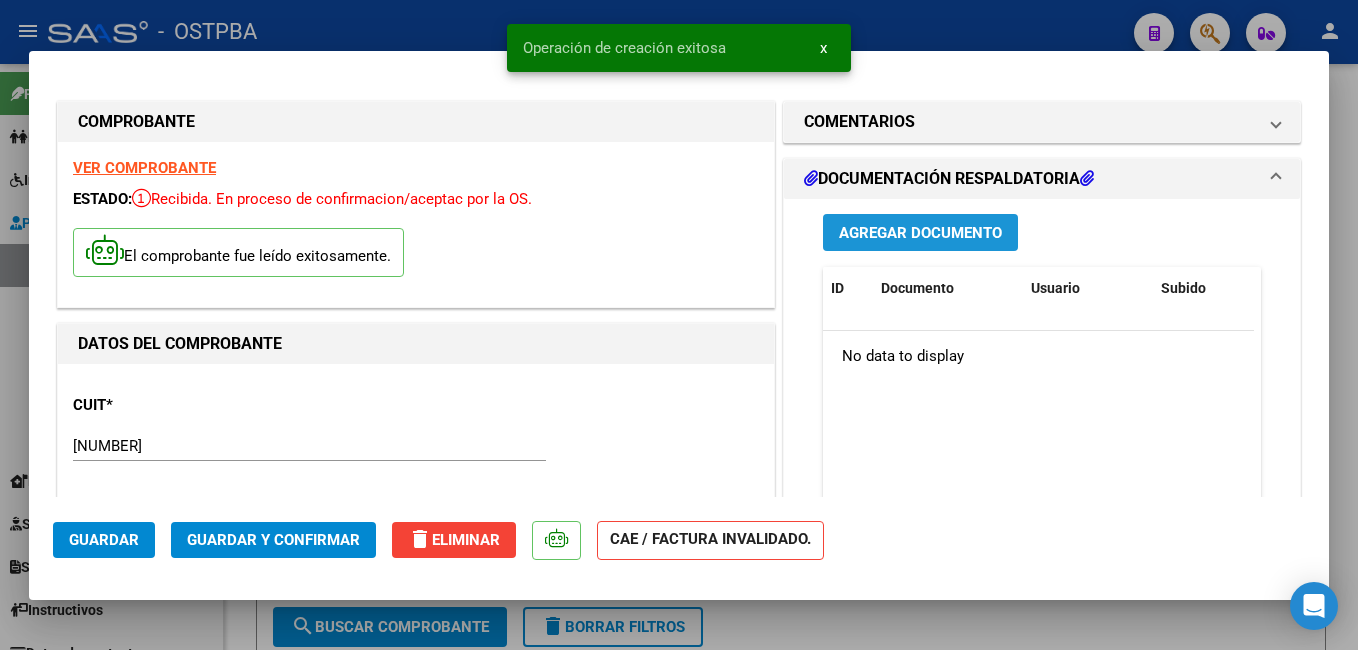 click on "Agregar Documento" at bounding box center (920, 233) 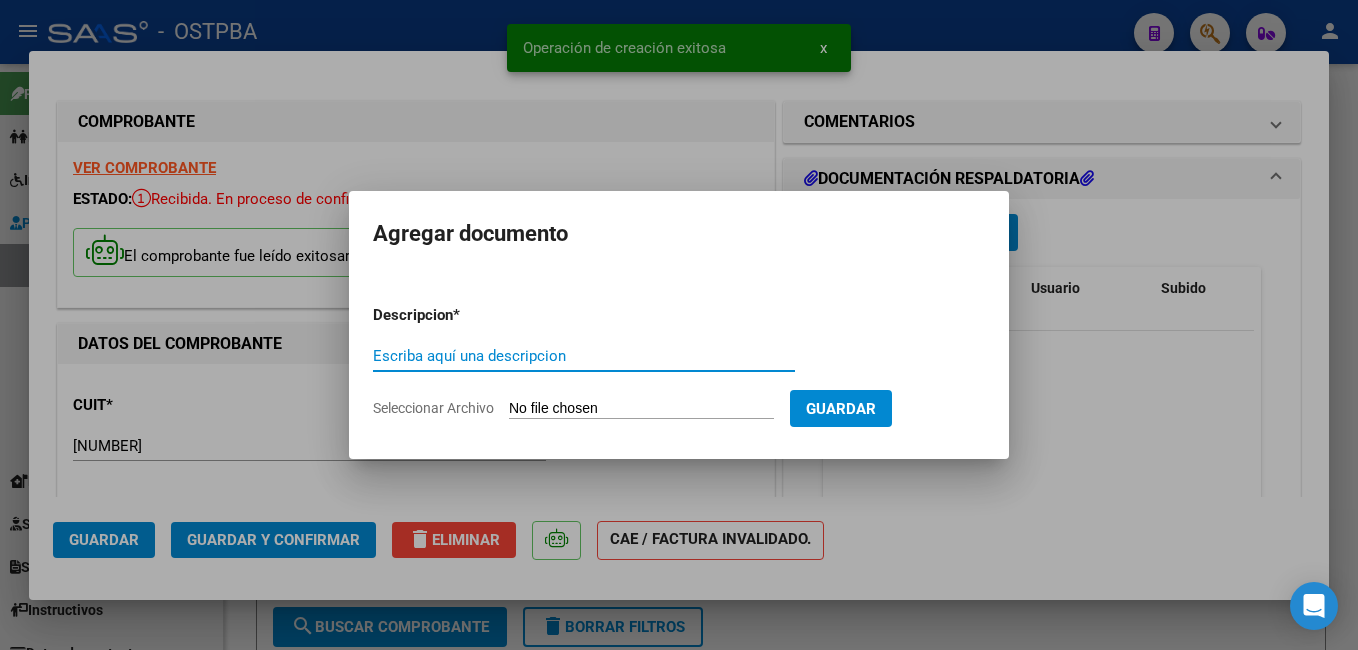 click on "Seleccionar Archivo" 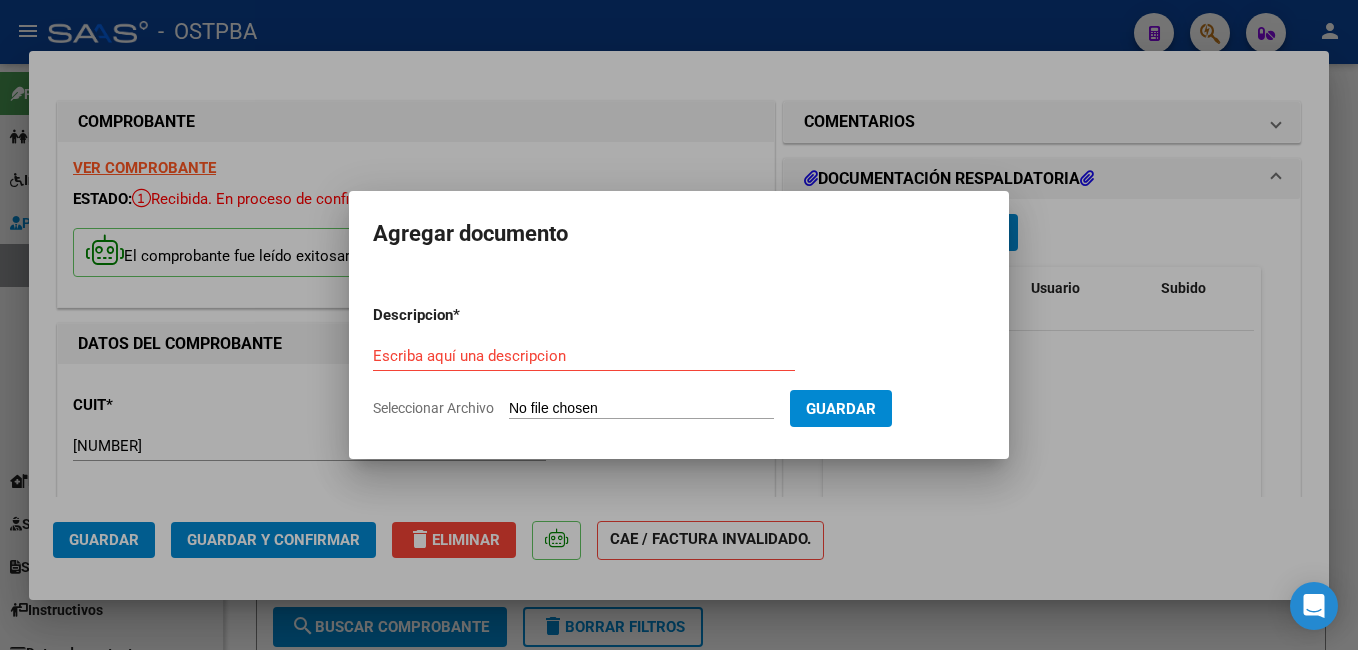 type on "C:\fakepath\[FILENAME].pdf" 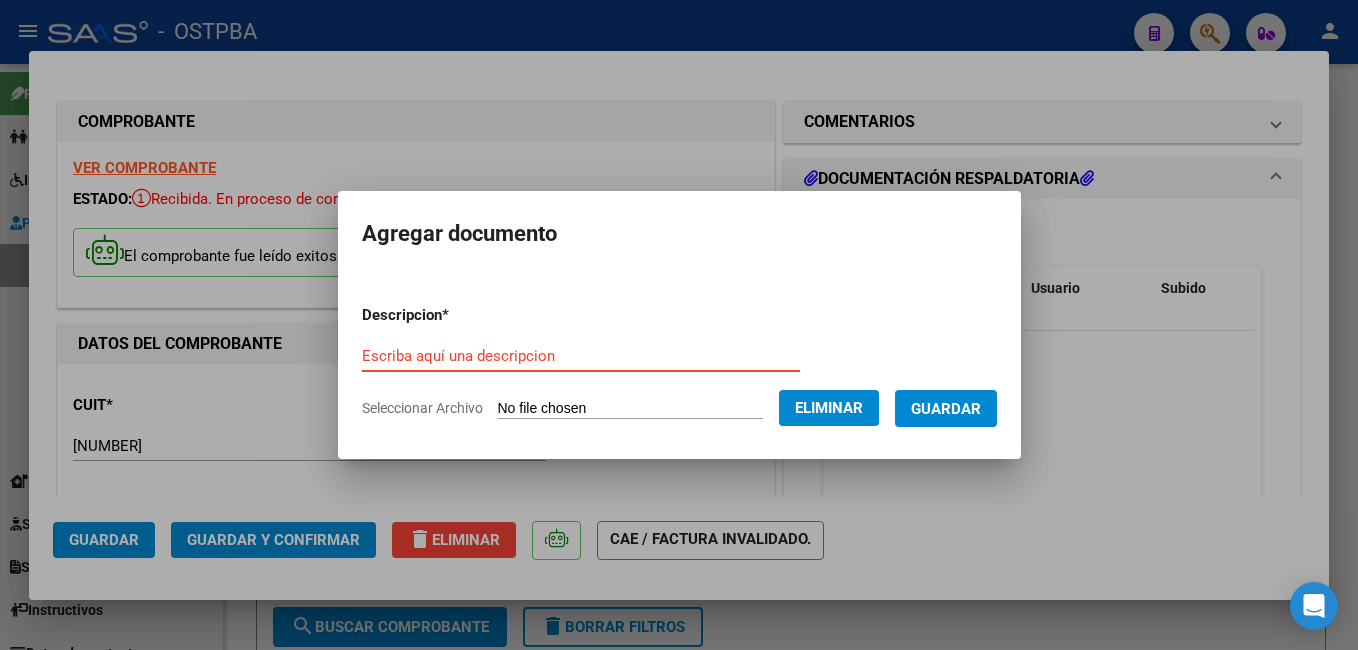 click on "Escriba aquí una descripcion" at bounding box center (581, 356) 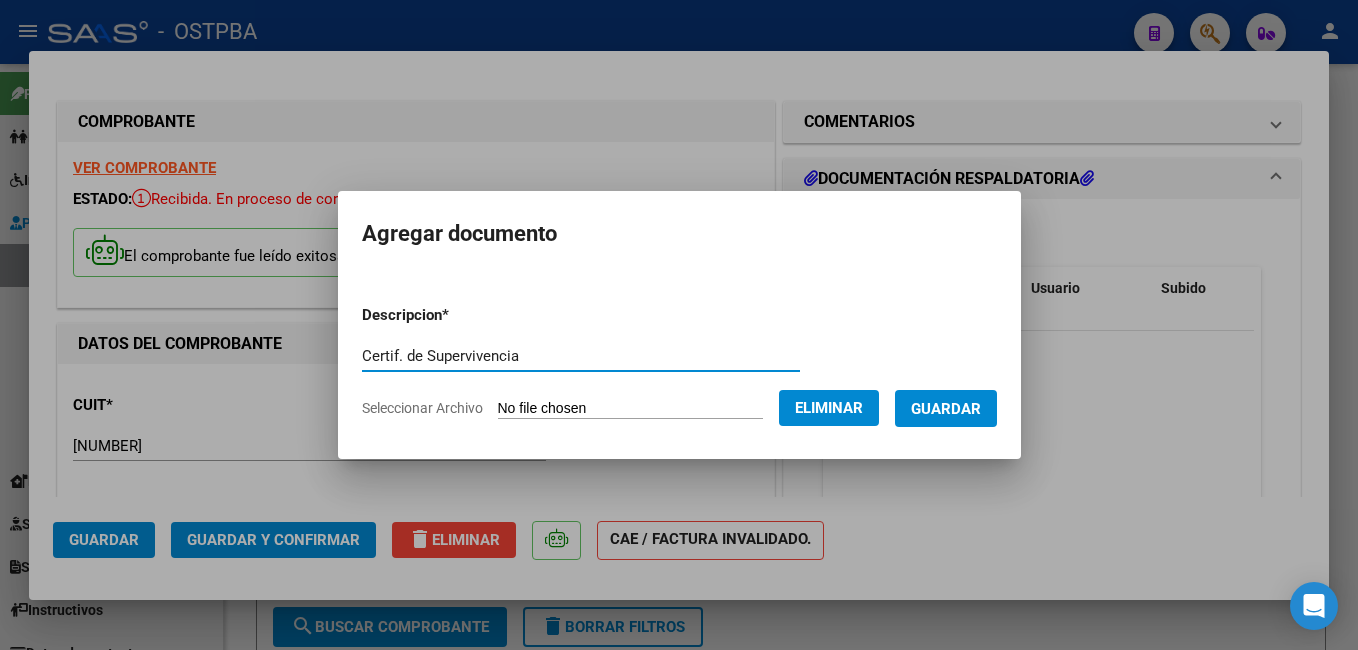 type on "Certif. de Supervivencia" 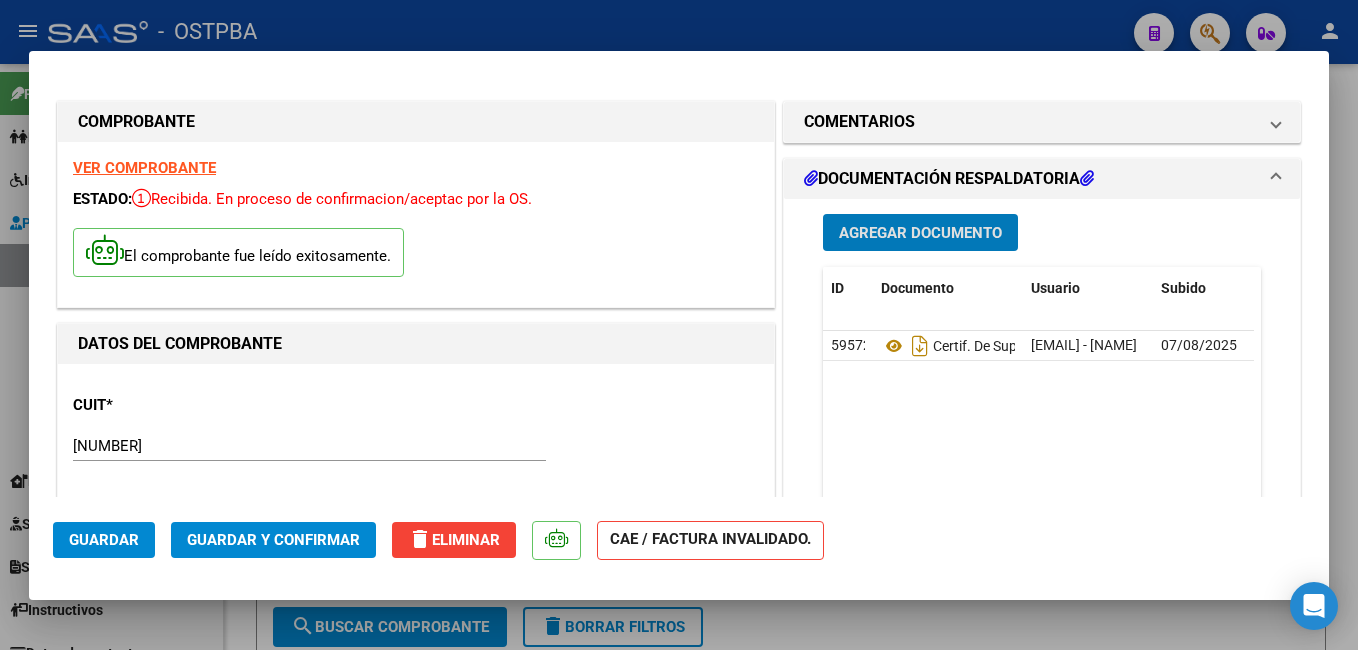 click on "Agregar Documento" at bounding box center (920, 233) 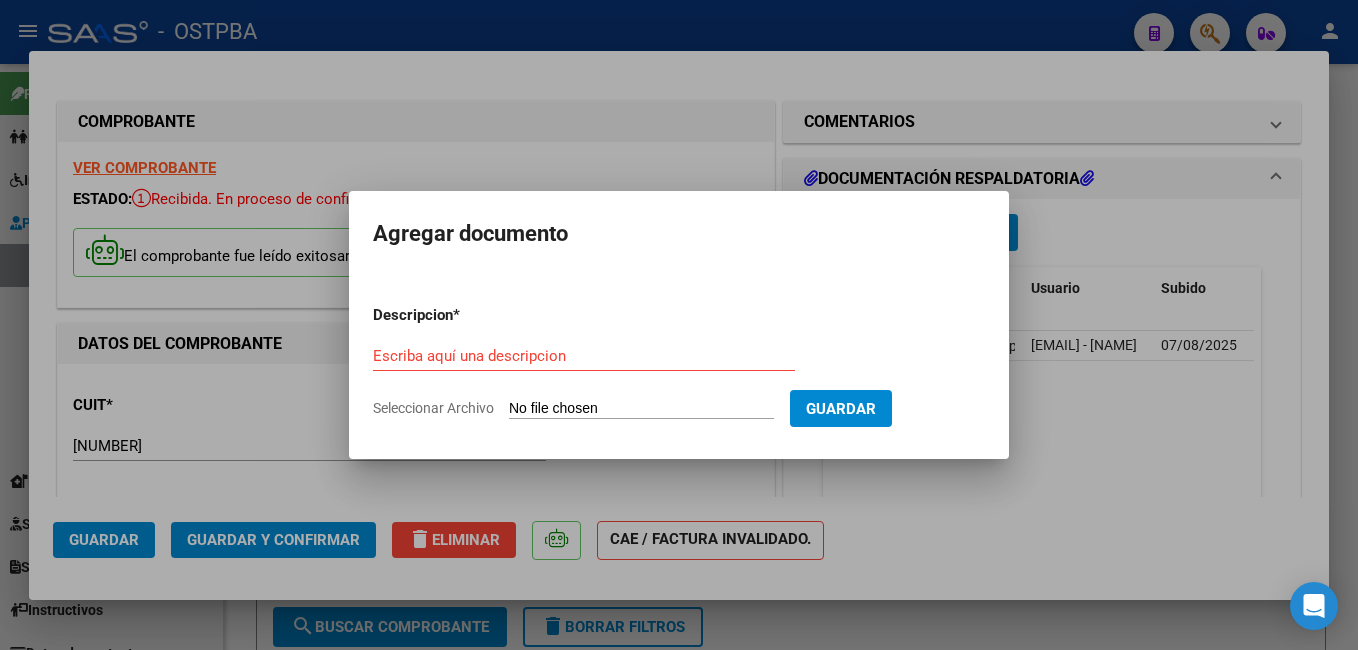 click on "Seleccionar Archivo" 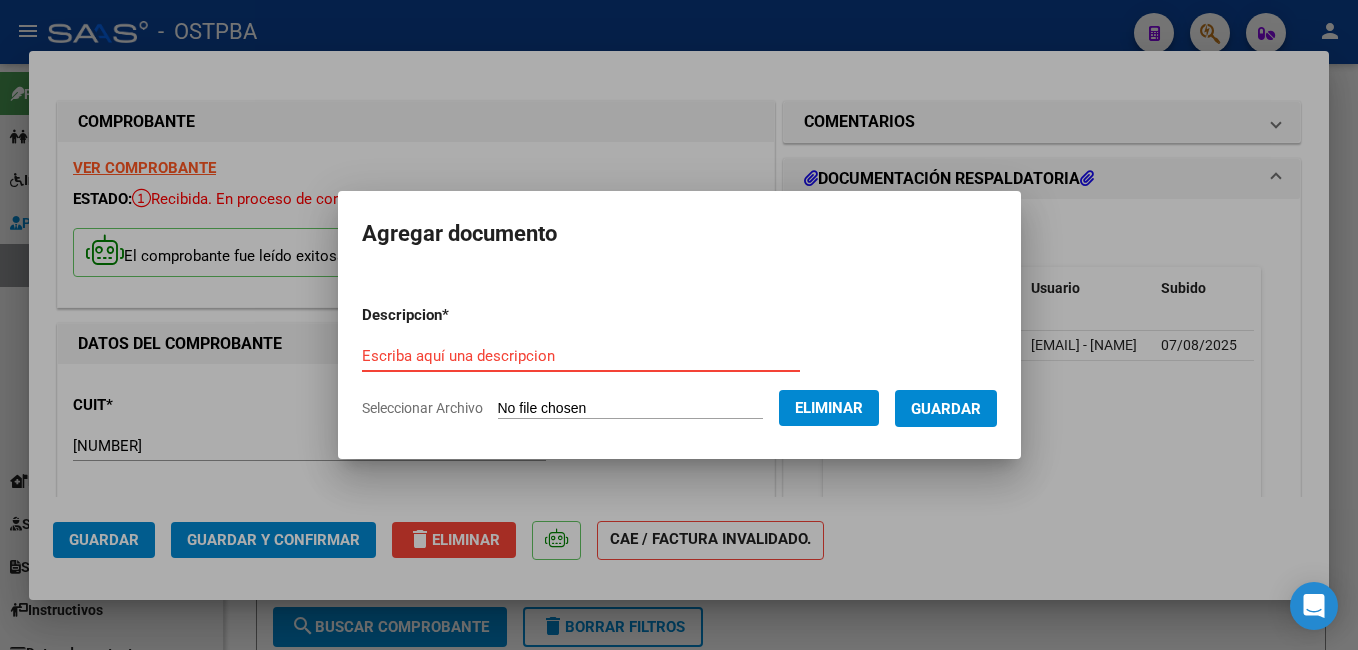 click on "Escriba aquí una descripcion" at bounding box center [581, 356] 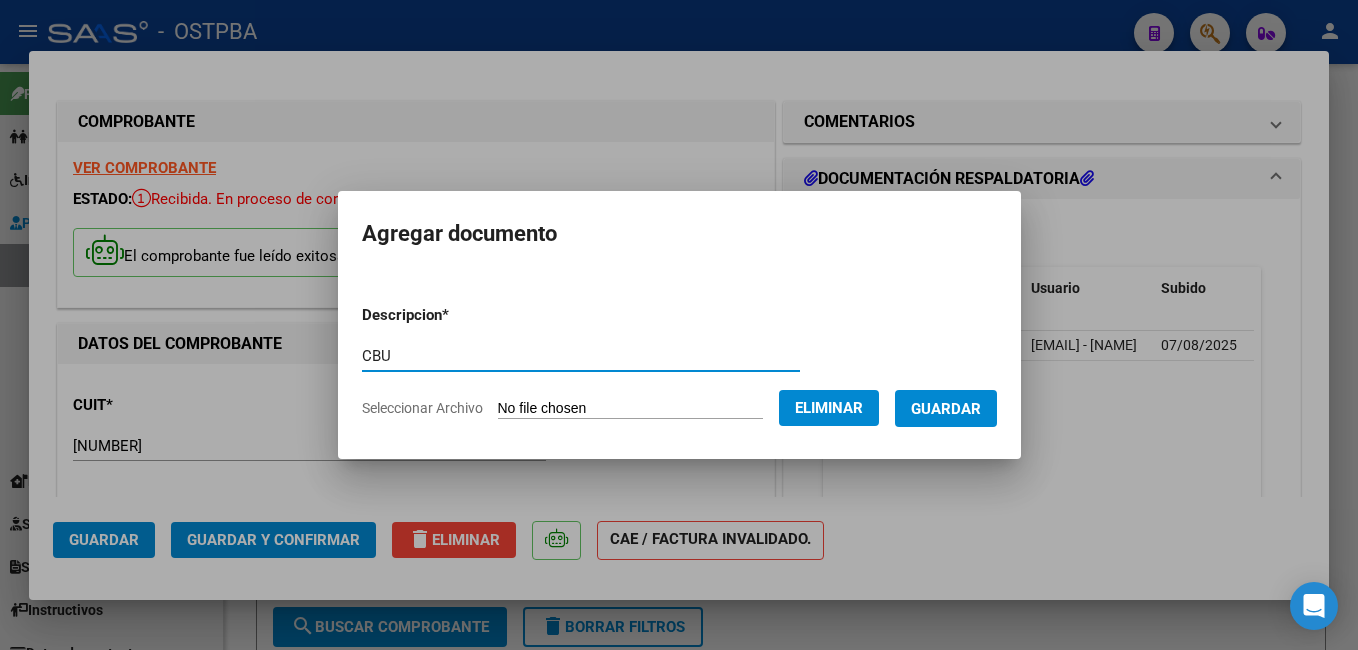 type on "CBU" 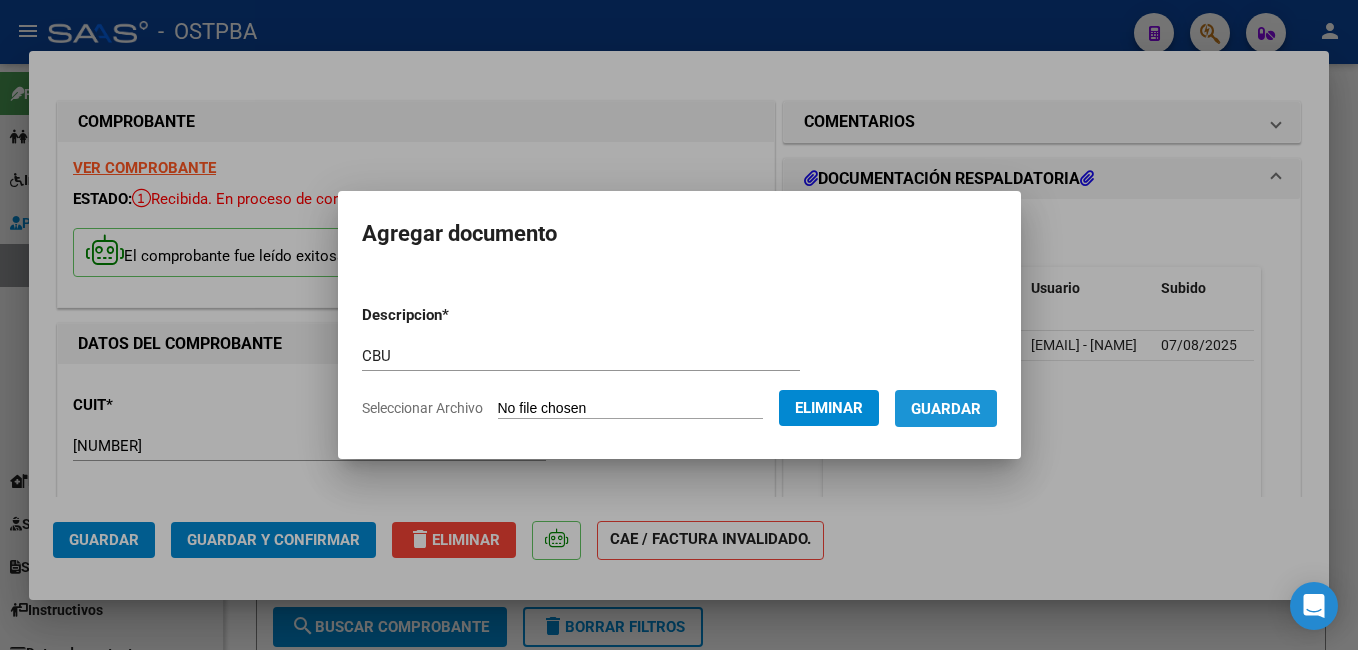 click on "Guardar" at bounding box center (946, 409) 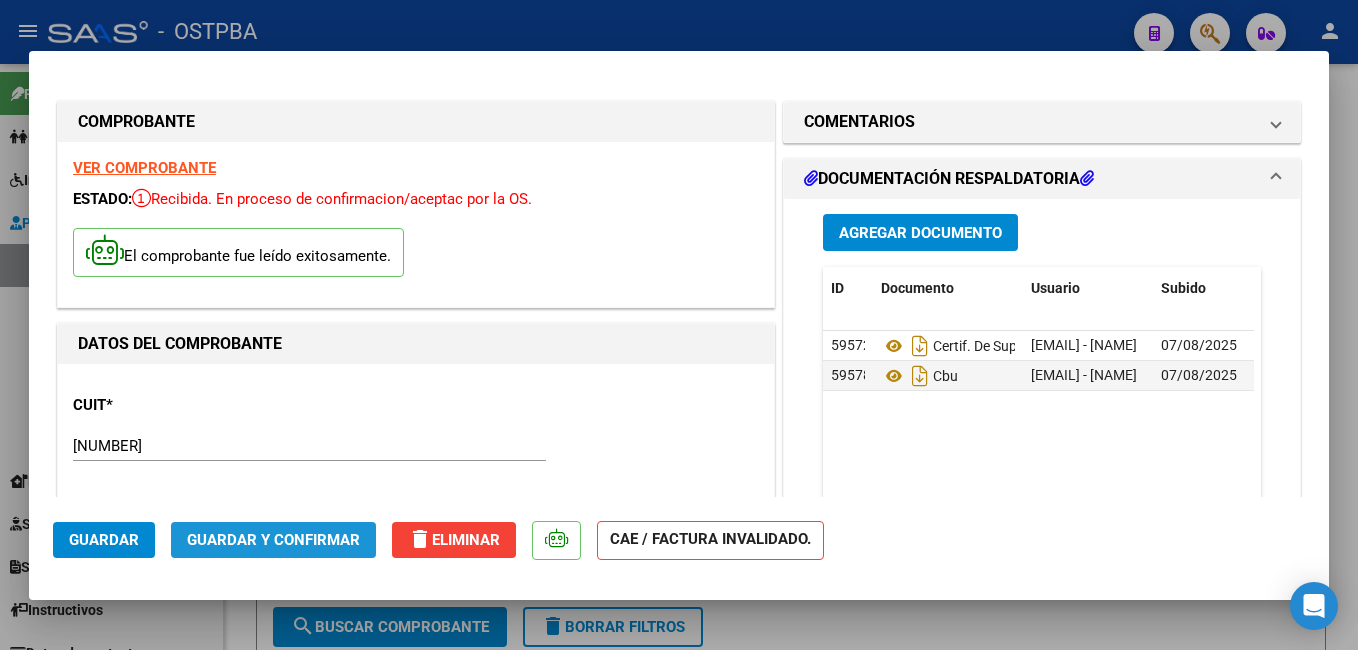 click on "Guardar y Confirmar" 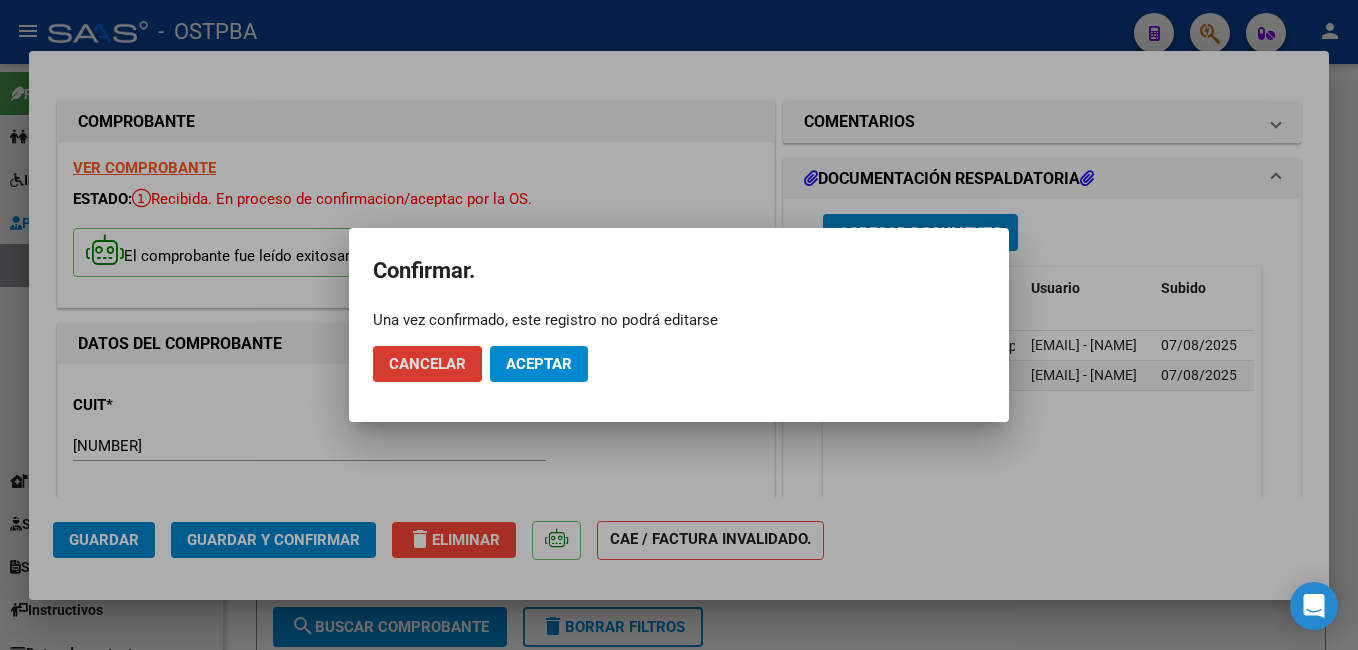 click on "Aceptar" 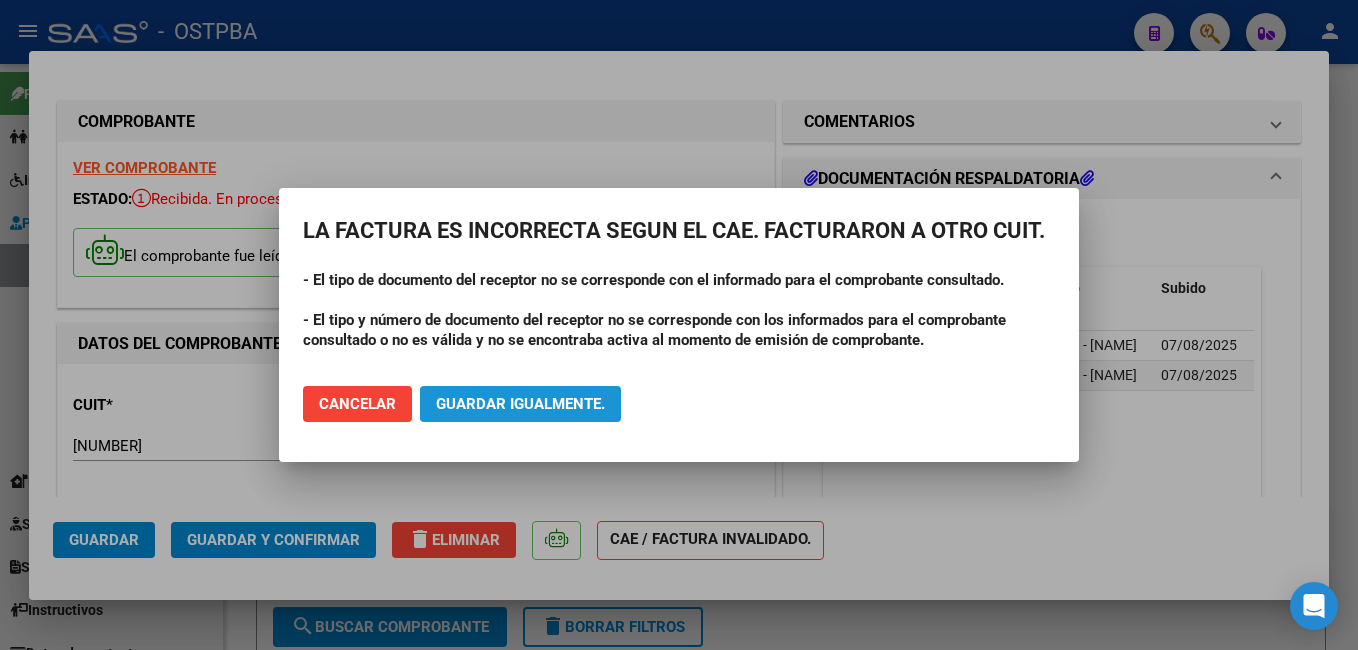 click on "Guardar igualmente." 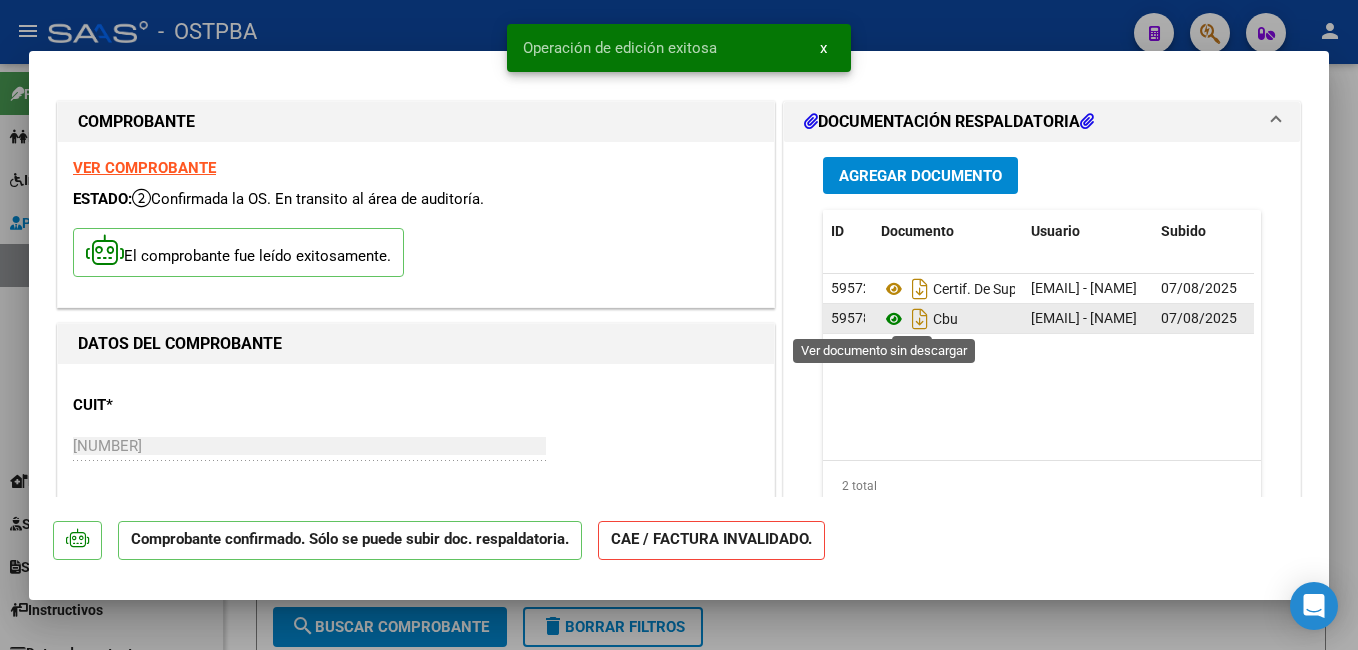click 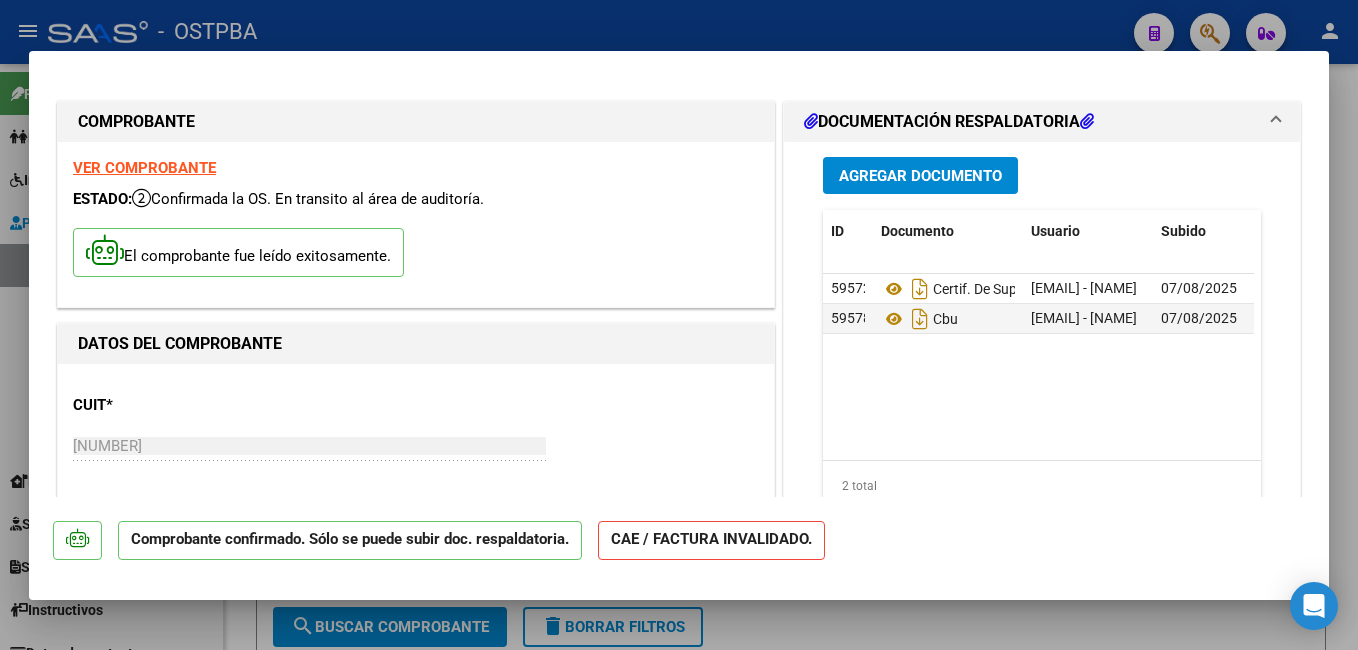 click at bounding box center [679, 325] 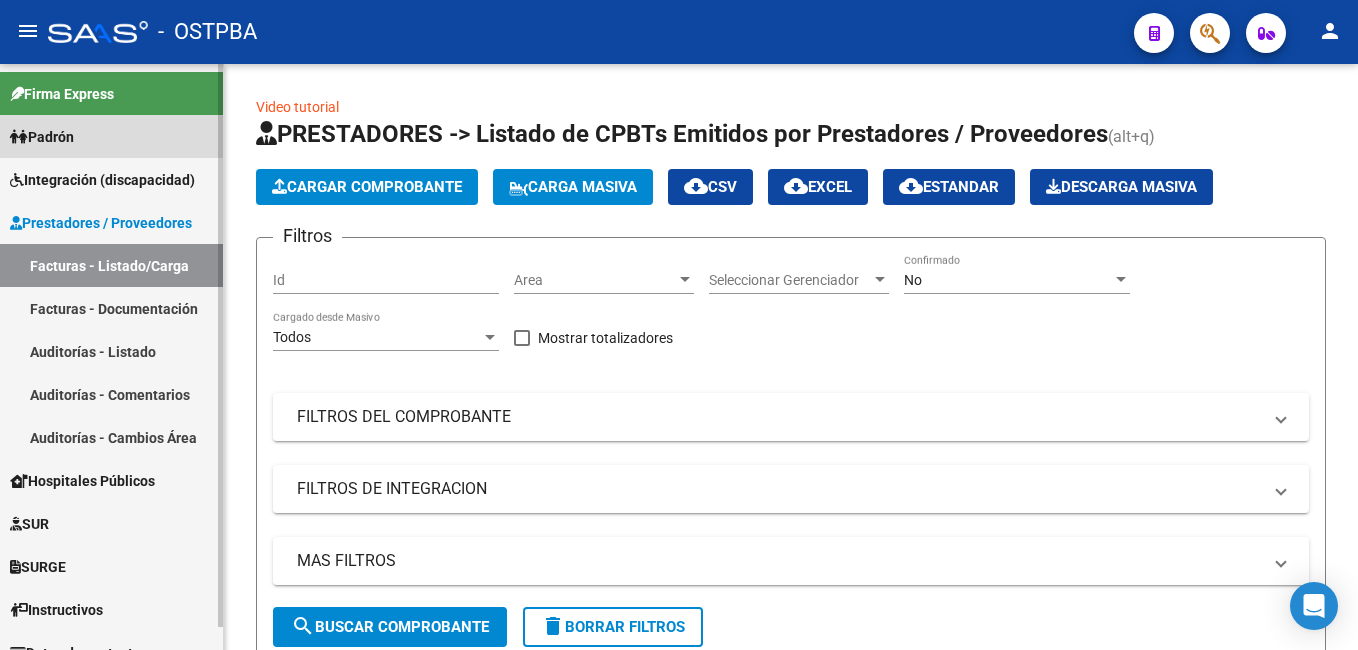 click on "Padrón" at bounding box center (42, 137) 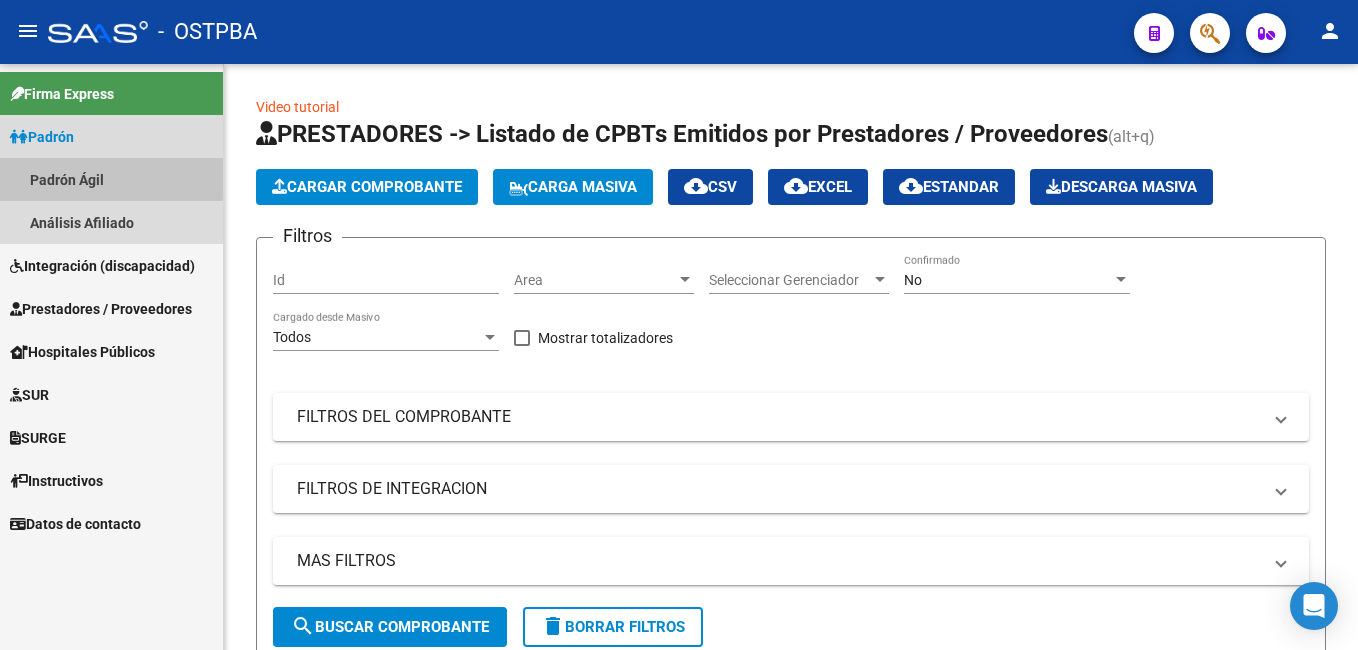 click on "Padrón Ágil" at bounding box center (111, 179) 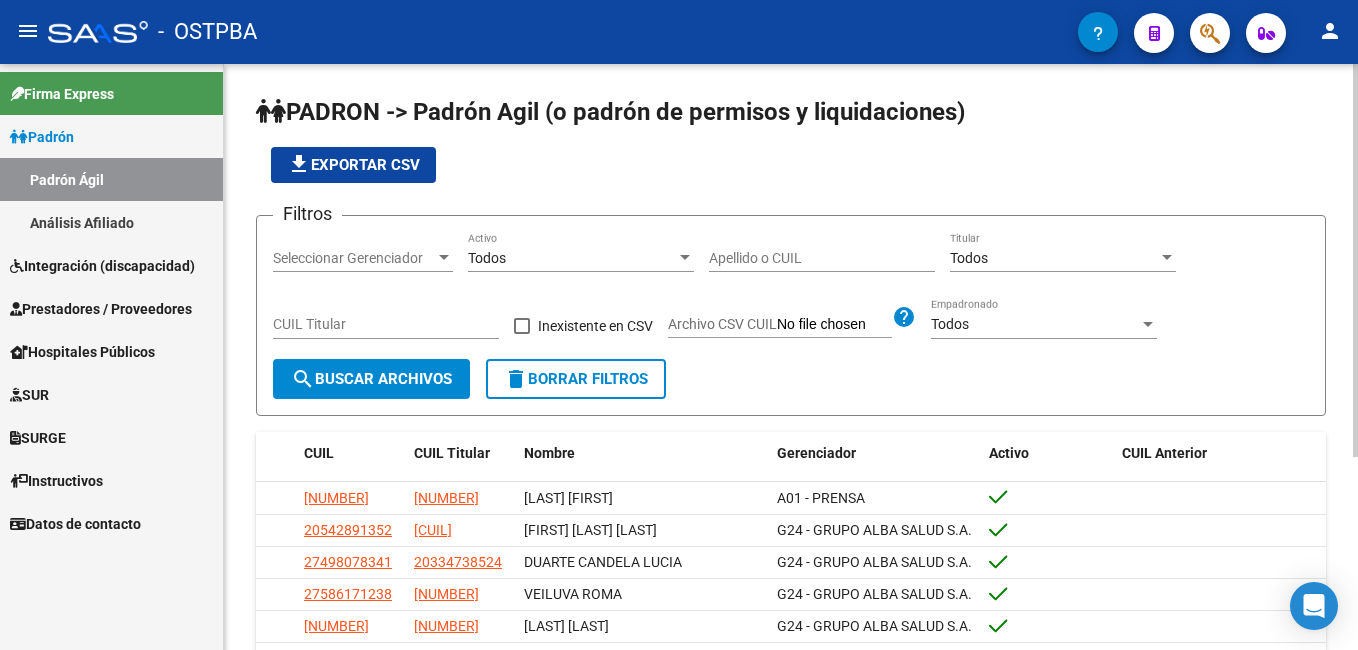 click on "Apellido o CUIL" at bounding box center (822, 258) 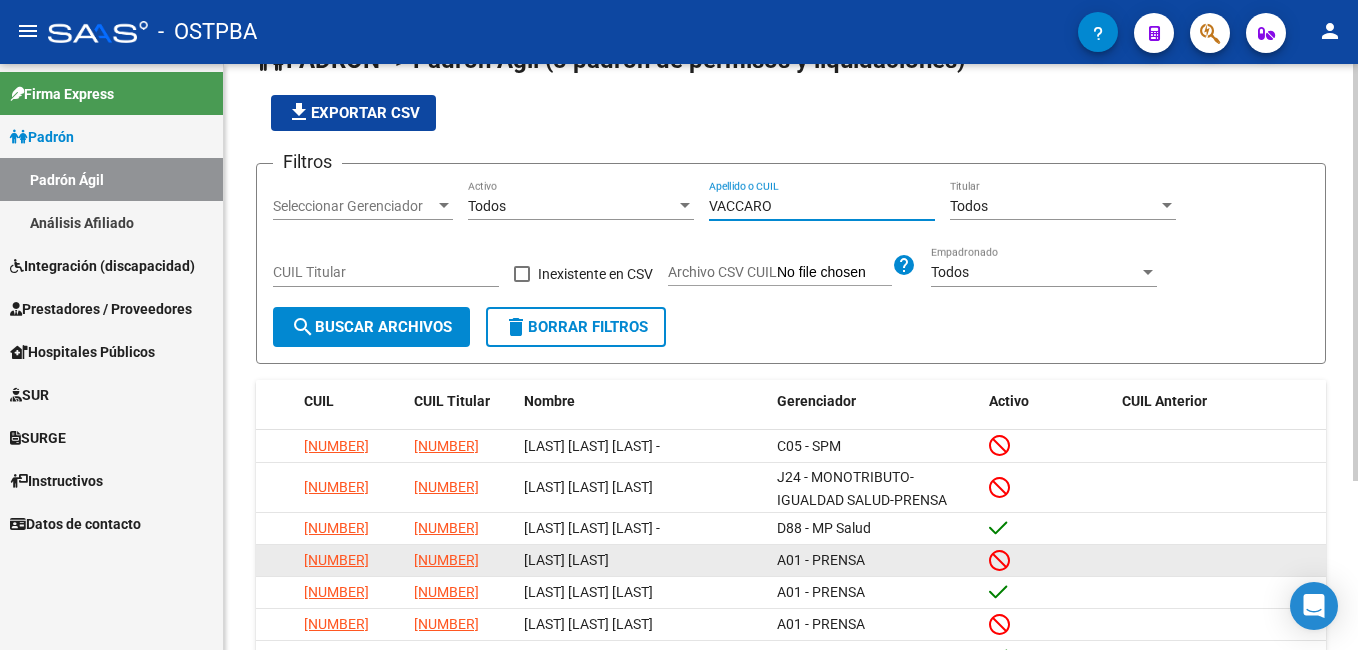scroll, scrollTop: 100, scrollLeft: 0, axis: vertical 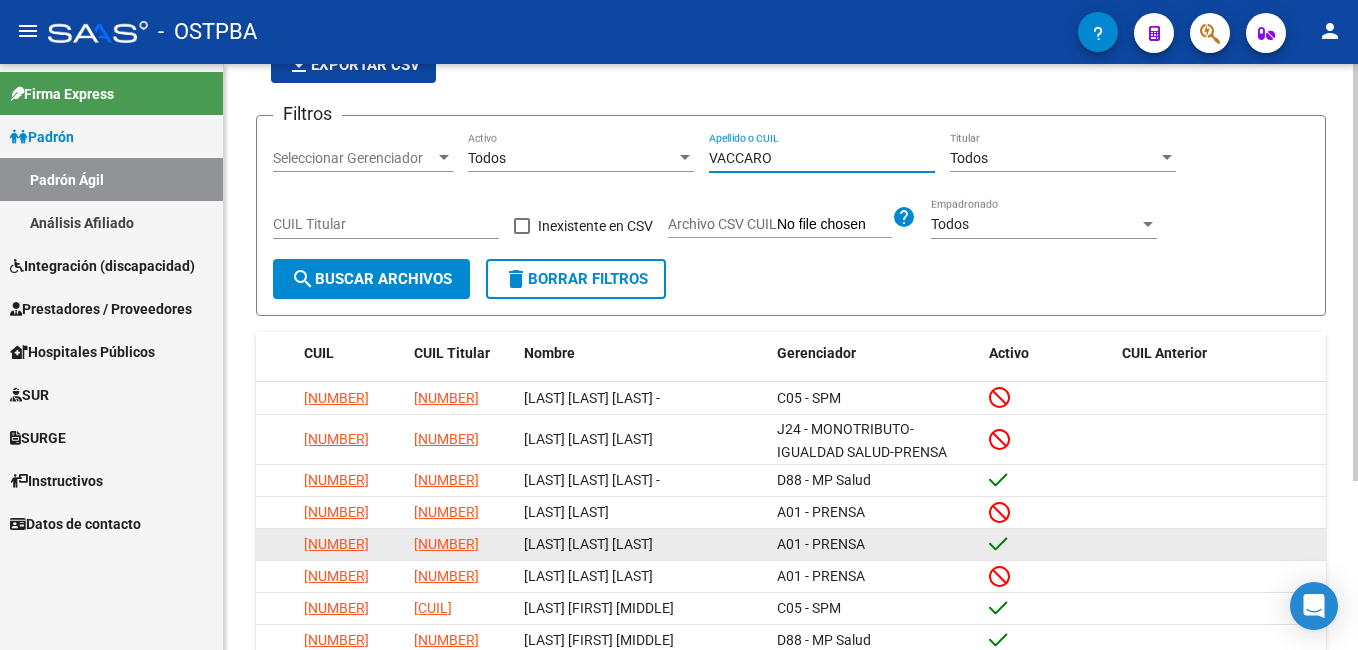type on "VACCARO" 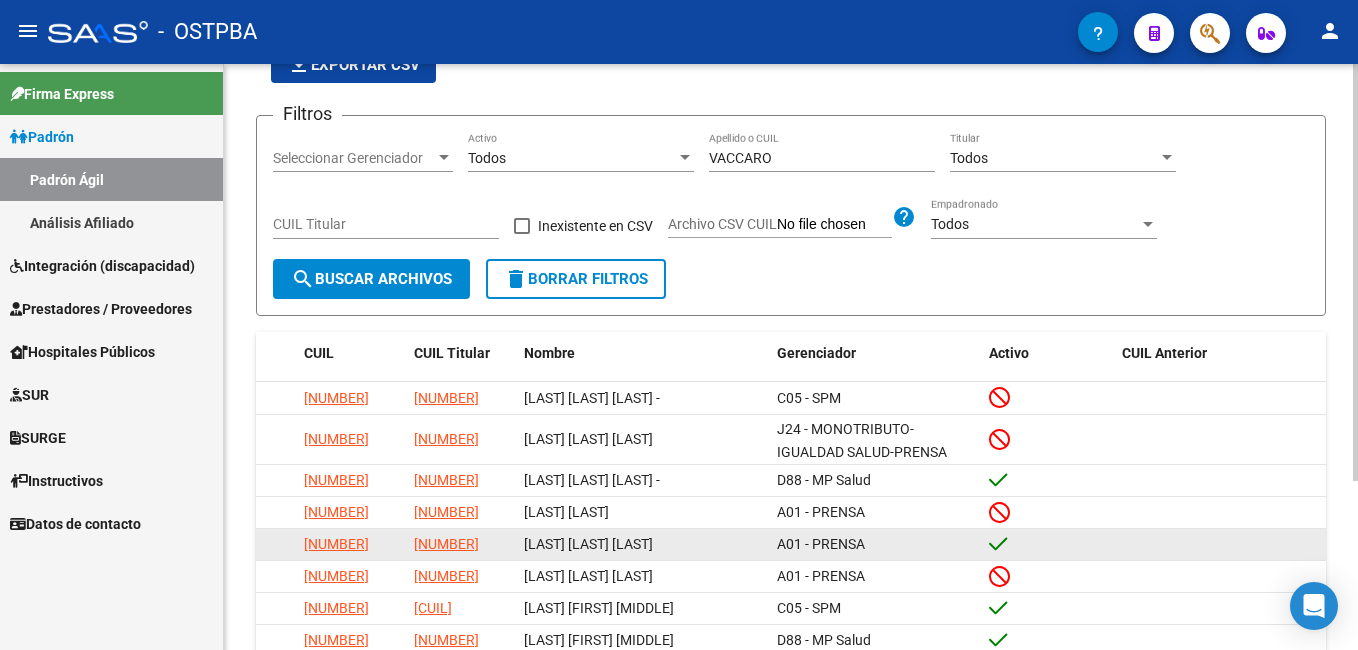 drag, startPoint x: 303, startPoint y: 552, endPoint x: 392, endPoint y: 555, distance: 89.050545 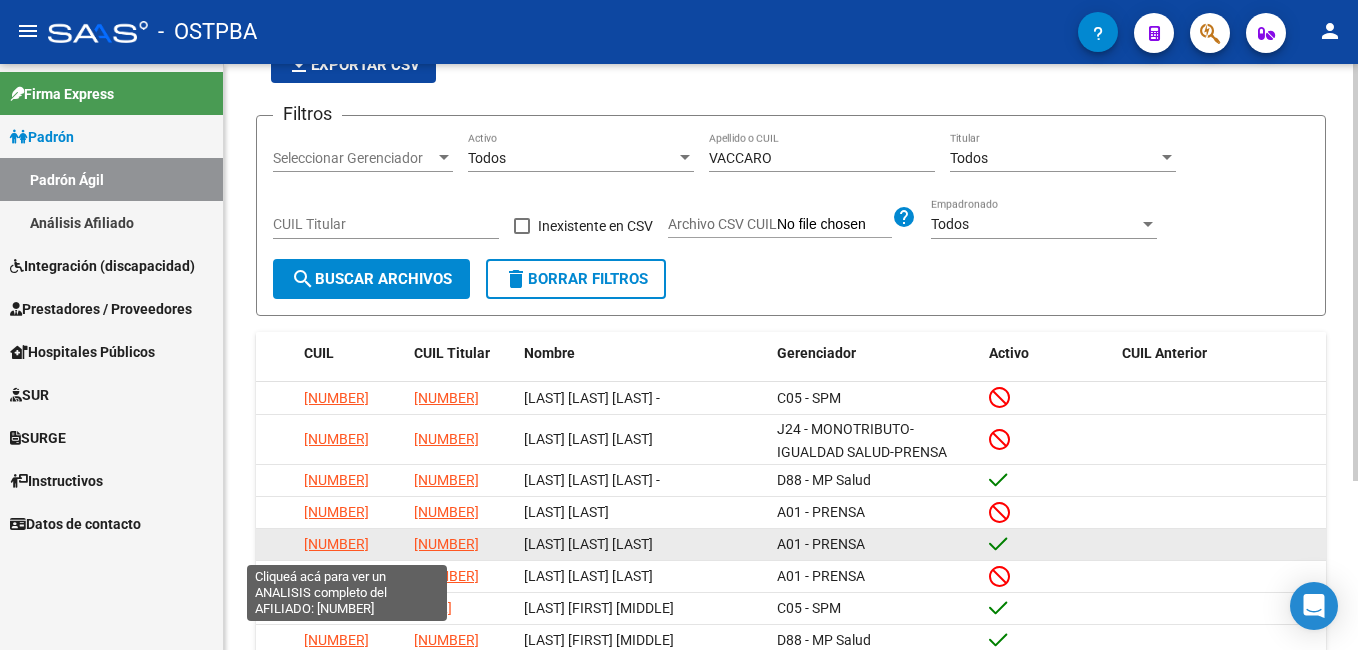 copy on "[NUMBER]" 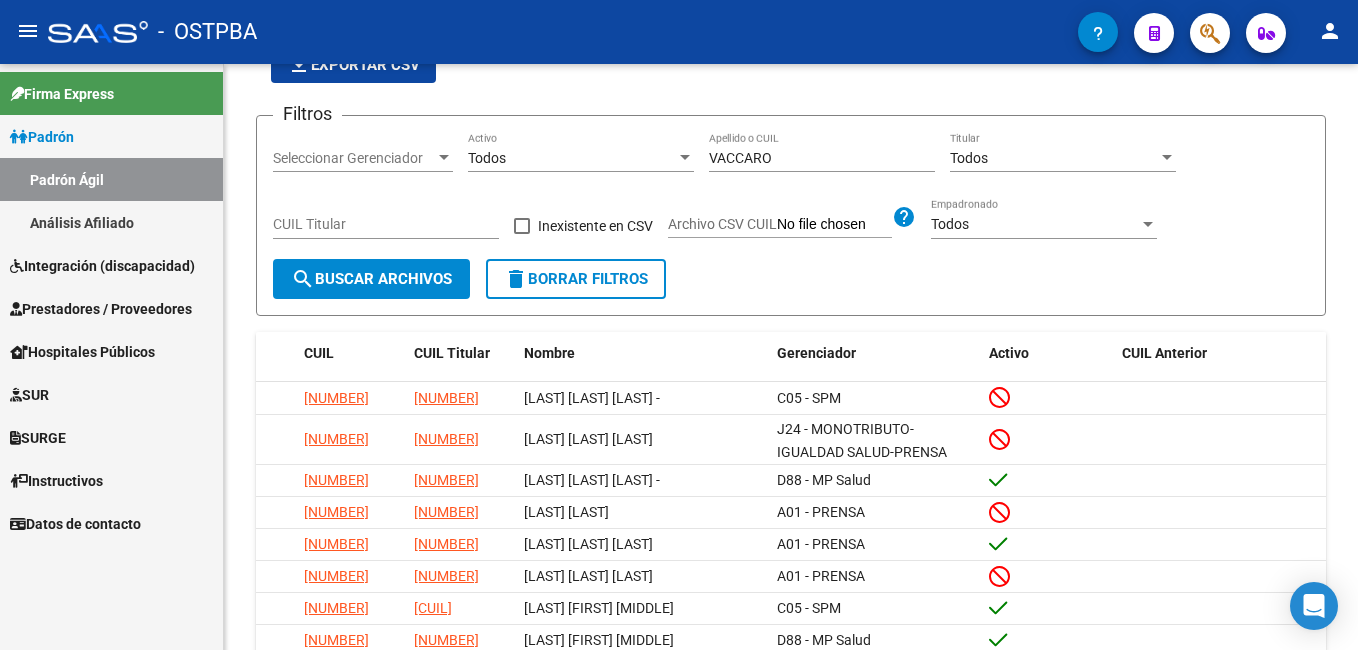 click on "Prestadores / Proveedores" at bounding box center (101, 309) 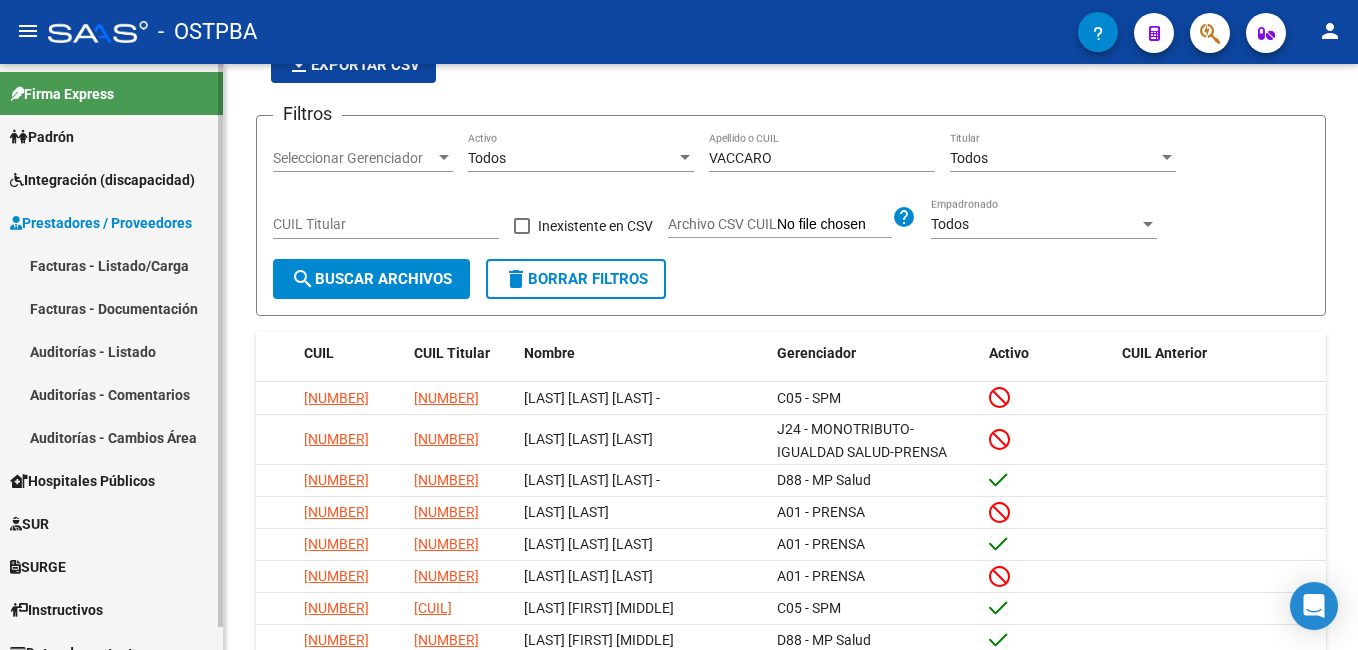 click on "Auditorías - Listado" at bounding box center (111, 351) 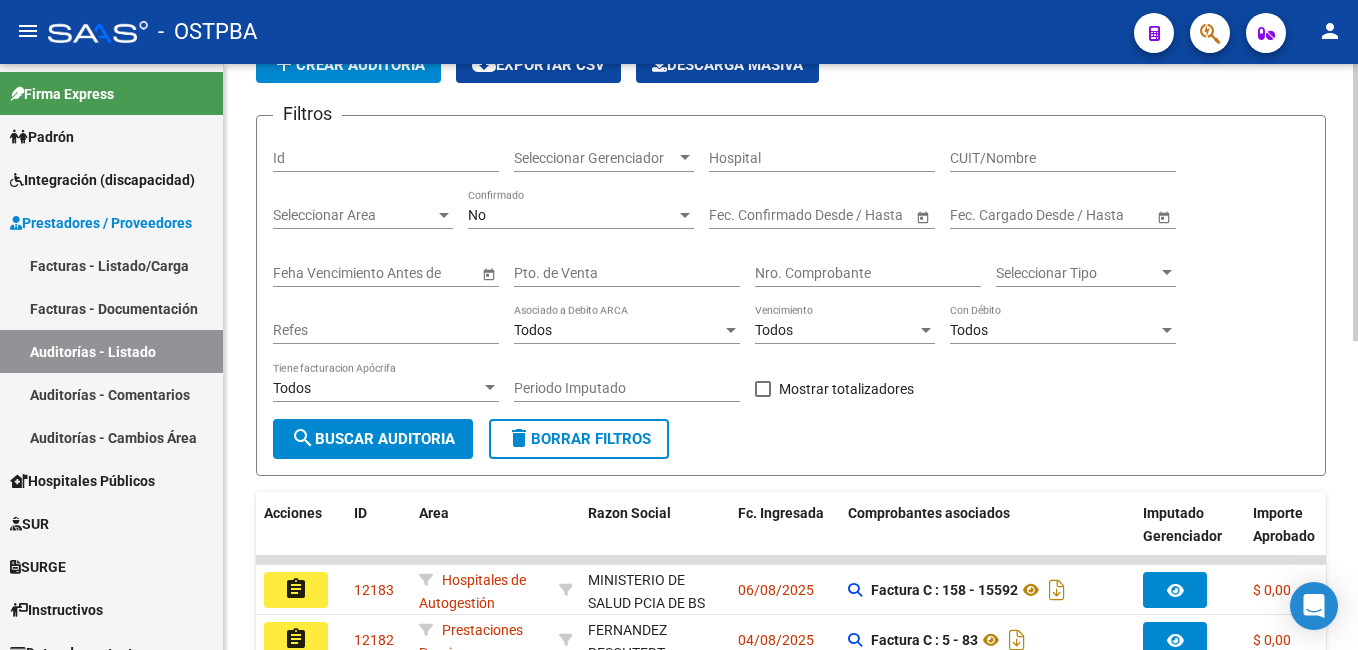 click on "add  Crear Auditoría" 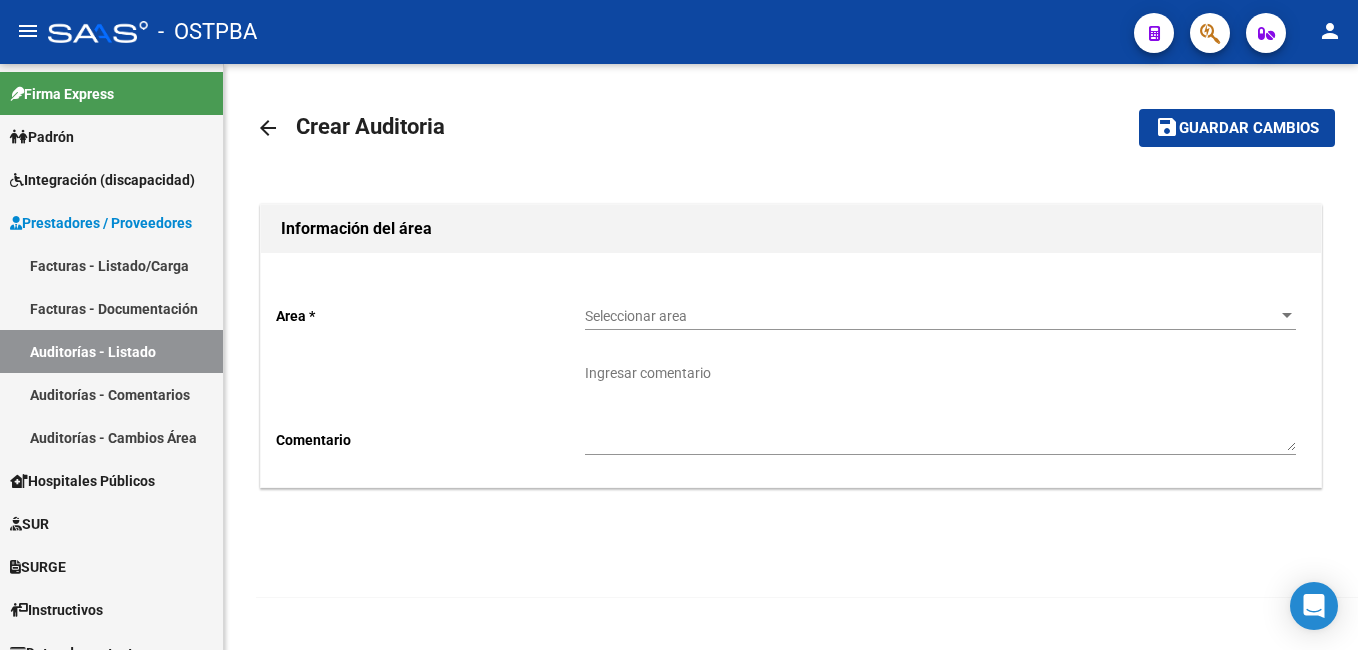 scroll, scrollTop: 0, scrollLeft: 0, axis: both 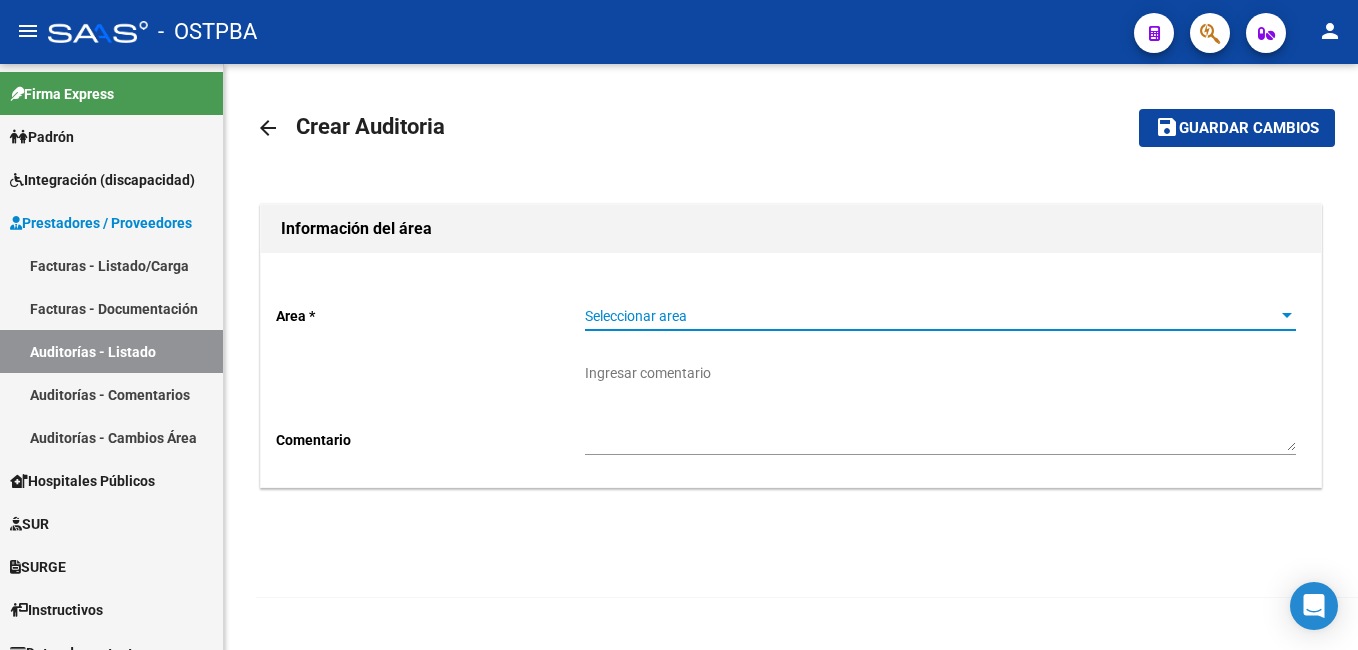 click at bounding box center [1287, 315] 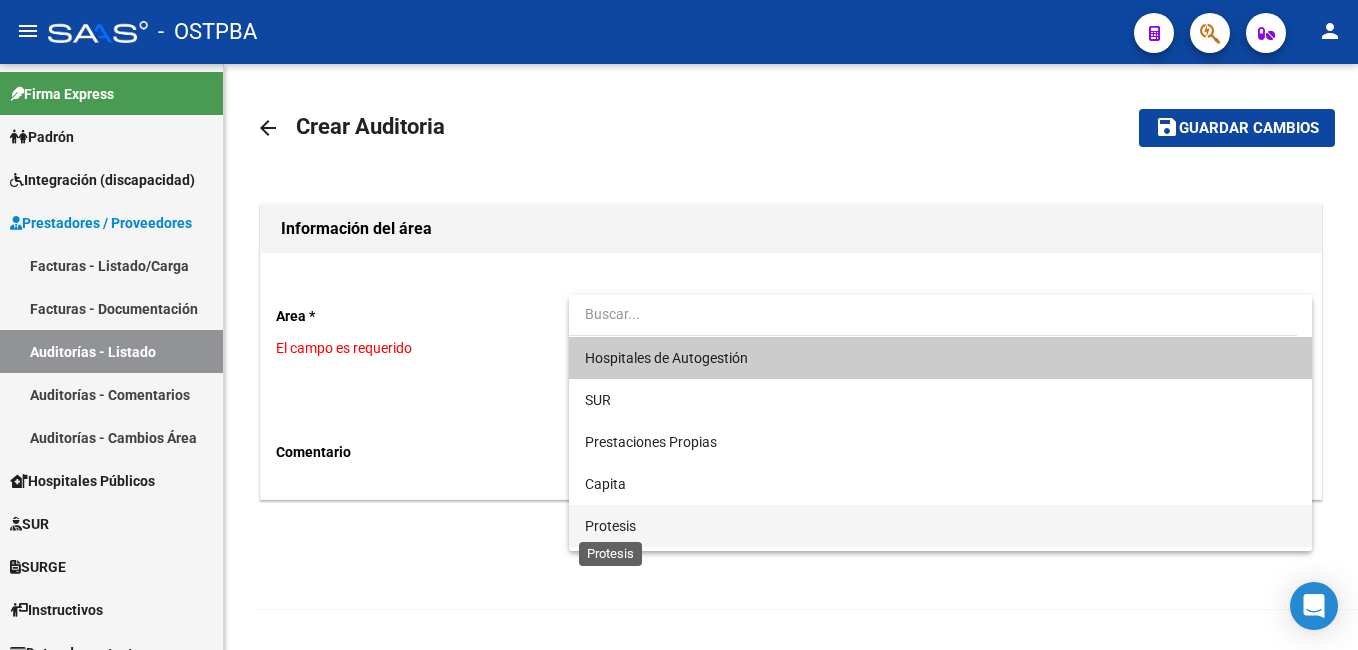 click on "Protesis" at bounding box center [610, 526] 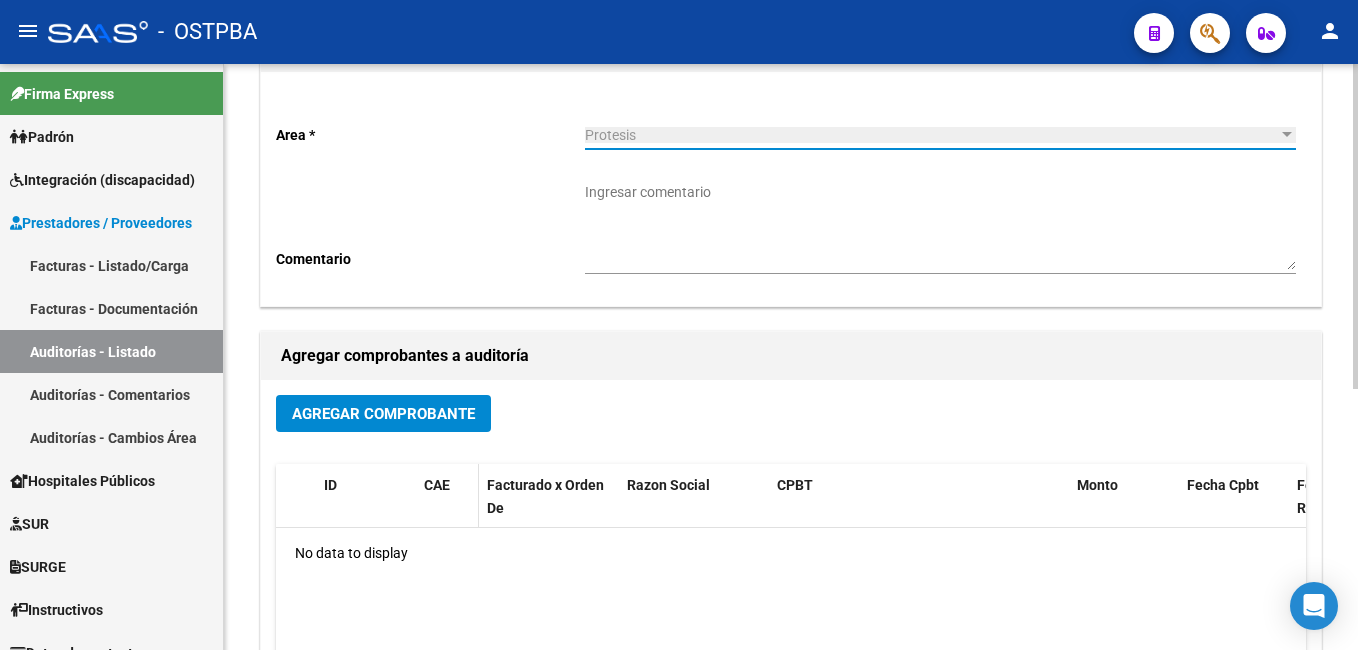 scroll, scrollTop: 200, scrollLeft: 0, axis: vertical 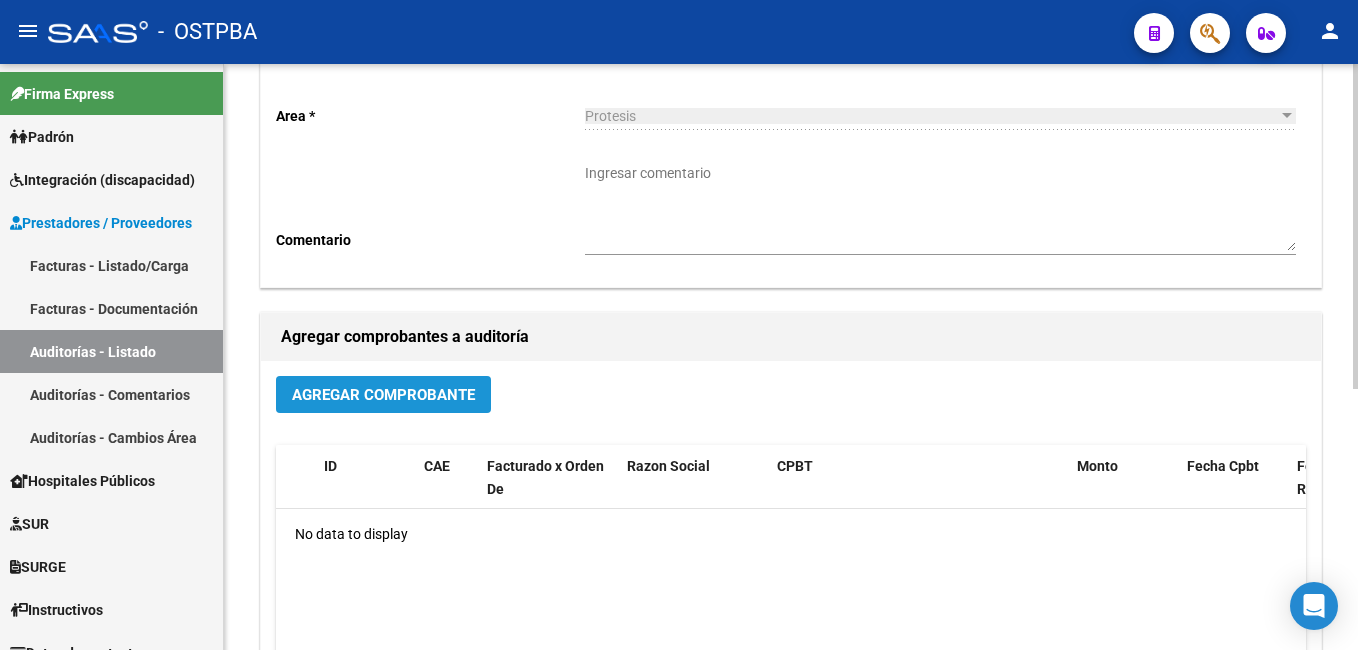 click on "Agregar Comprobante" 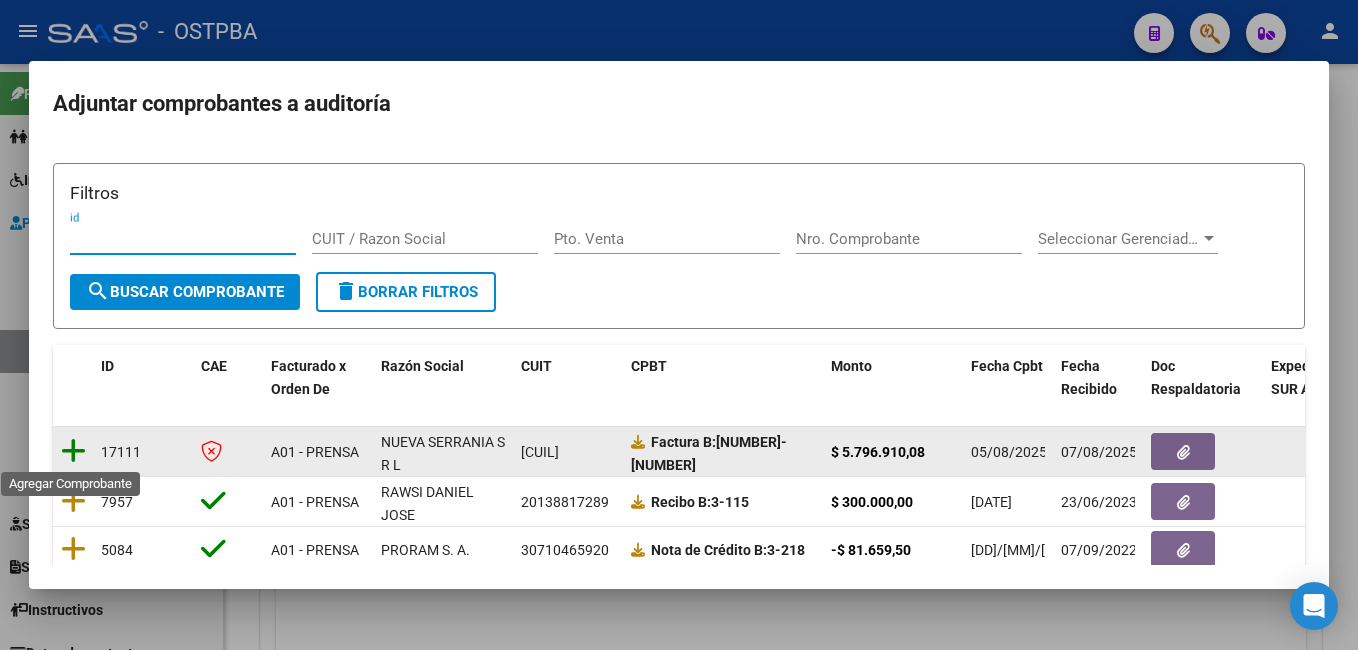 click 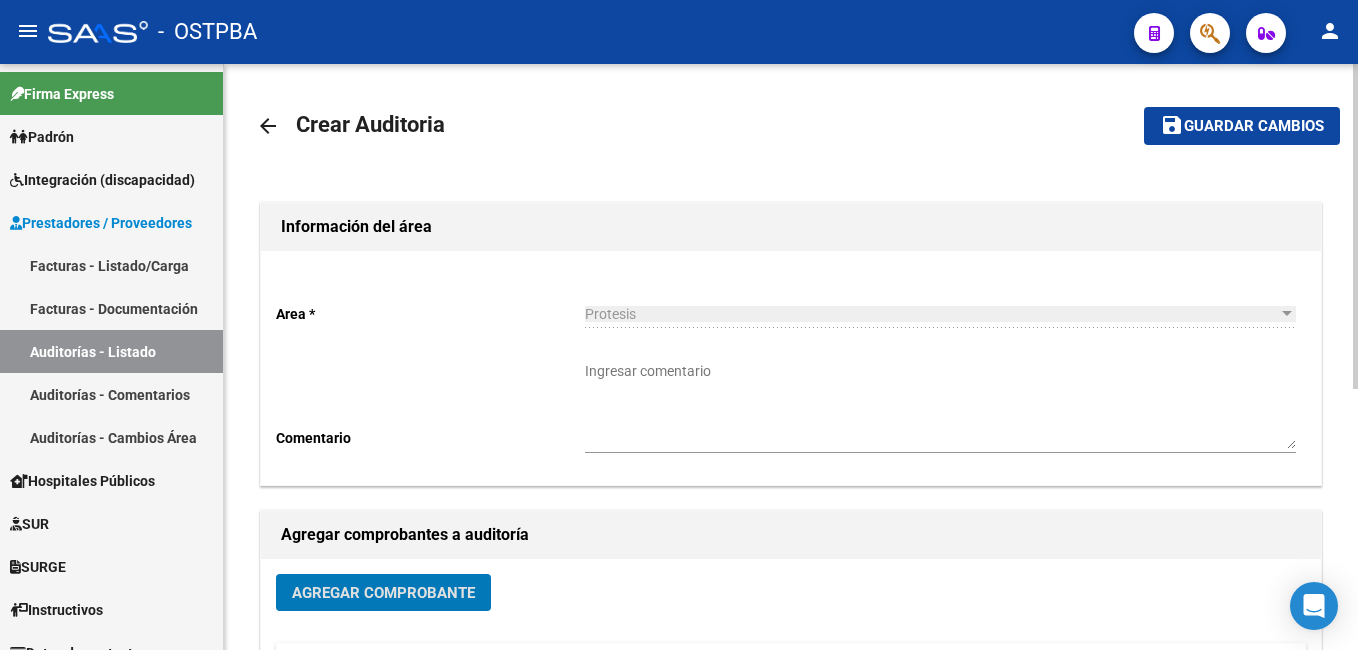 scroll, scrollTop: 0, scrollLeft: 0, axis: both 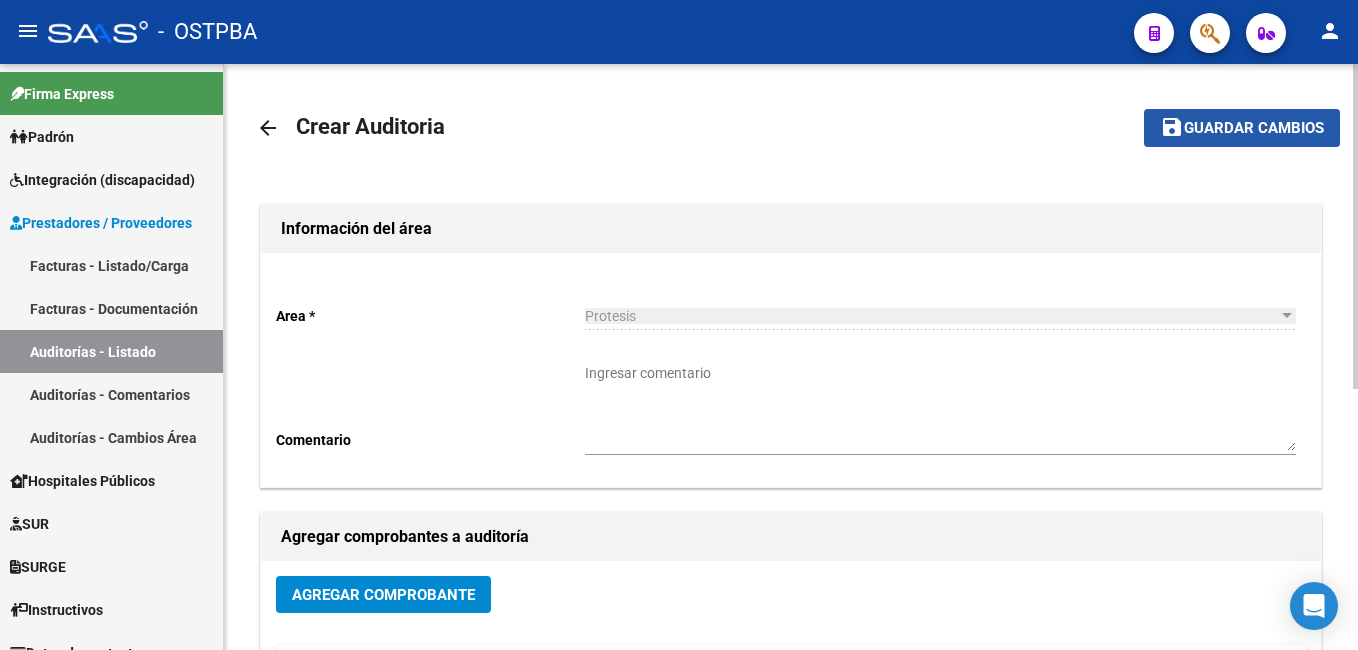 click on "Guardar cambios" 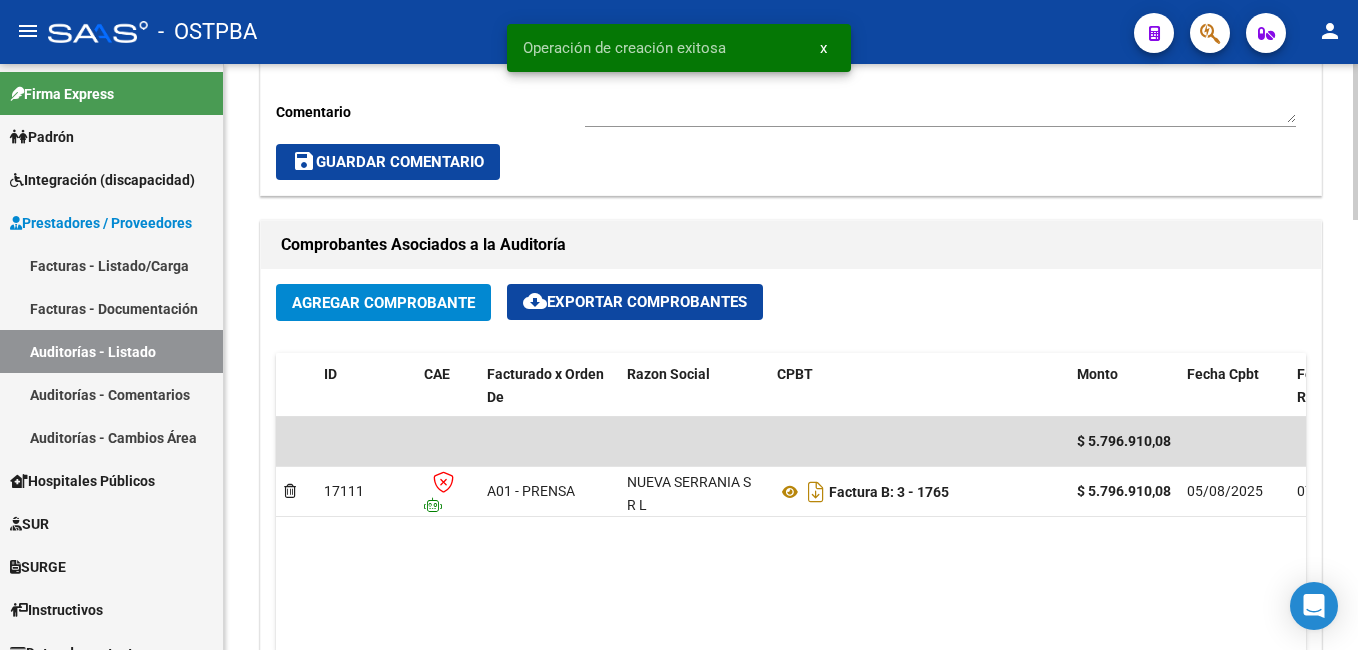 scroll, scrollTop: 800, scrollLeft: 0, axis: vertical 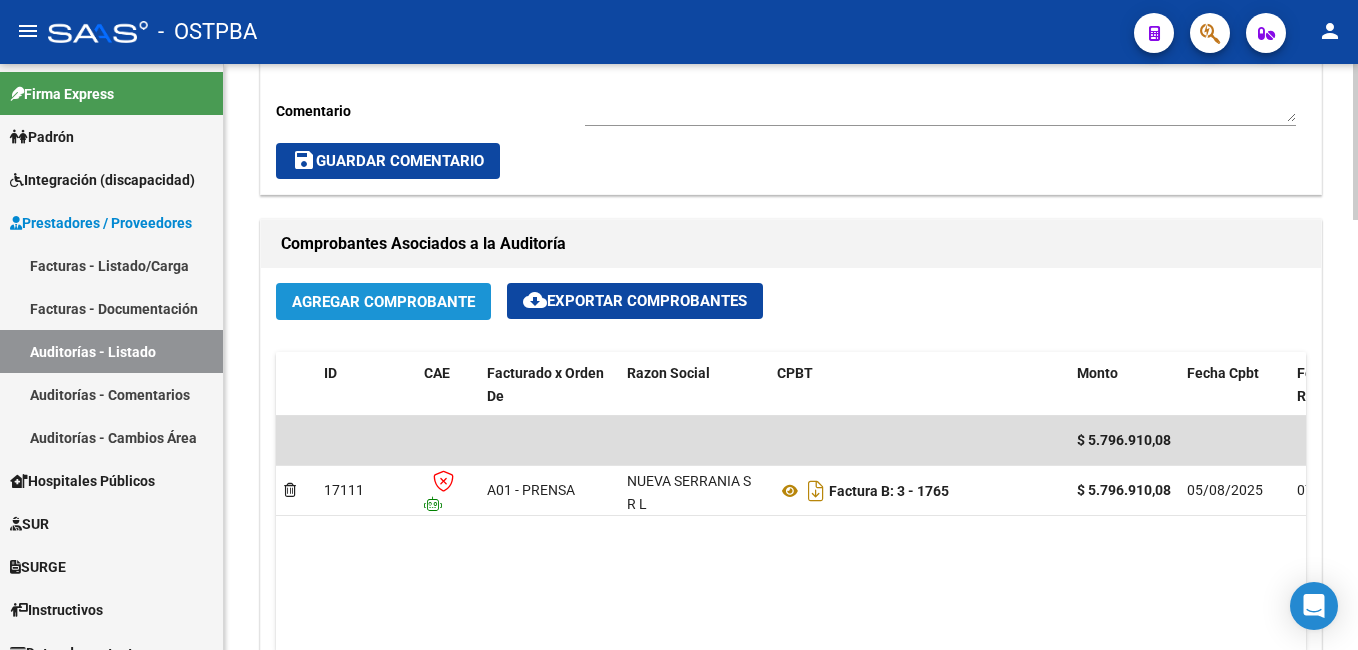 click on "Agregar Comprobante" 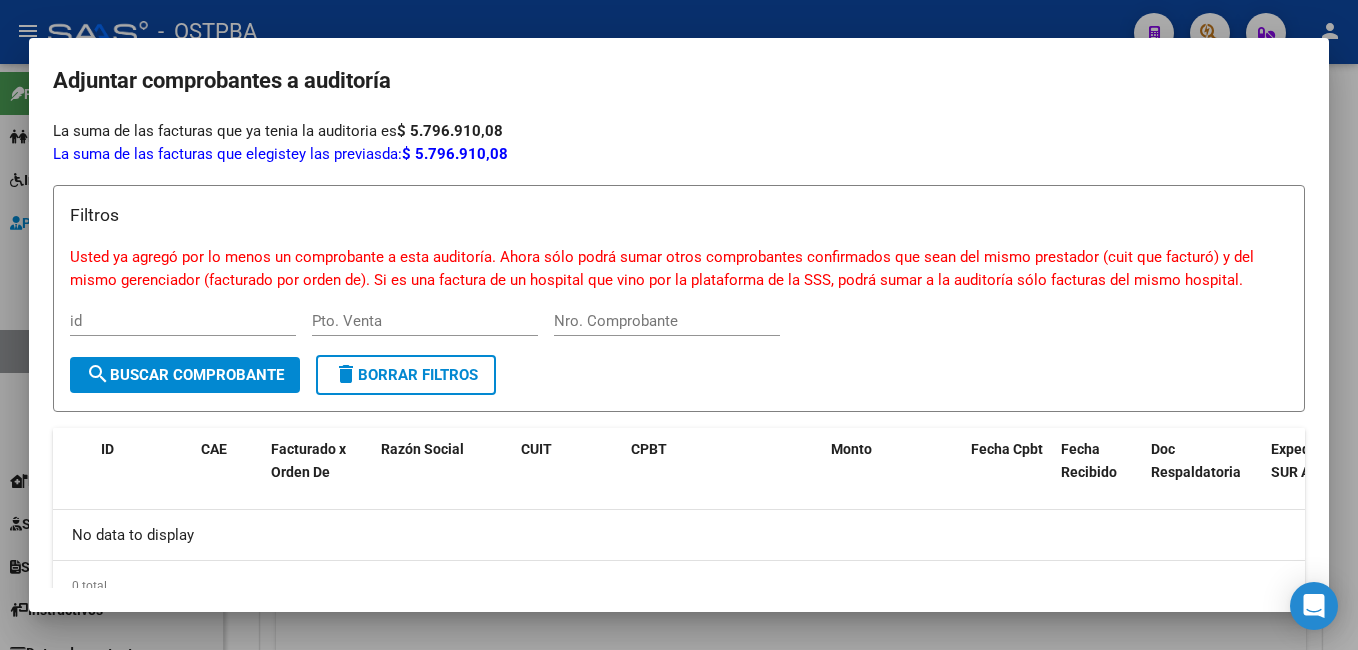 click at bounding box center [679, 325] 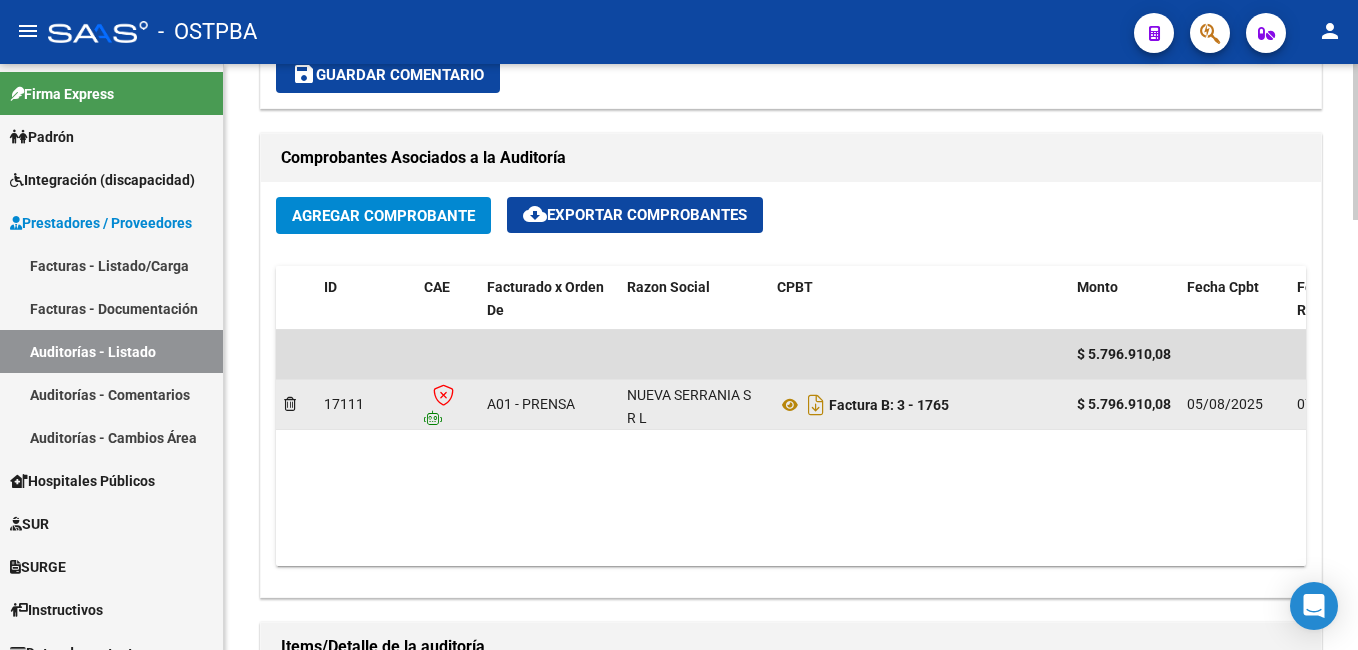scroll, scrollTop: 1100, scrollLeft: 0, axis: vertical 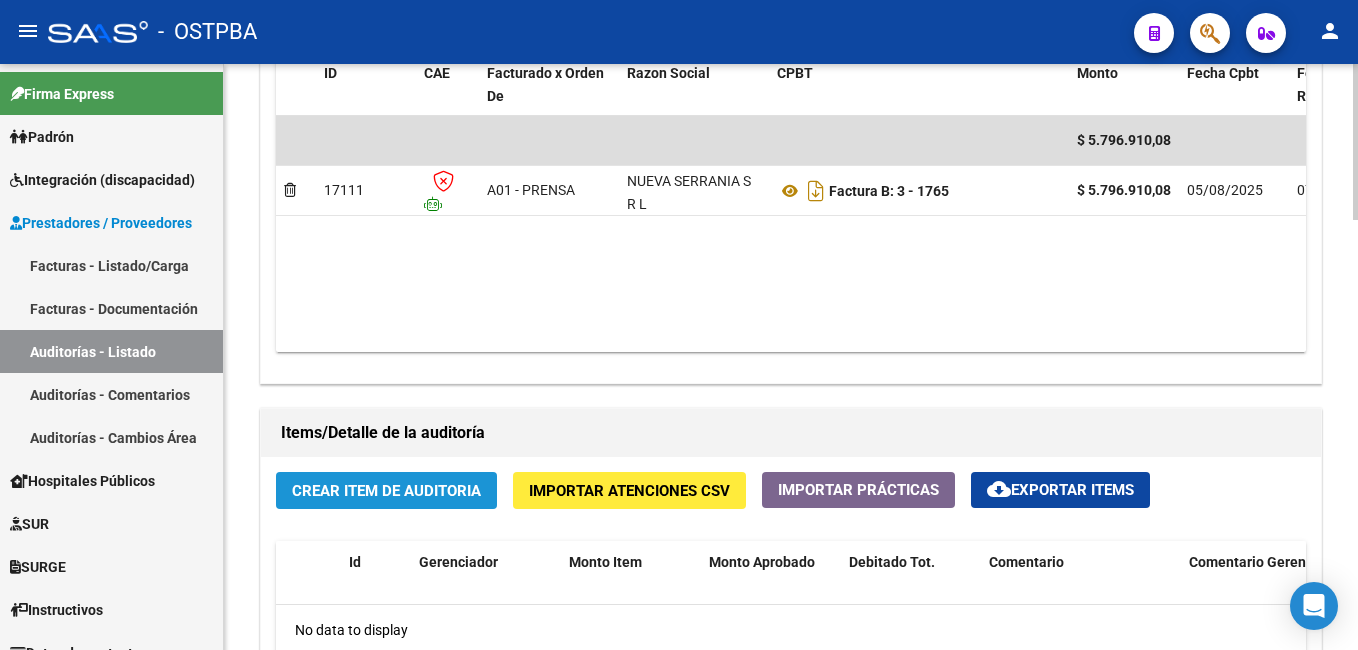 click on "Crear Item de Auditoria" 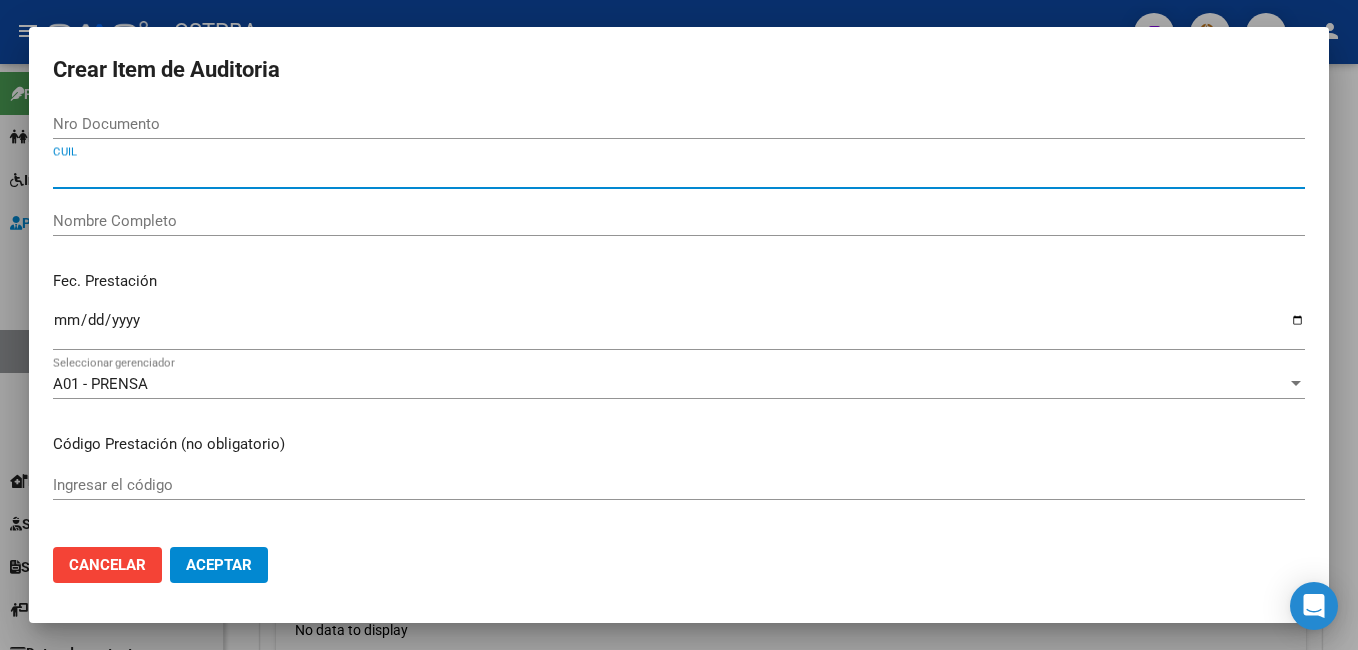 paste on "[NUMBER]" 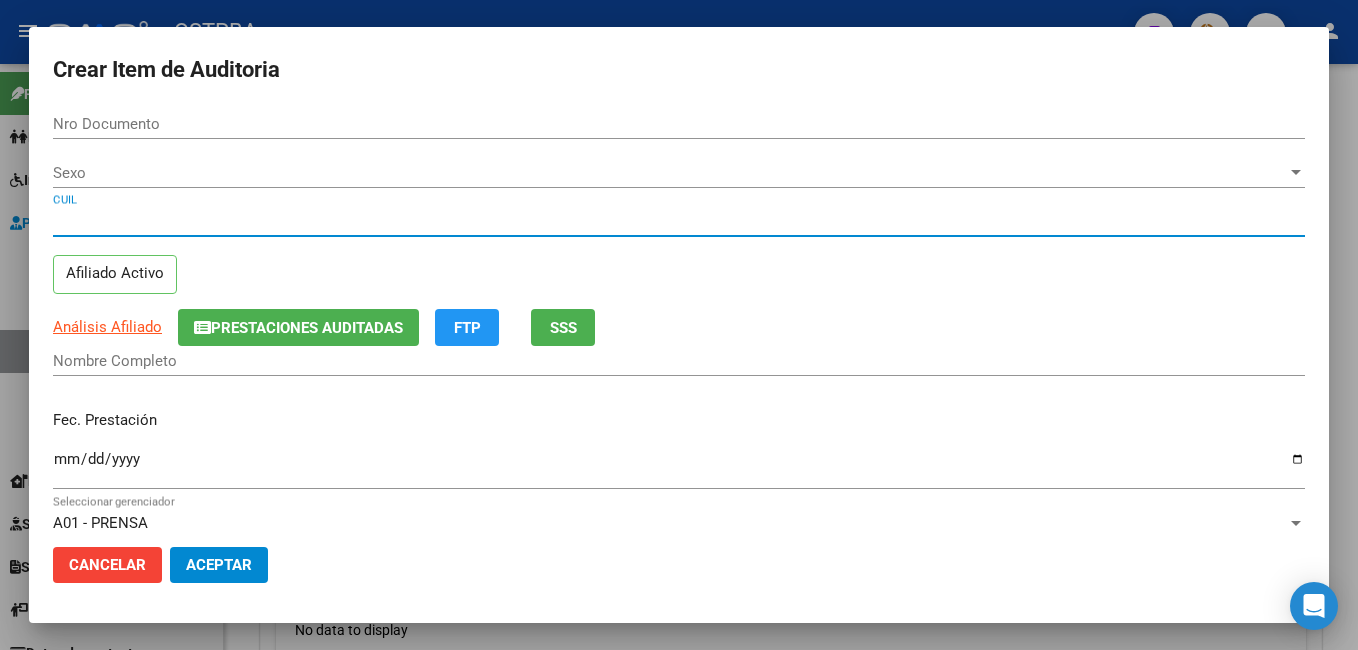 type on "[NUMBER]" 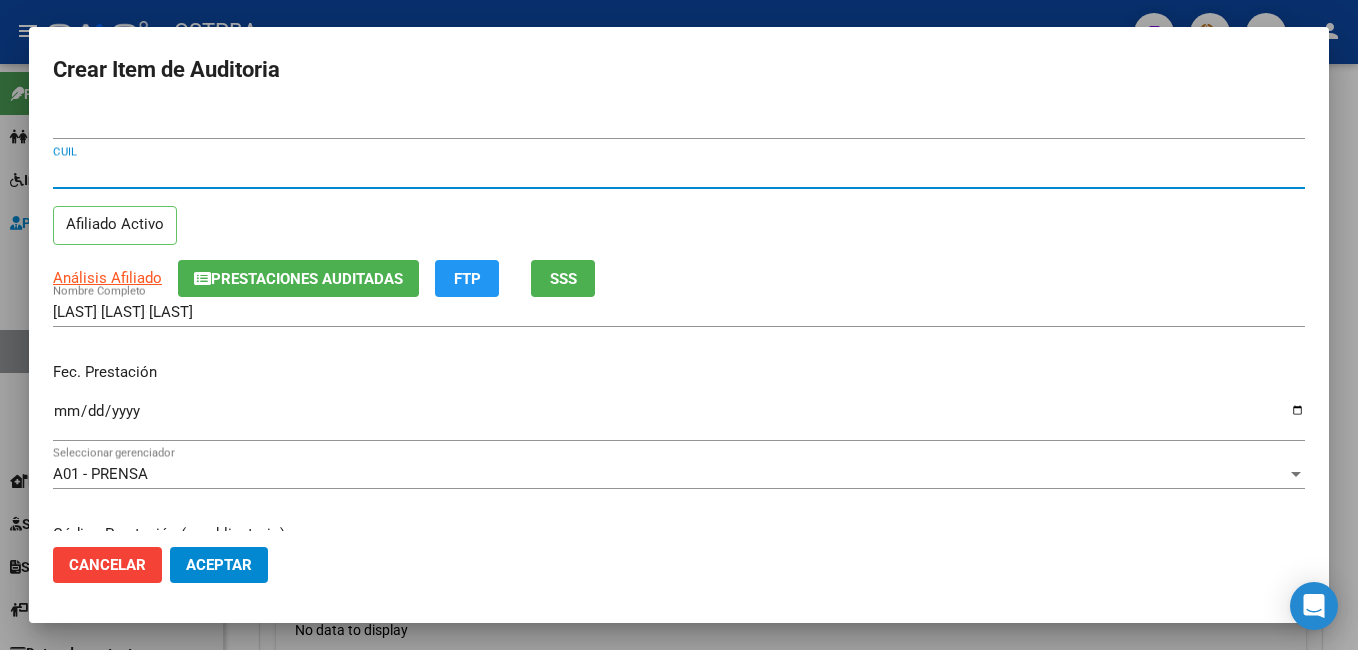 type on "[NUMBER]" 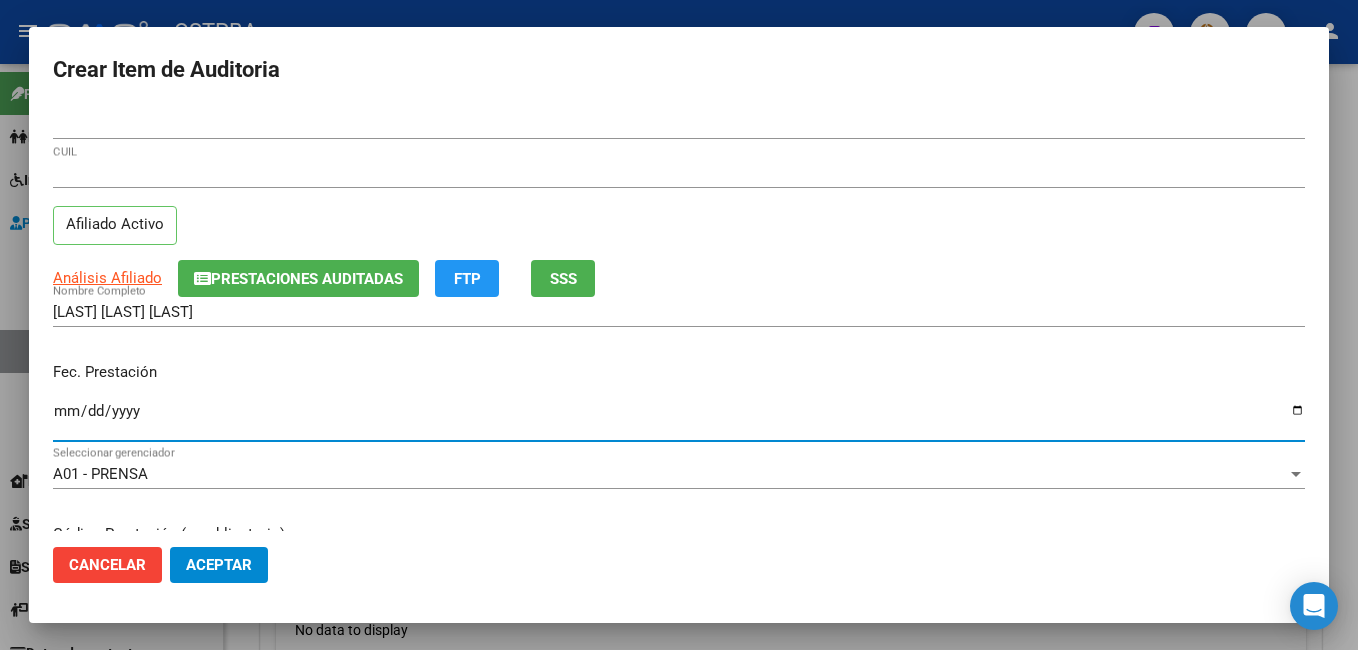 click on "Ingresar la fecha" at bounding box center [679, 419] 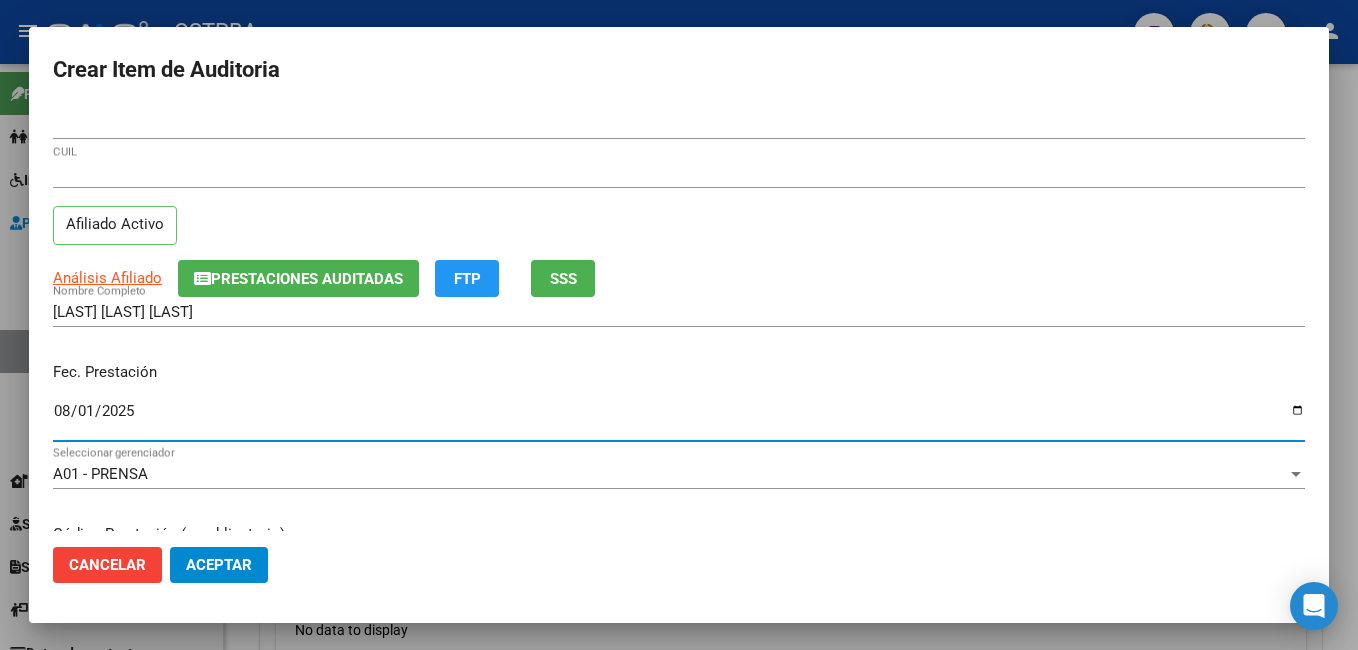 type on "2025-08-01" 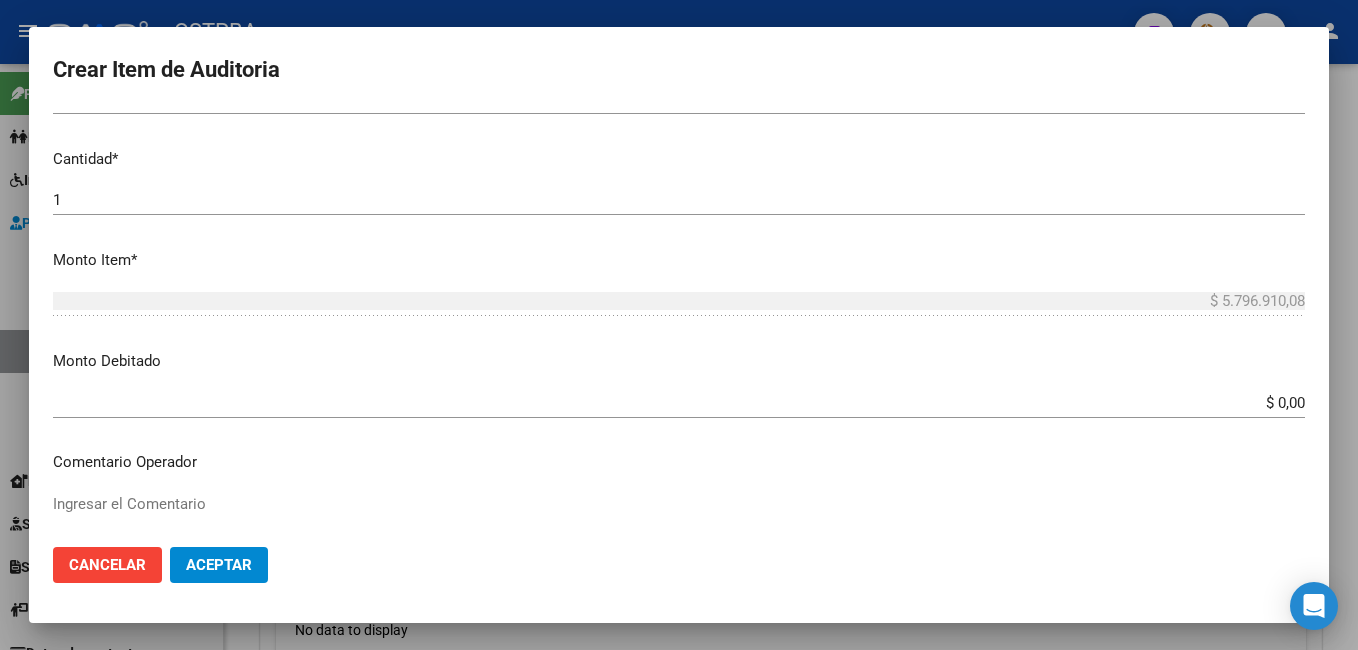 scroll, scrollTop: 800, scrollLeft: 0, axis: vertical 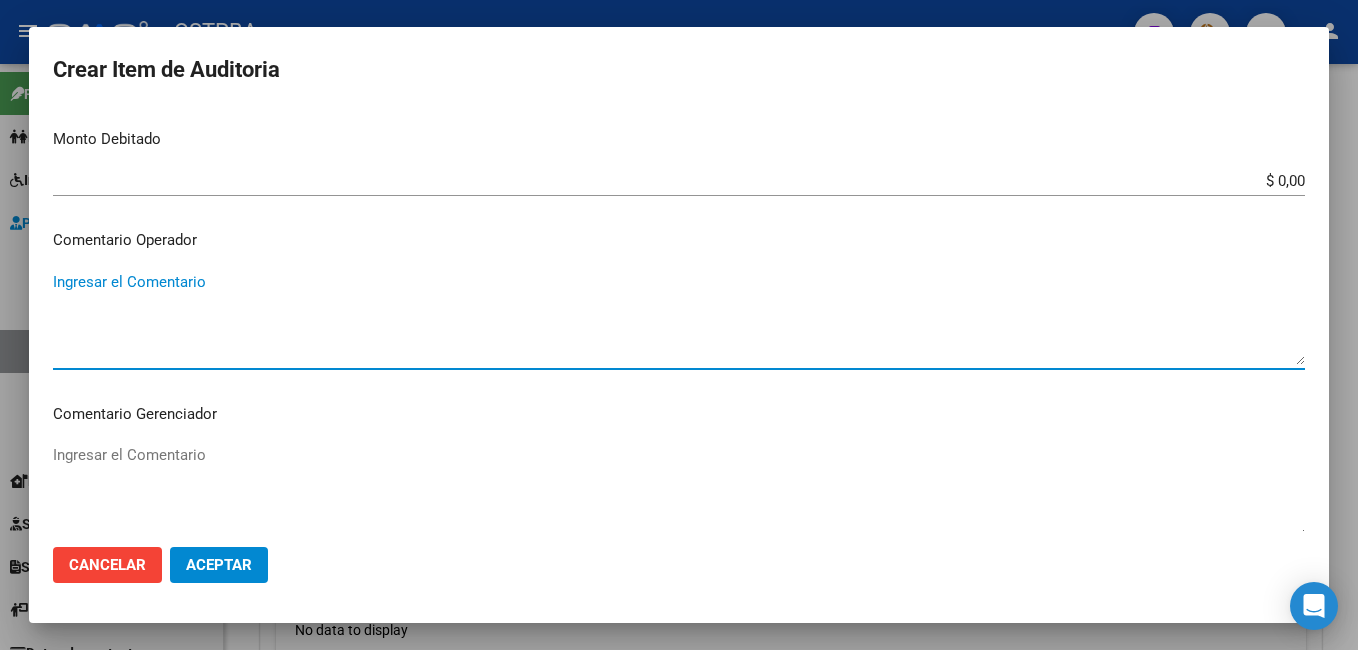 click on "Ingresar el Comentario" at bounding box center (679, 318) 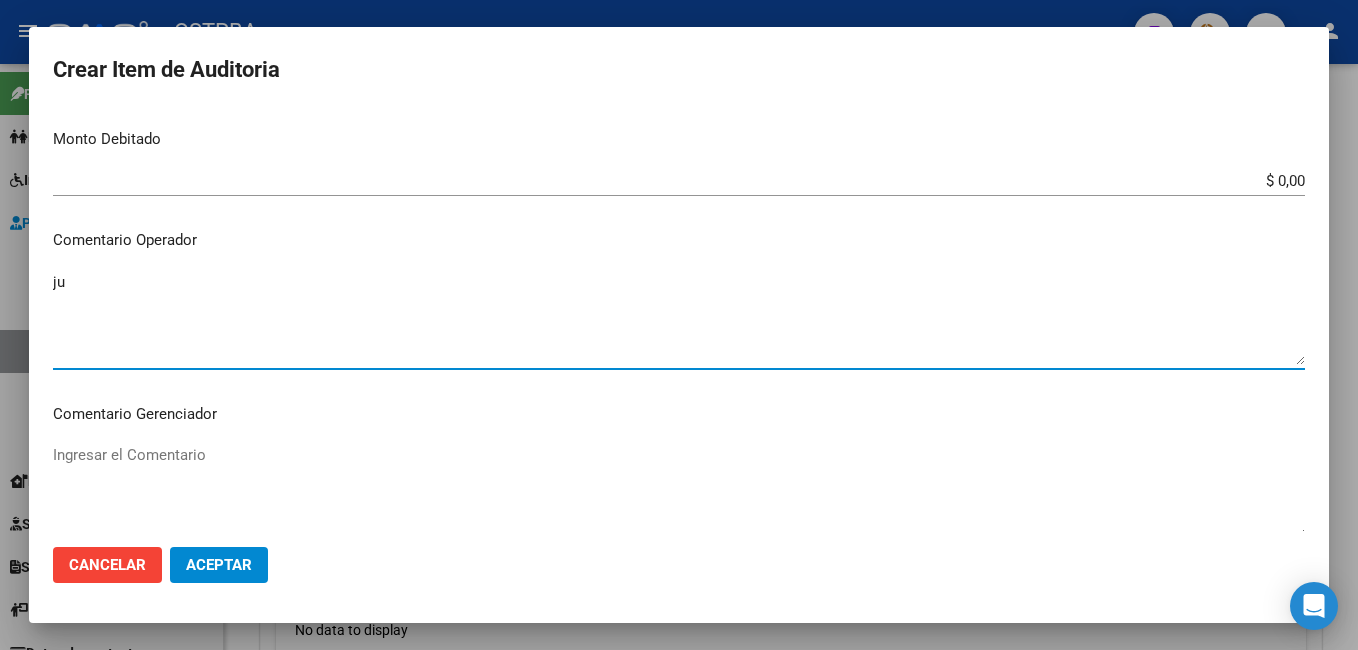 type on "j" 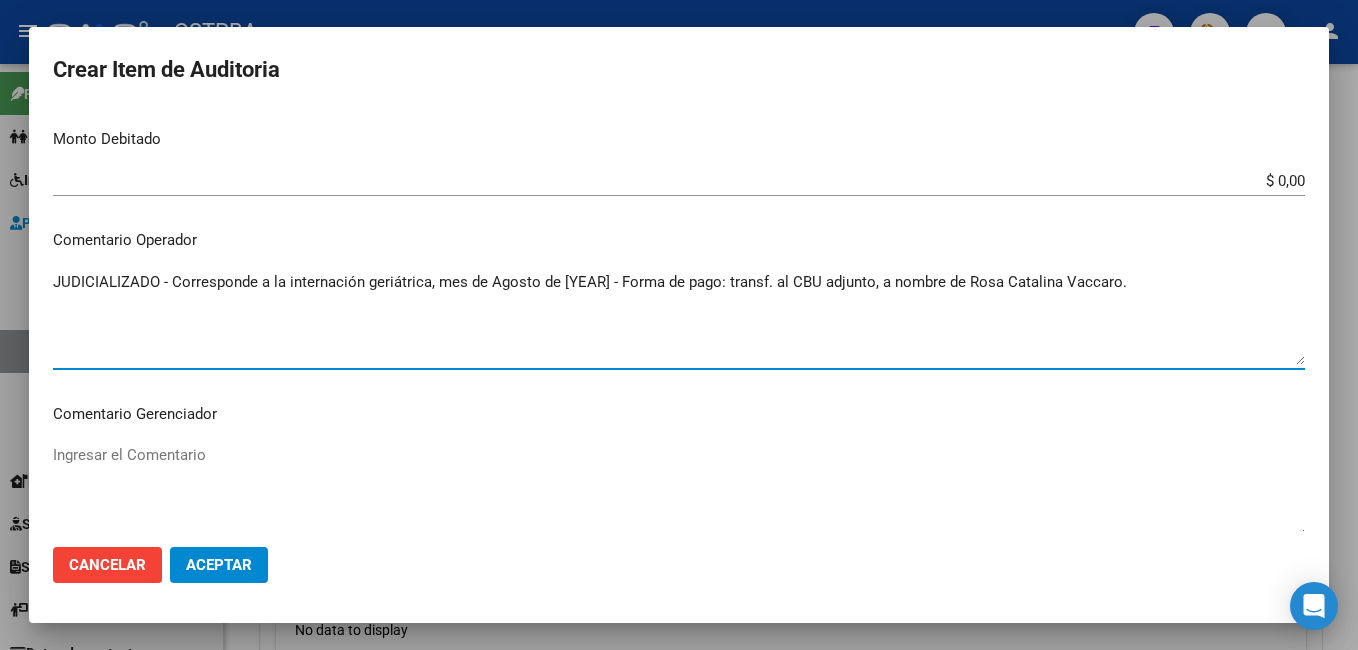 type on "JUDICIALIZADO - Corresponde a la internación geriátrica, mes de Agosto de [YEAR] - Forma de pago: transf. al CBU adjunto, a nombre de Rosa Catalina Vaccaro." 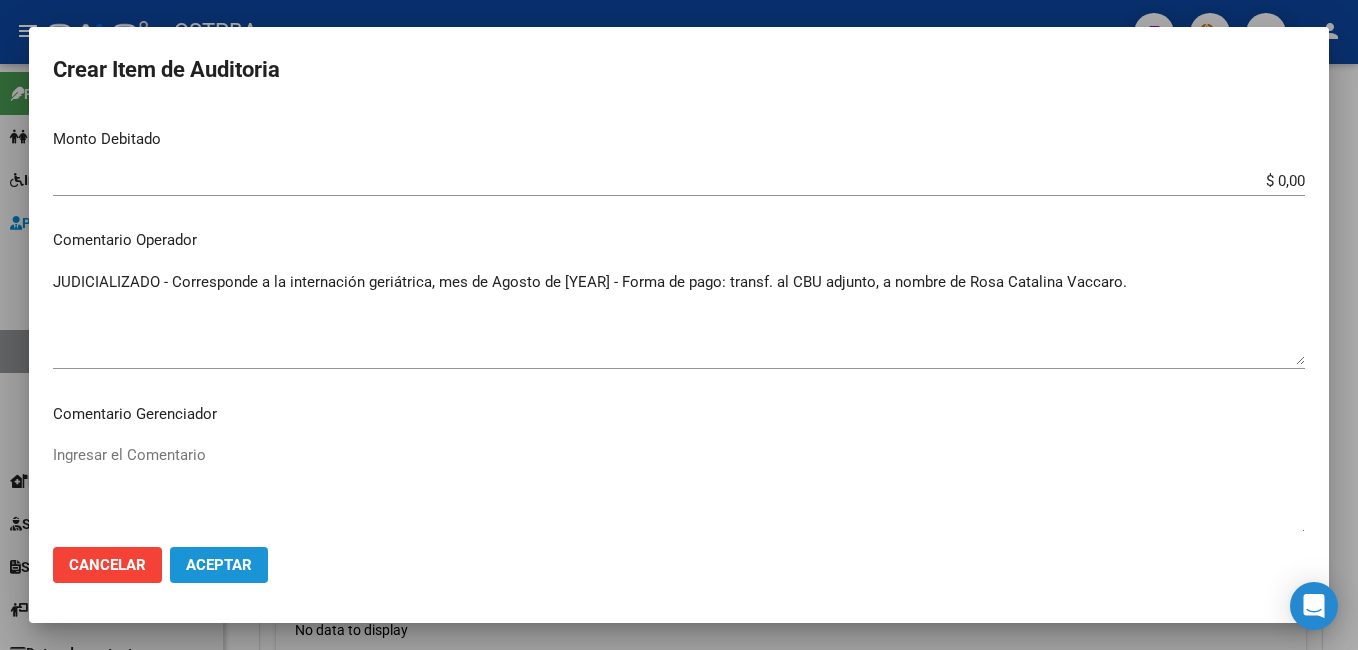 click on "Aceptar" 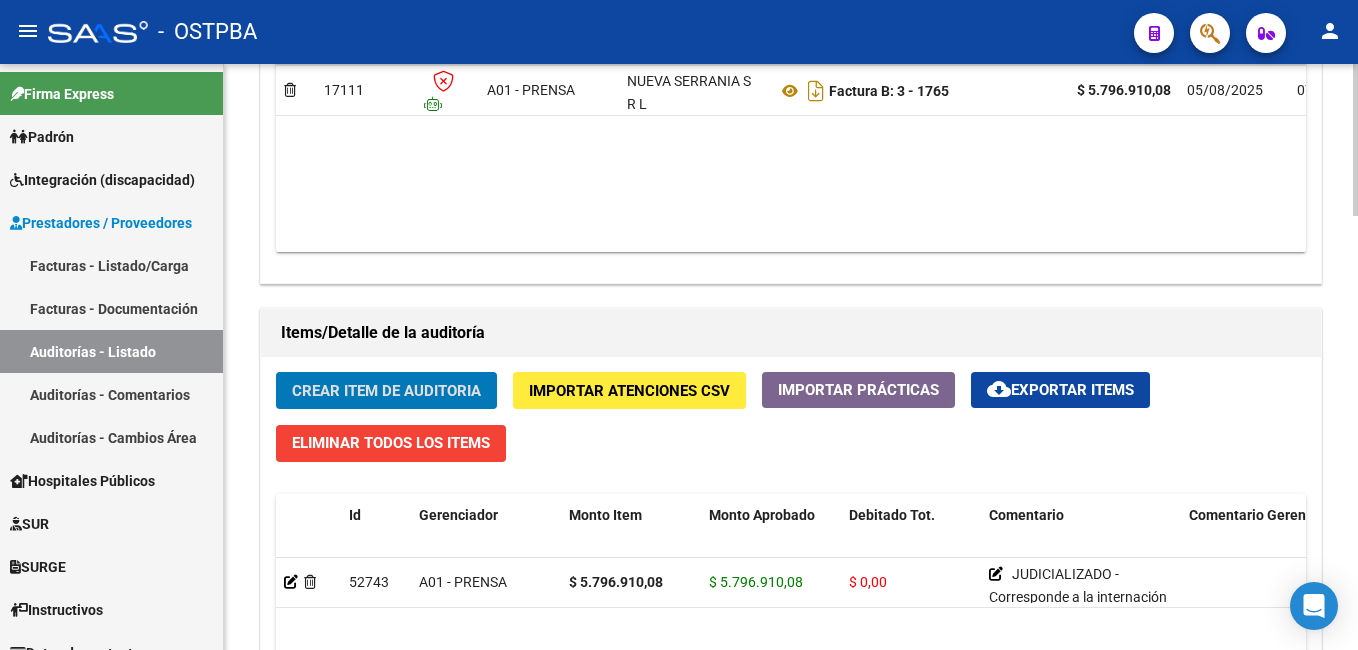 scroll, scrollTop: 1301, scrollLeft: 0, axis: vertical 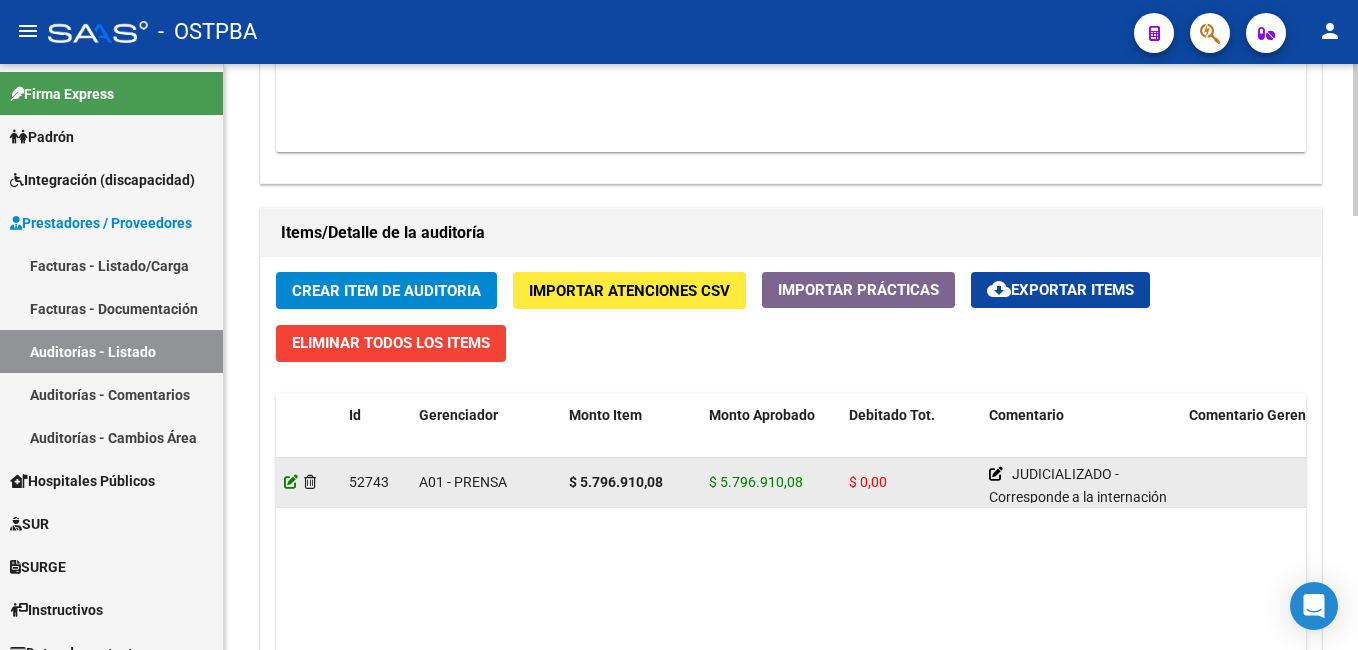 click 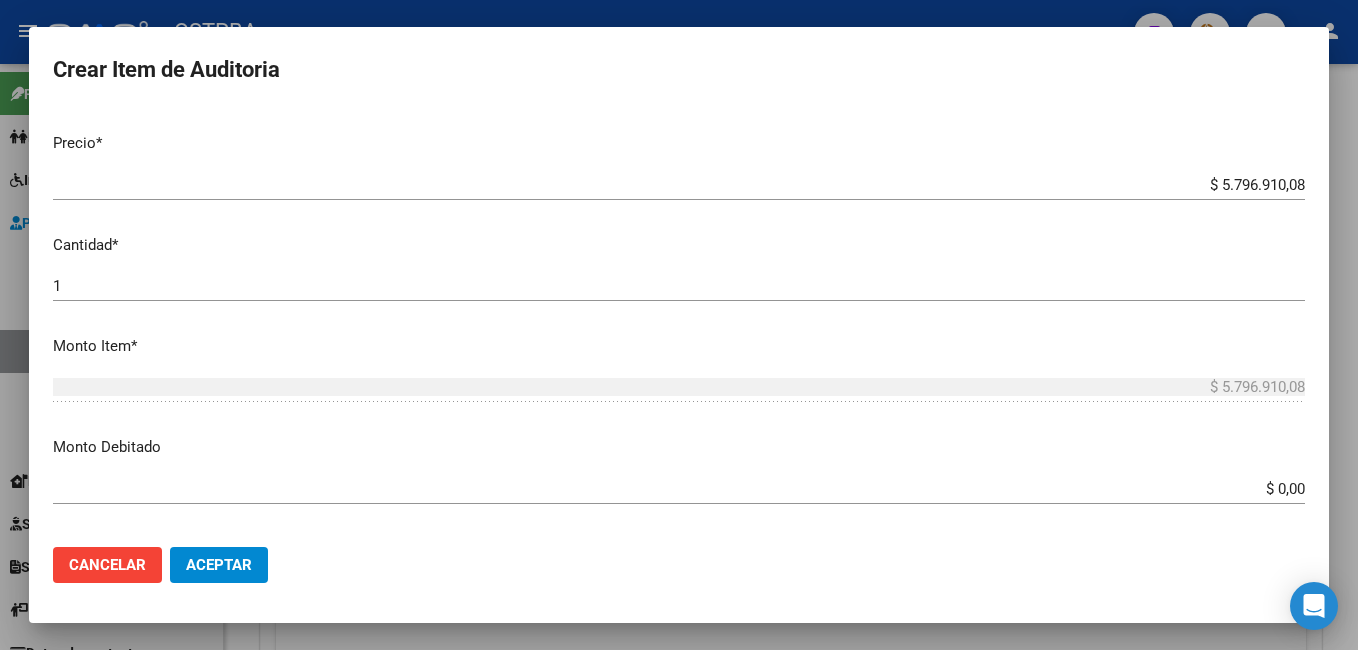 scroll, scrollTop: 500, scrollLeft: 0, axis: vertical 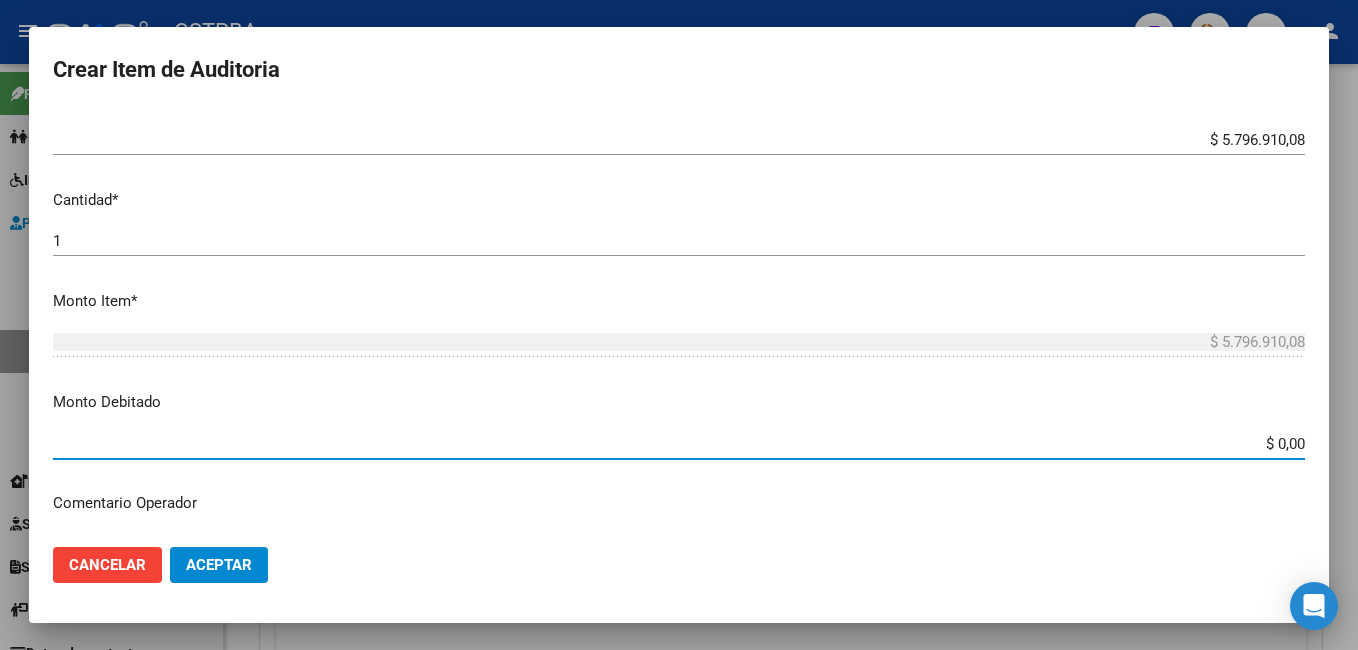 drag, startPoint x: 1288, startPoint y: 445, endPoint x: 1196, endPoint y: 444, distance: 92.00543 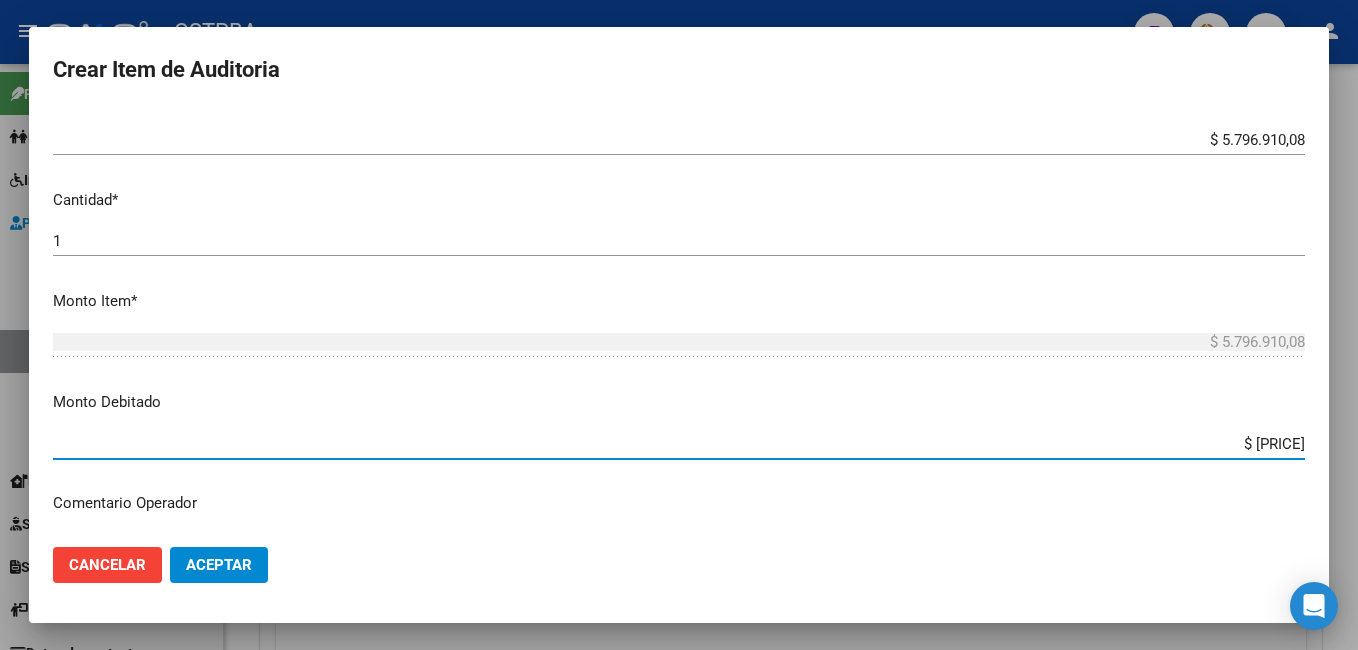 type on "$ [PRICE]" 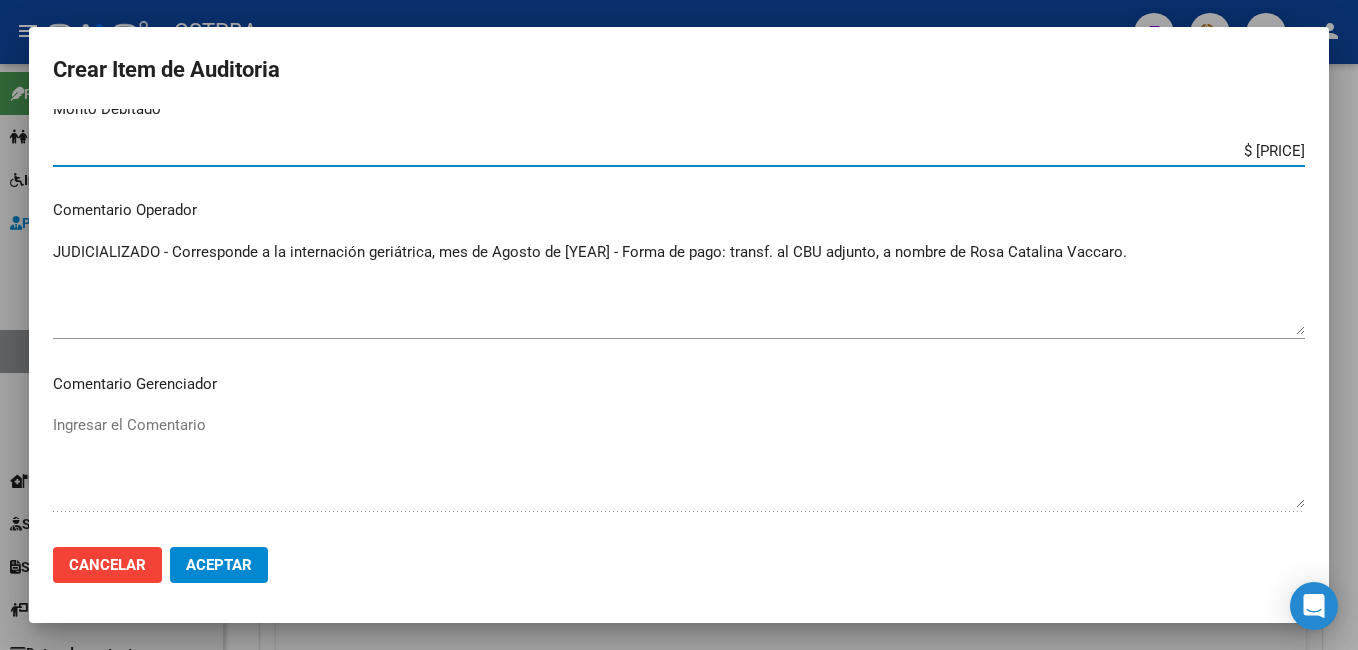 scroll, scrollTop: 900, scrollLeft: 0, axis: vertical 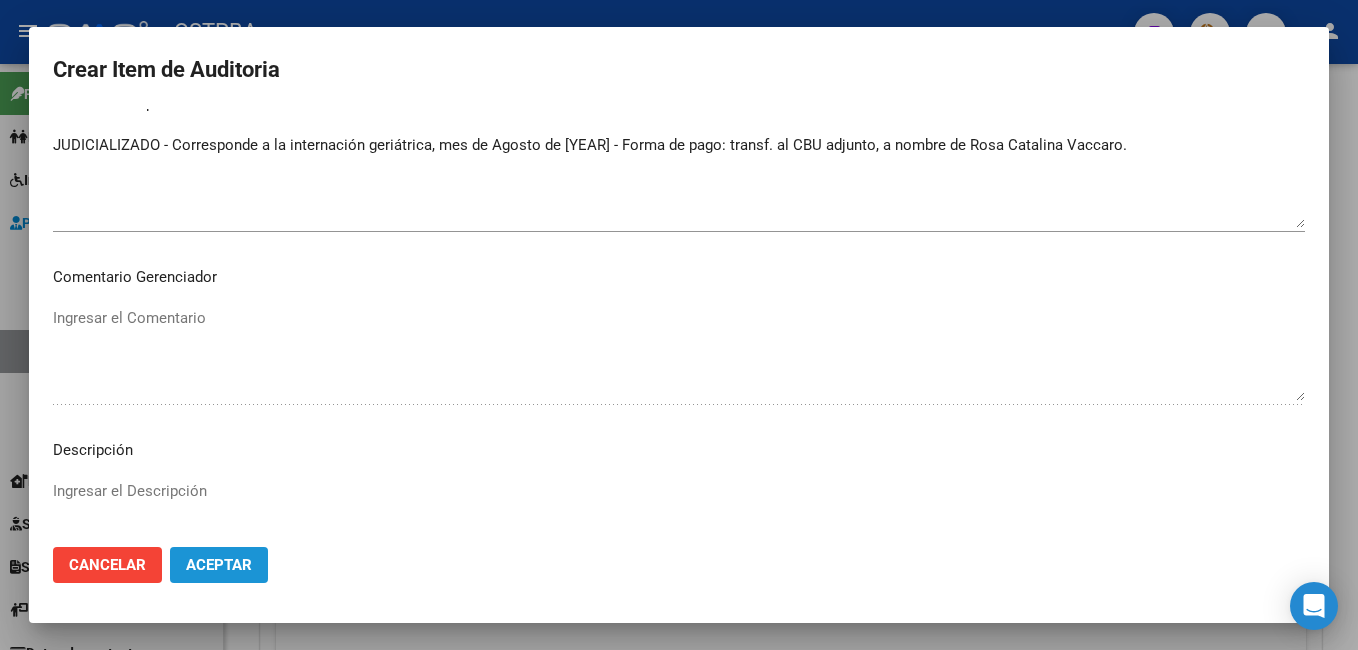 click on "Aceptar" 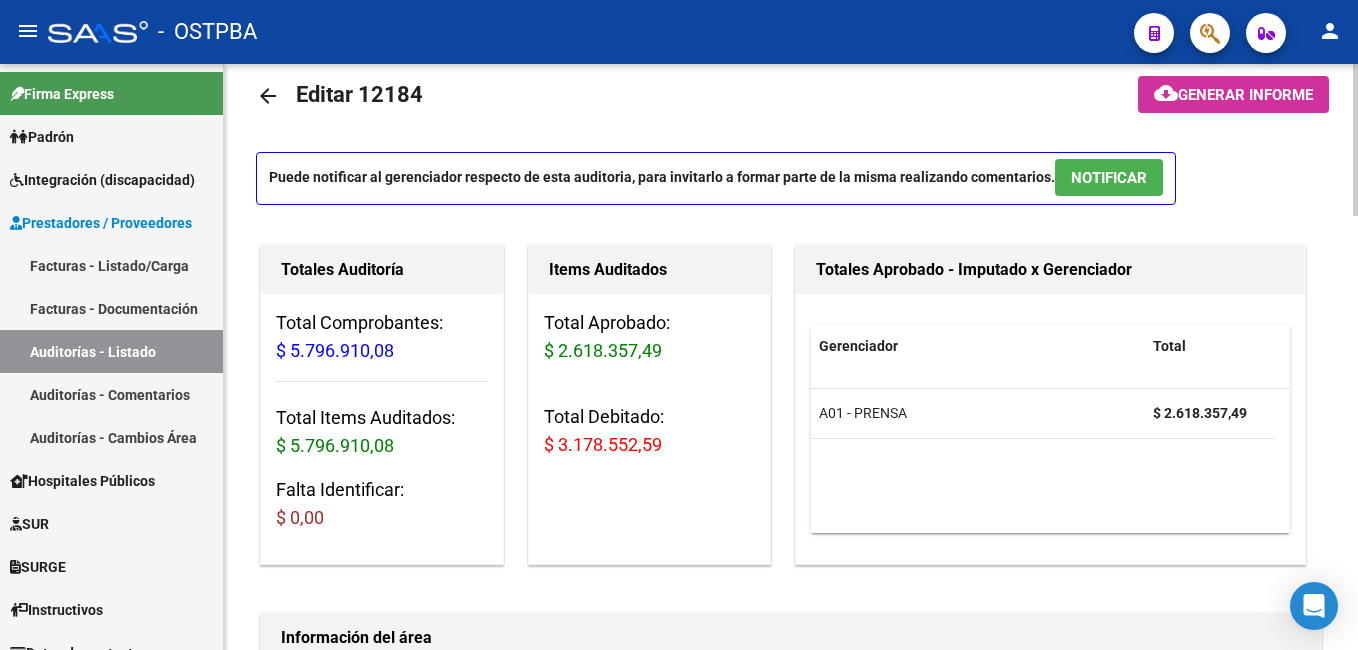 scroll, scrollTop: 0, scrollLeft: 0, axis: both 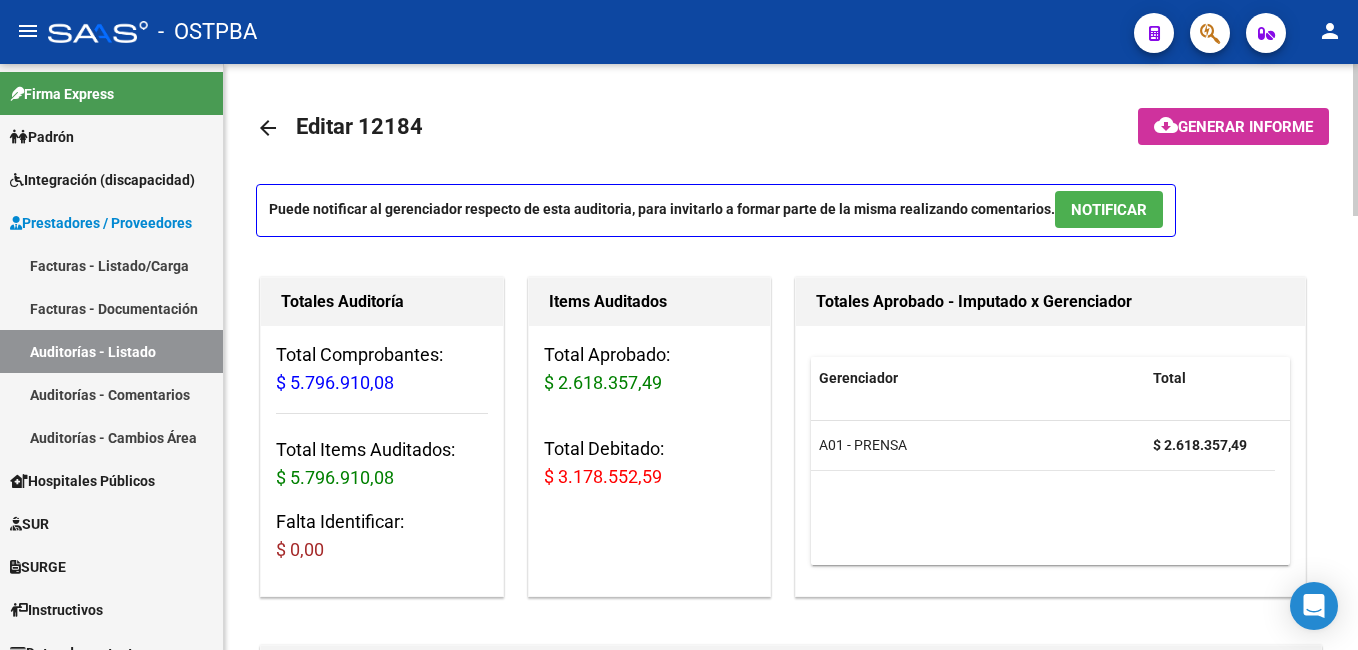 click on "Generar informe" 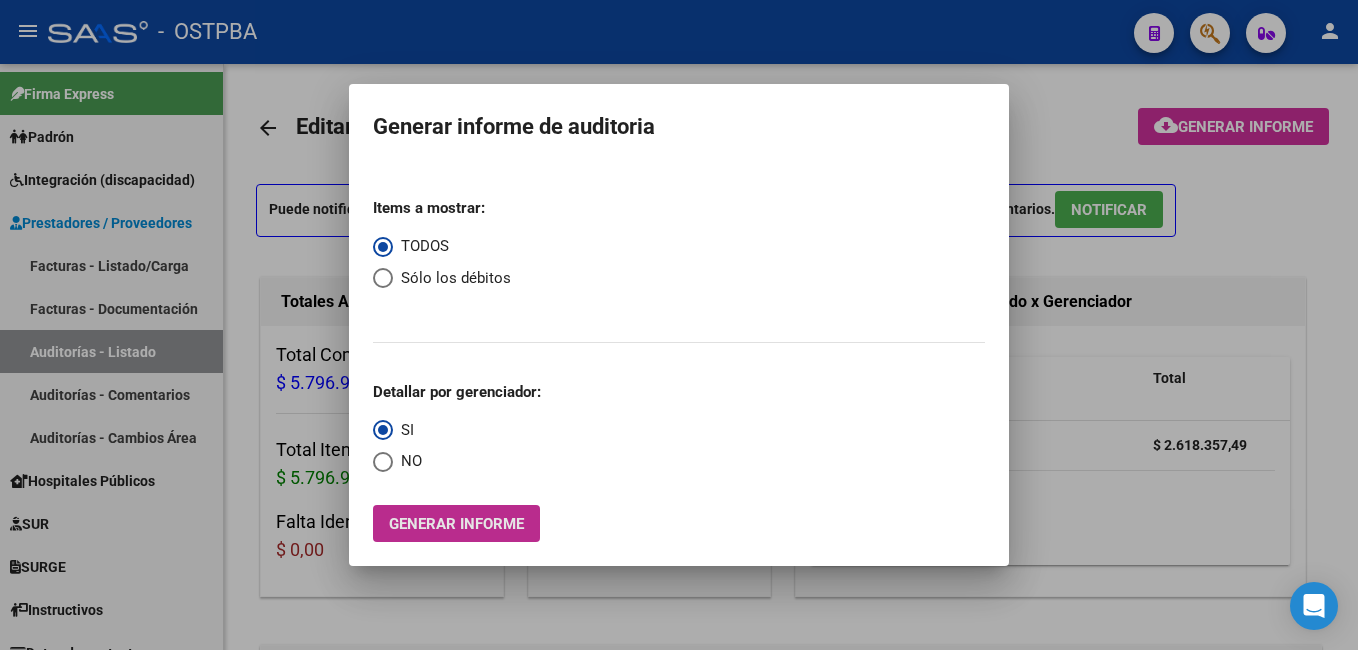click on "Generar informe" at bounding box center (456, 524) 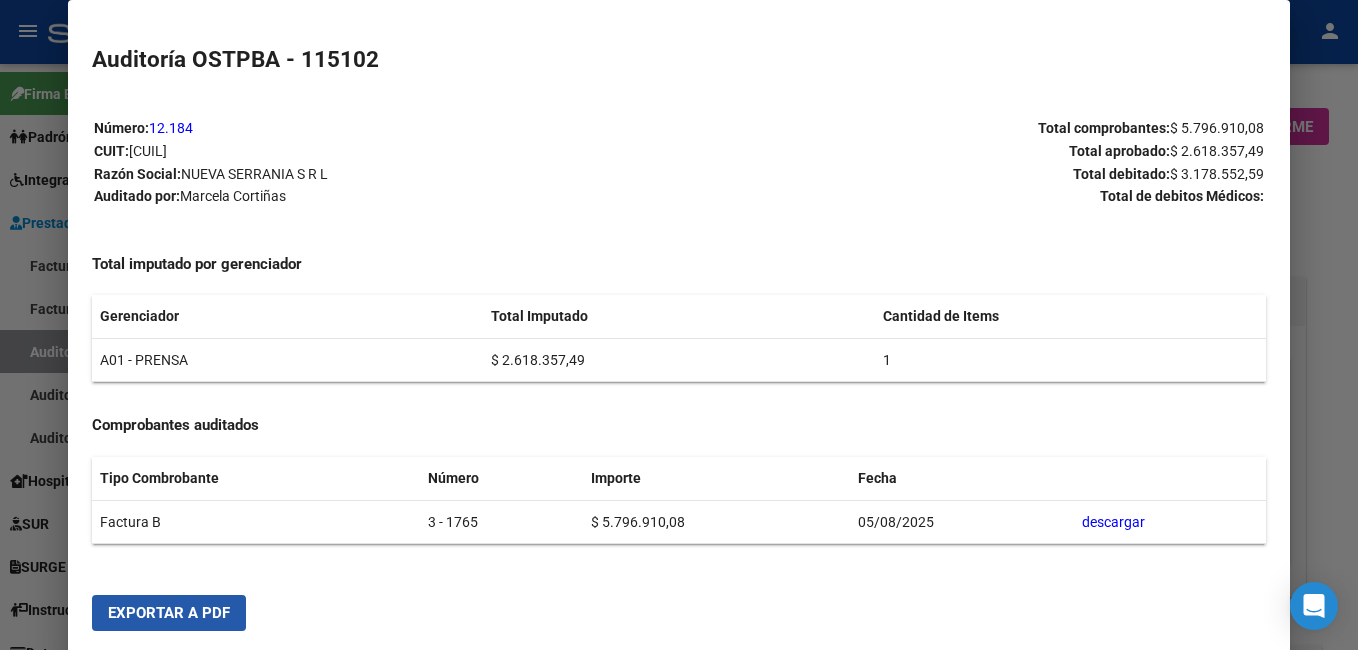click on "Exportar a PDF" at bounding box center (169, 613) 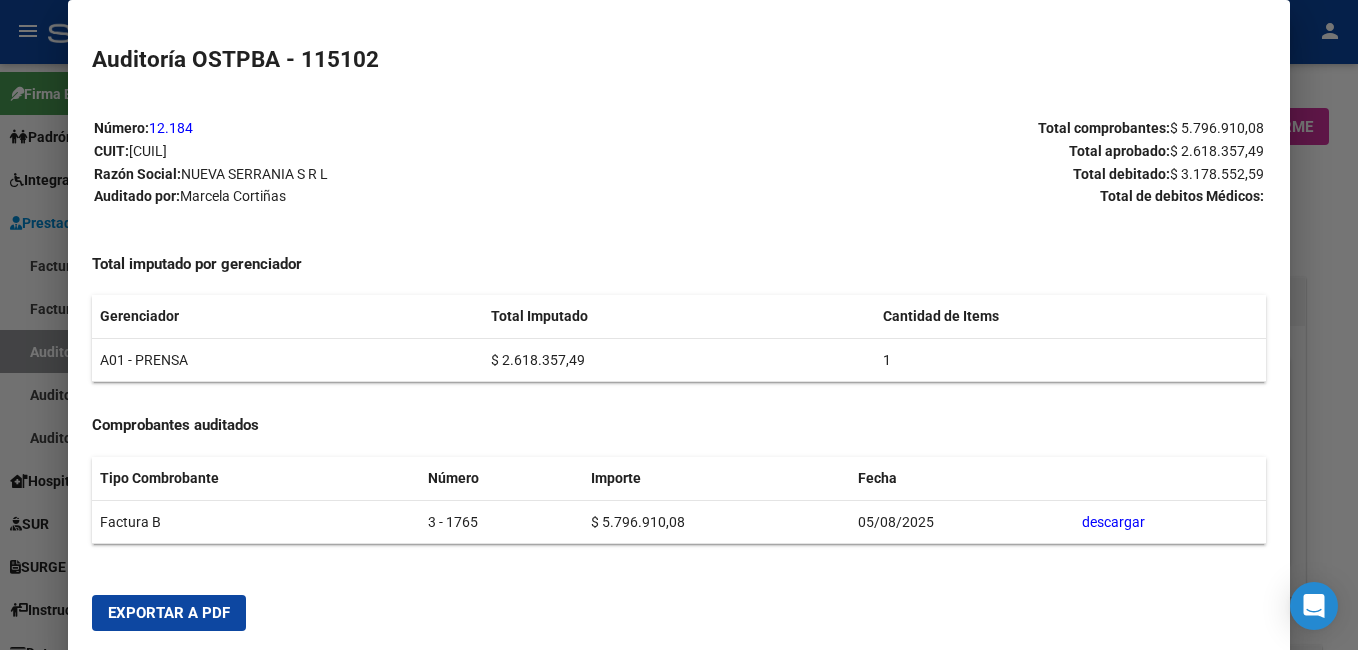 click at bounding box center [679, 325] 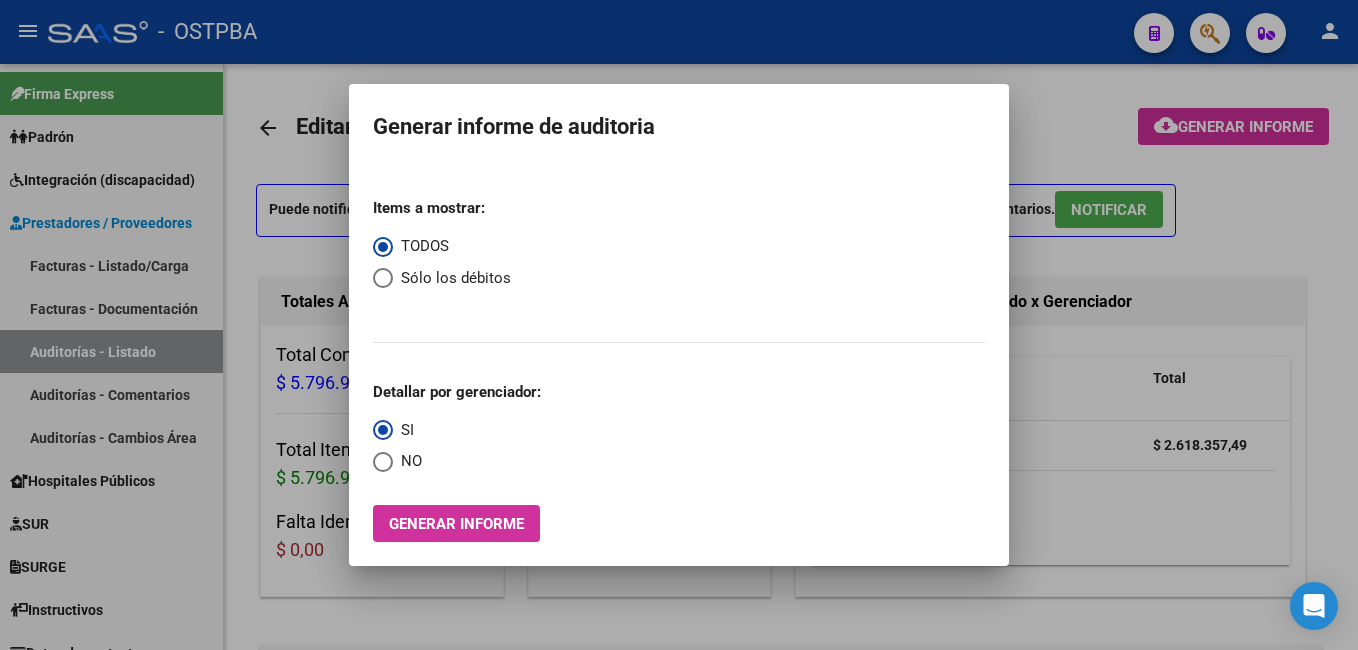 click at bounding box center (679, 325) 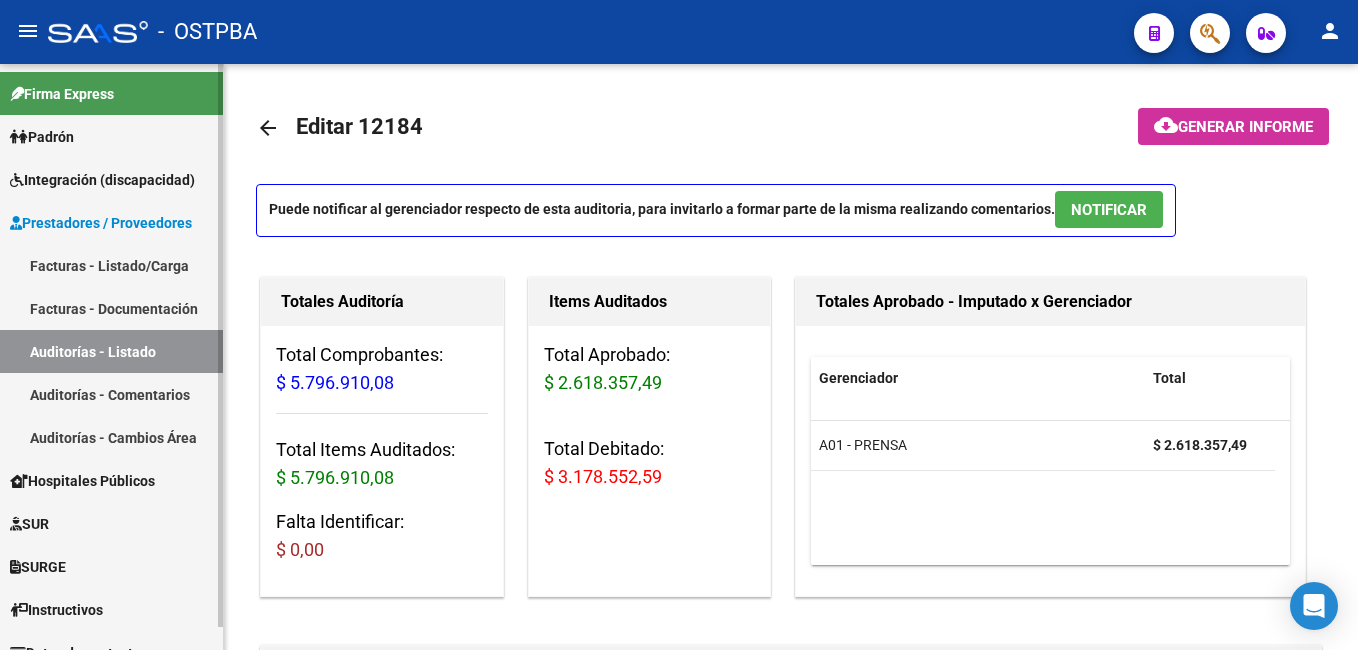click on "Padrón" at bounding box center [42, 137] 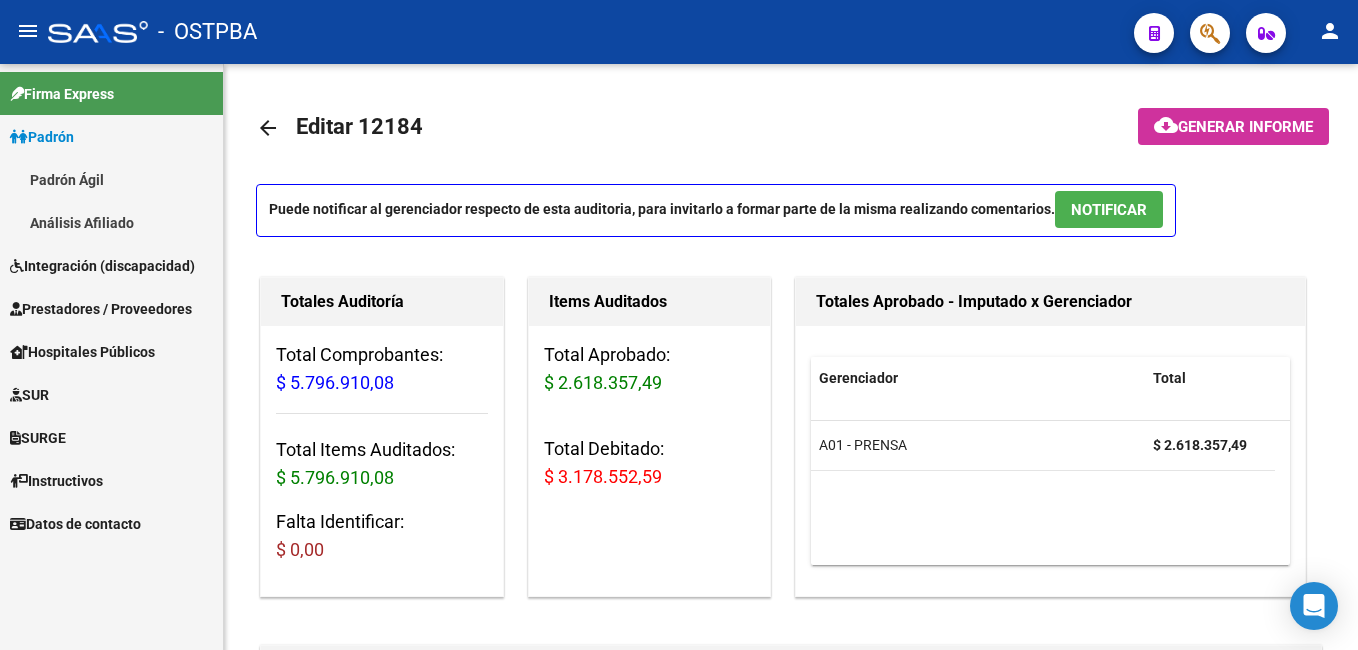 click on "Padrón Ágil" at bounding box center [111, 179] 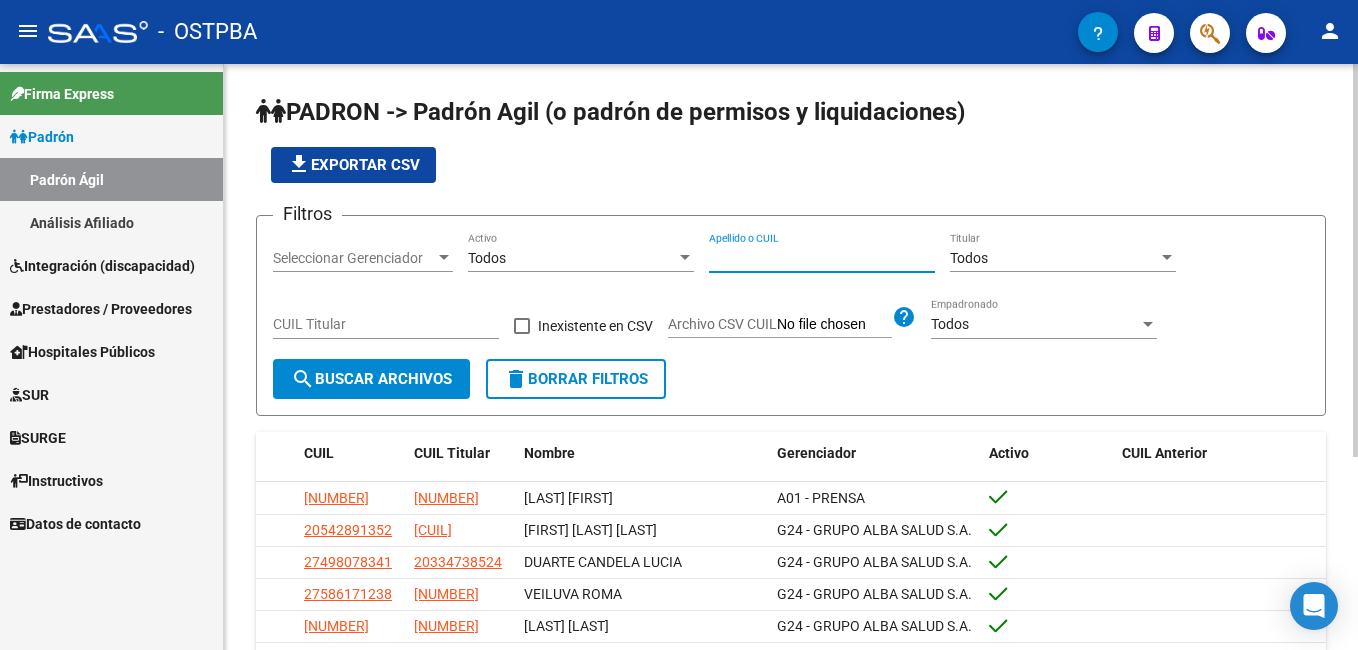 click on "Apellido o CUIL" at bounding box center [822, 258] 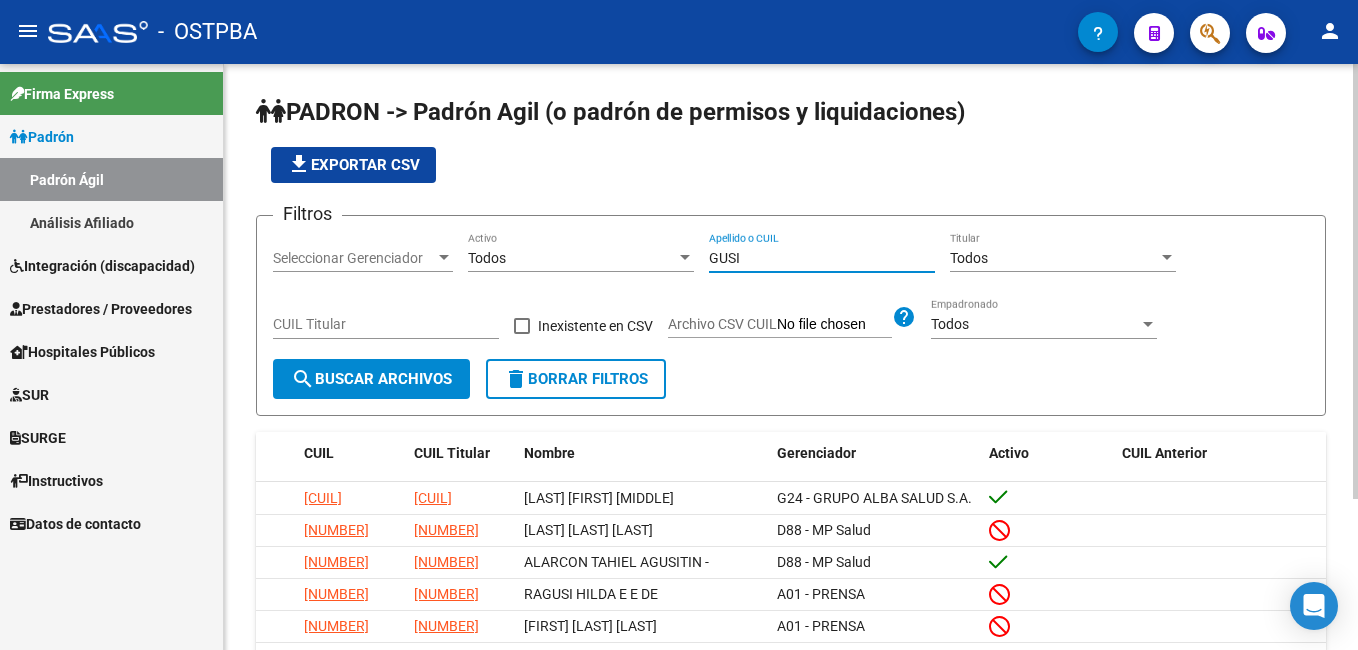 type on "GUSI" 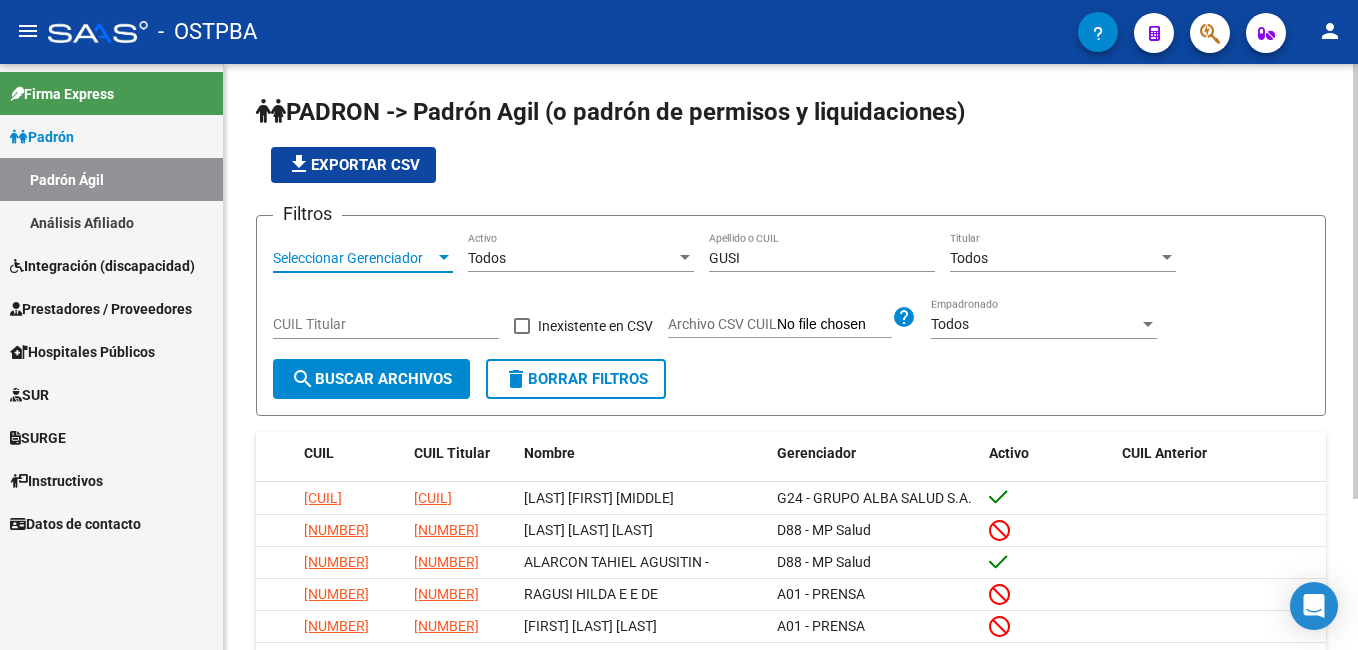 click at bounding box center [444, 257] 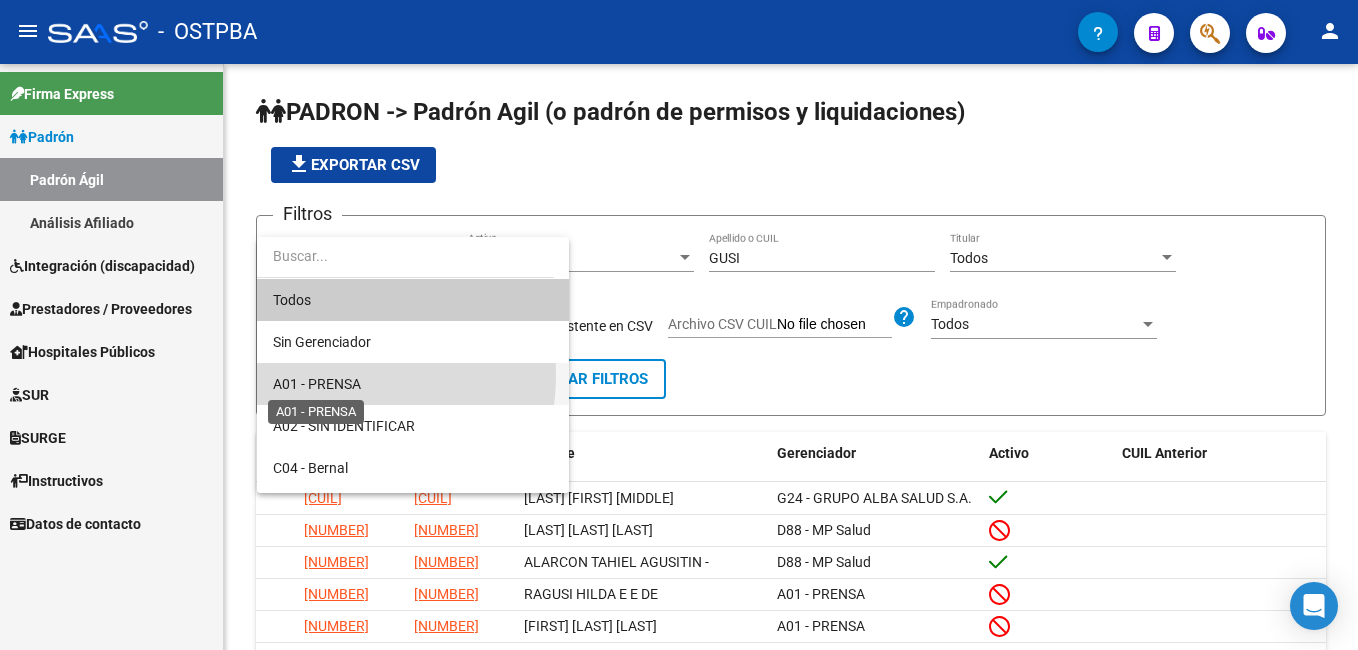 click on "A01 - PRENSA" at bounding box center (317, 384) 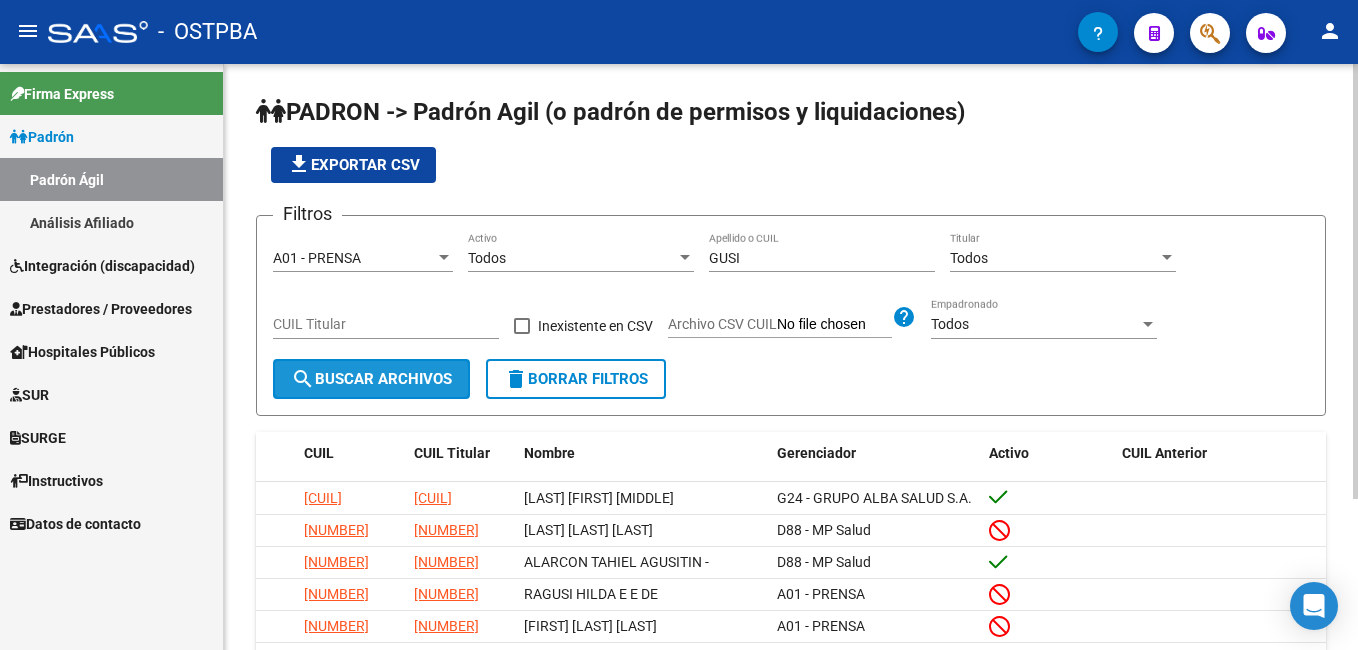 click on "search  Buscar Archivos" 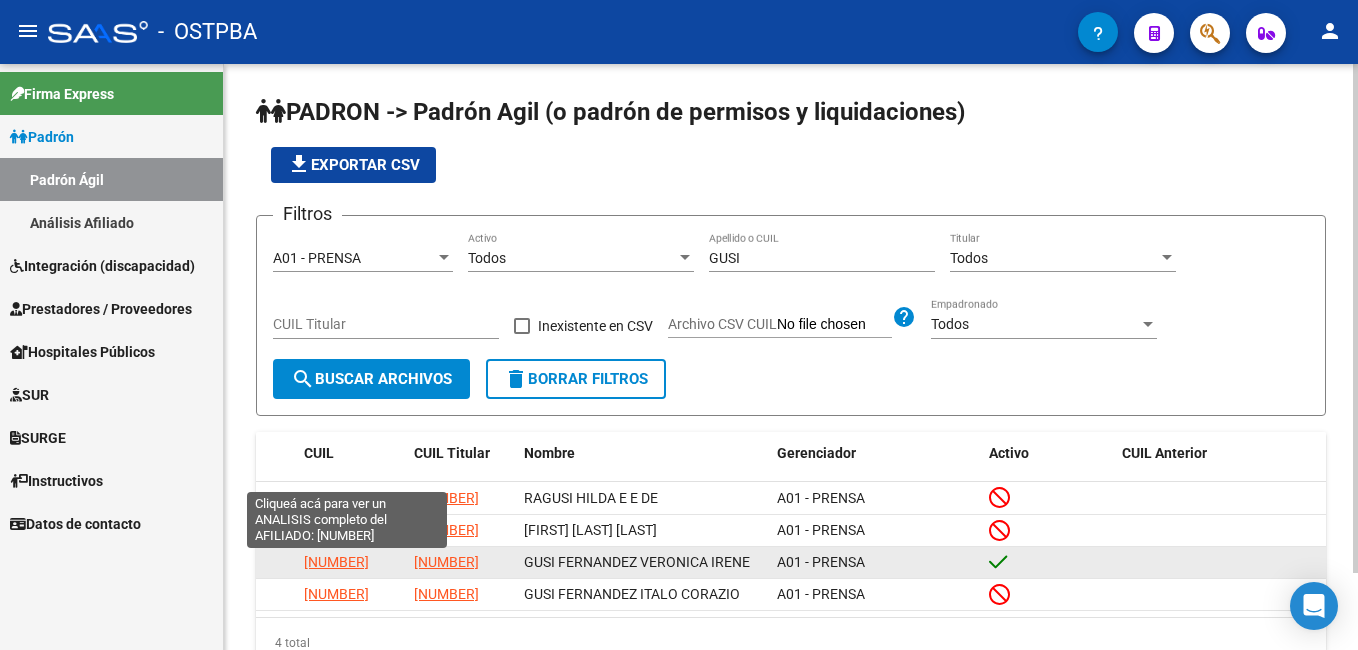click on "[NUMBER]" 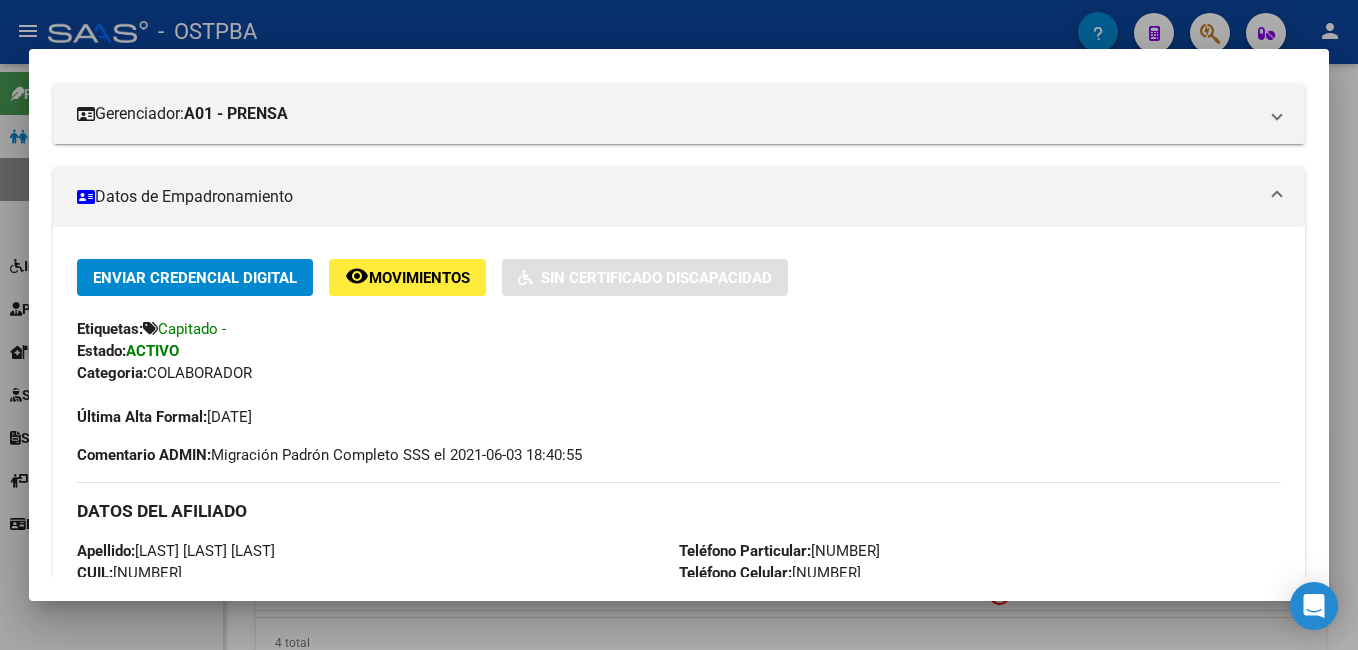scroll, scrollTop: 300, scrollLeft: 0, axis: vertical 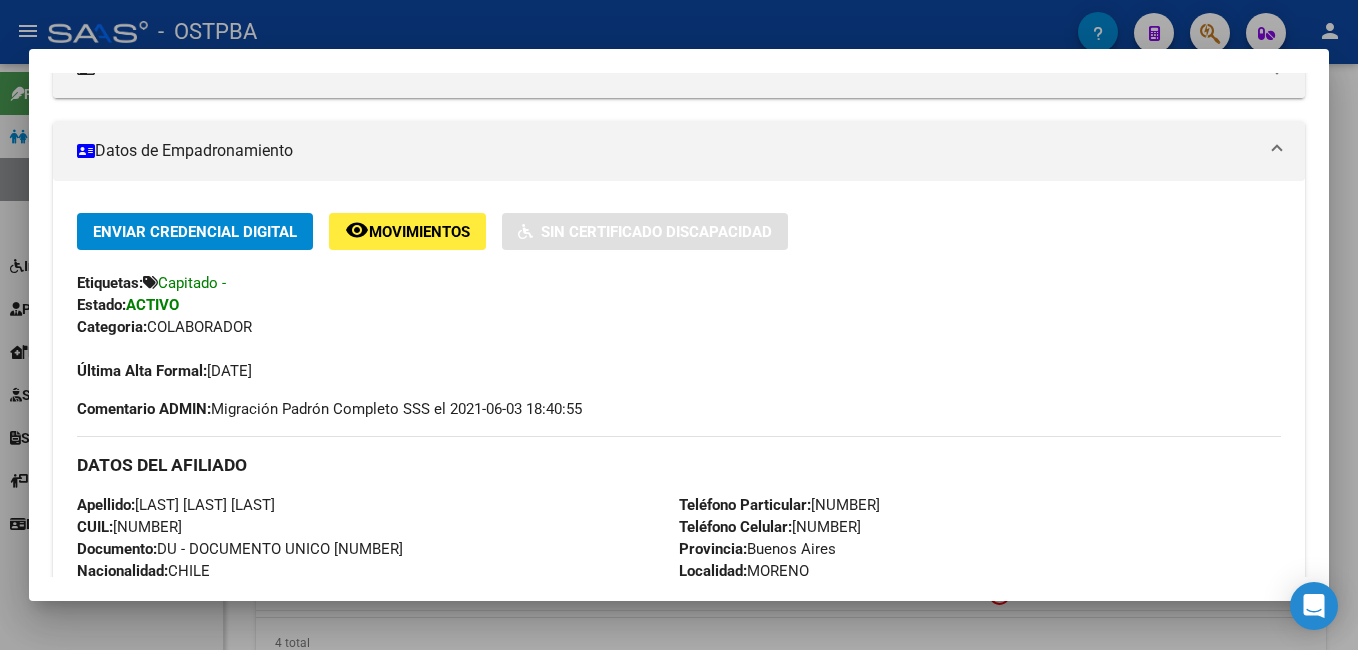 click at bounding box center [679, 325] 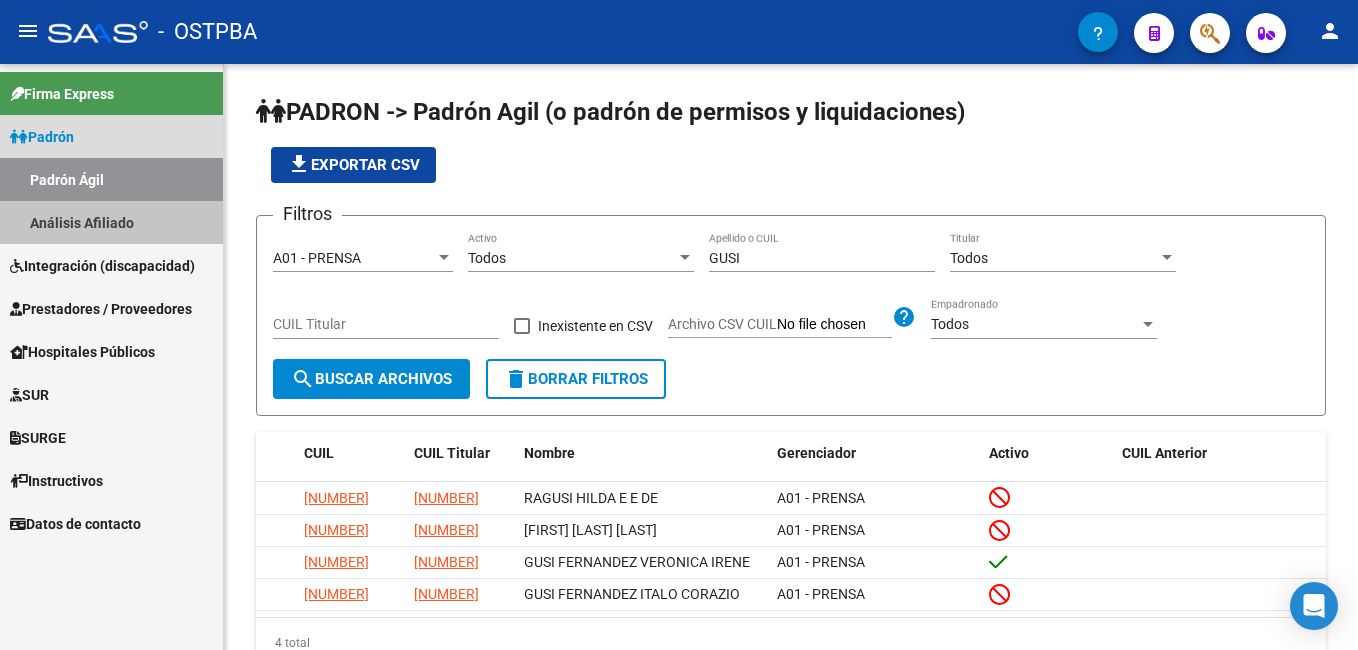 click on "Análisis Afiliado" at bounding box center [111, 222] 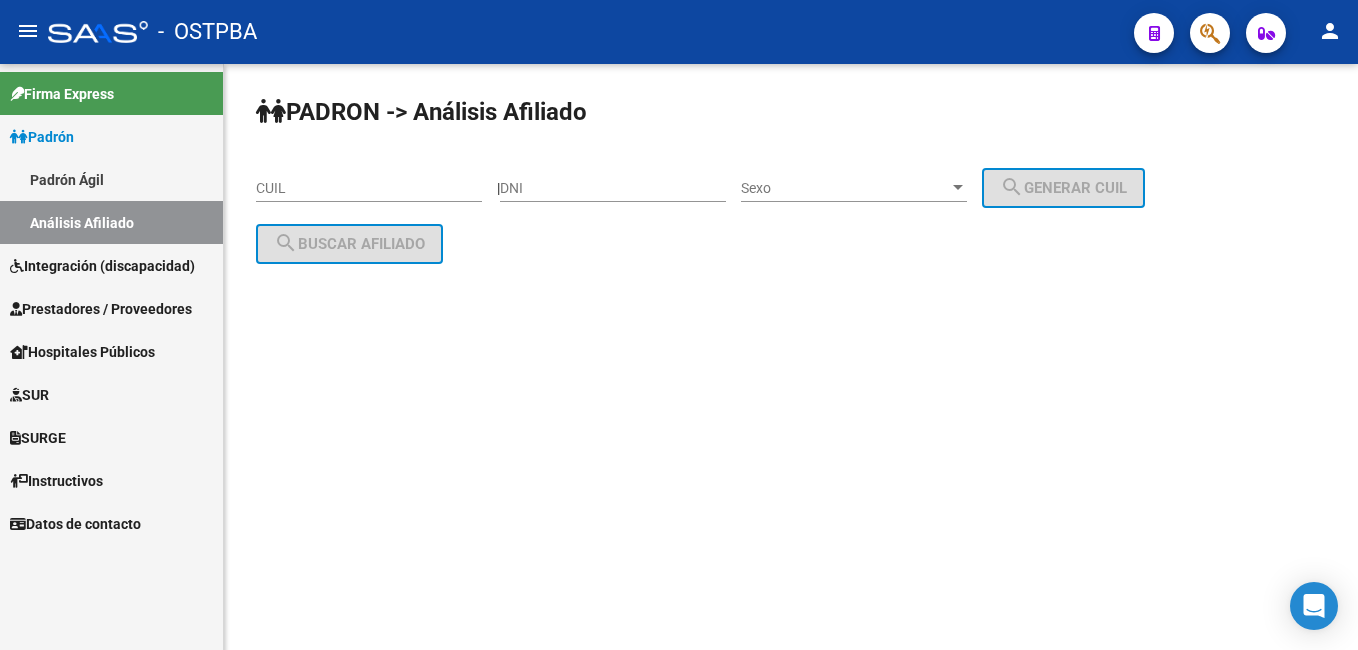 click on "DNI" at bounding box center (613, 188) 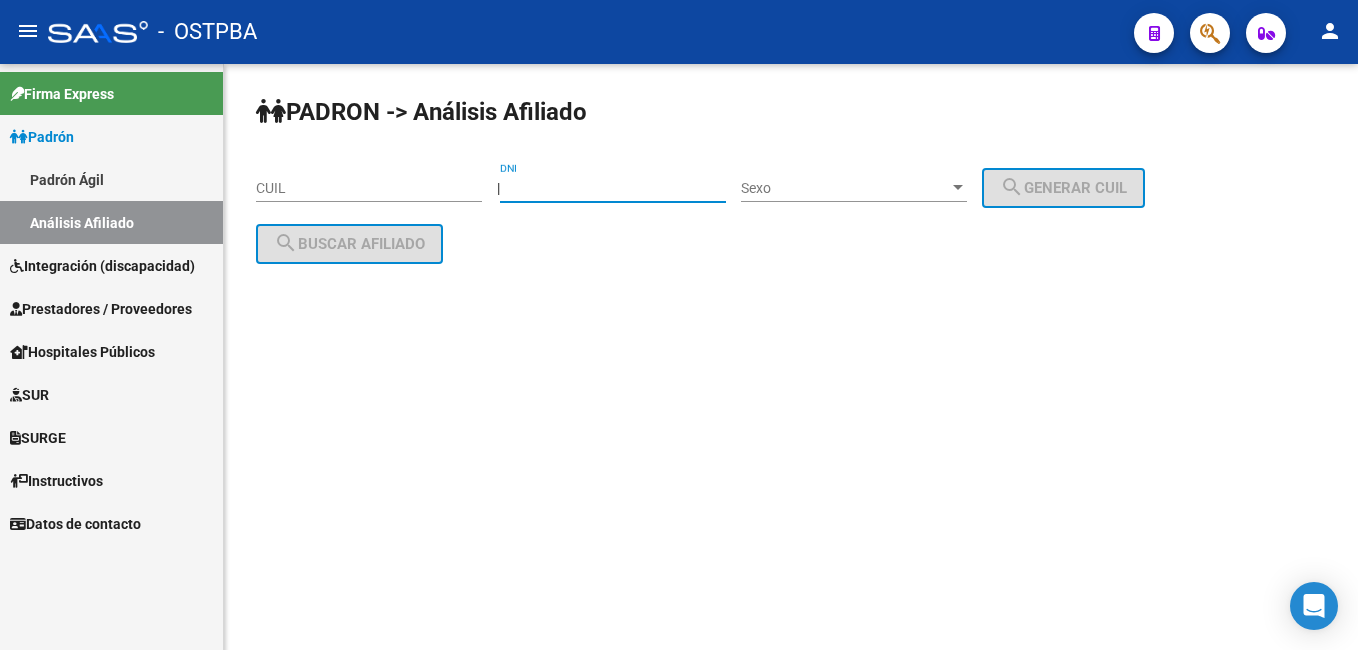 type on "[NUMBER]" 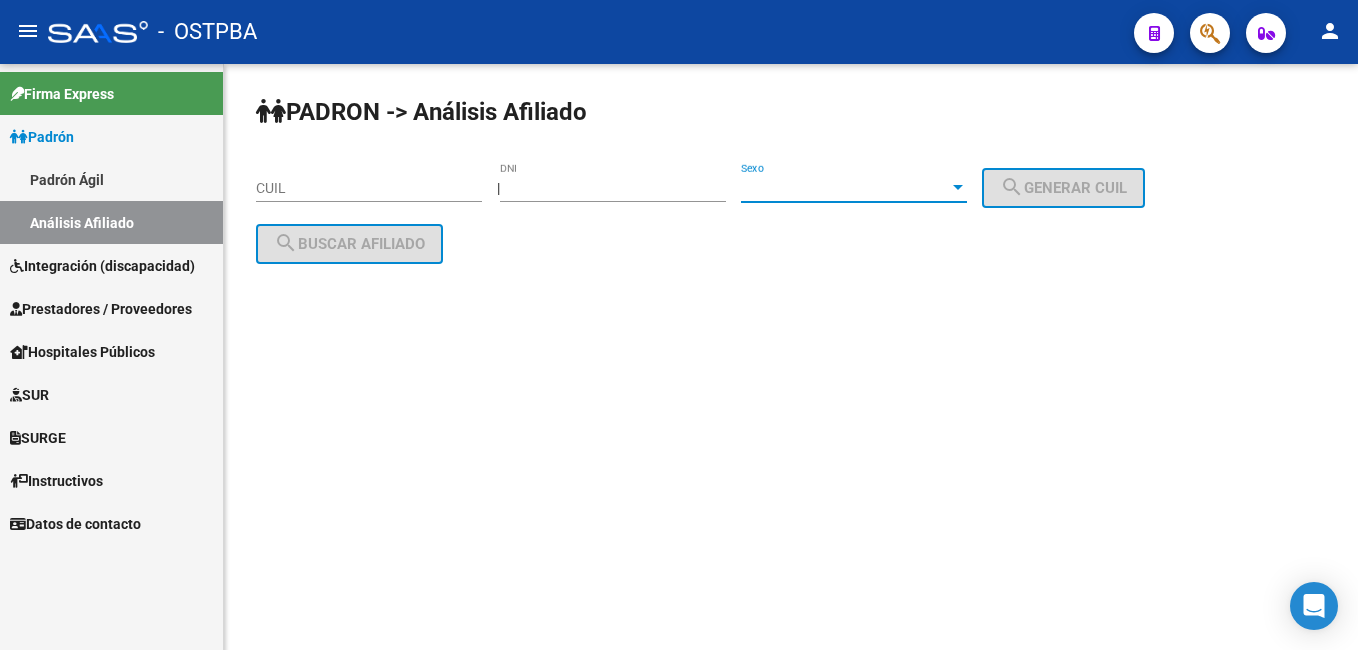 click at bounding box center (958, 188) 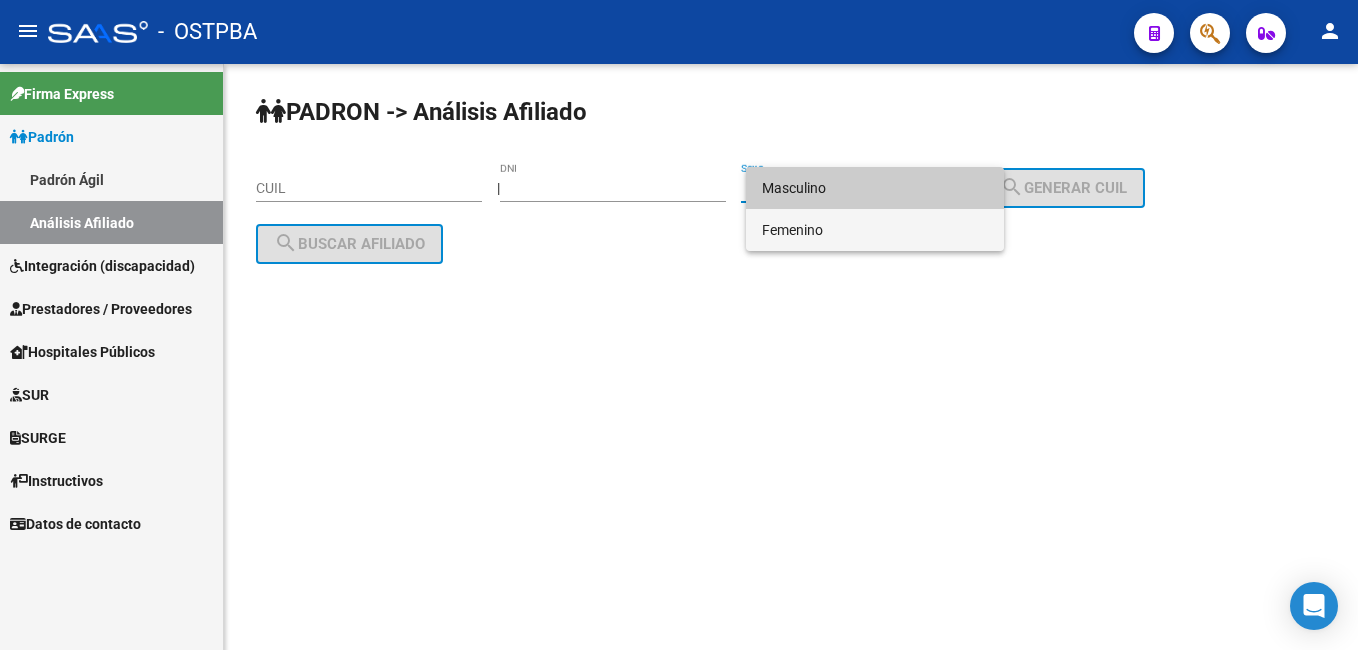 click on "Femenino" at bounding box center [875, 230] 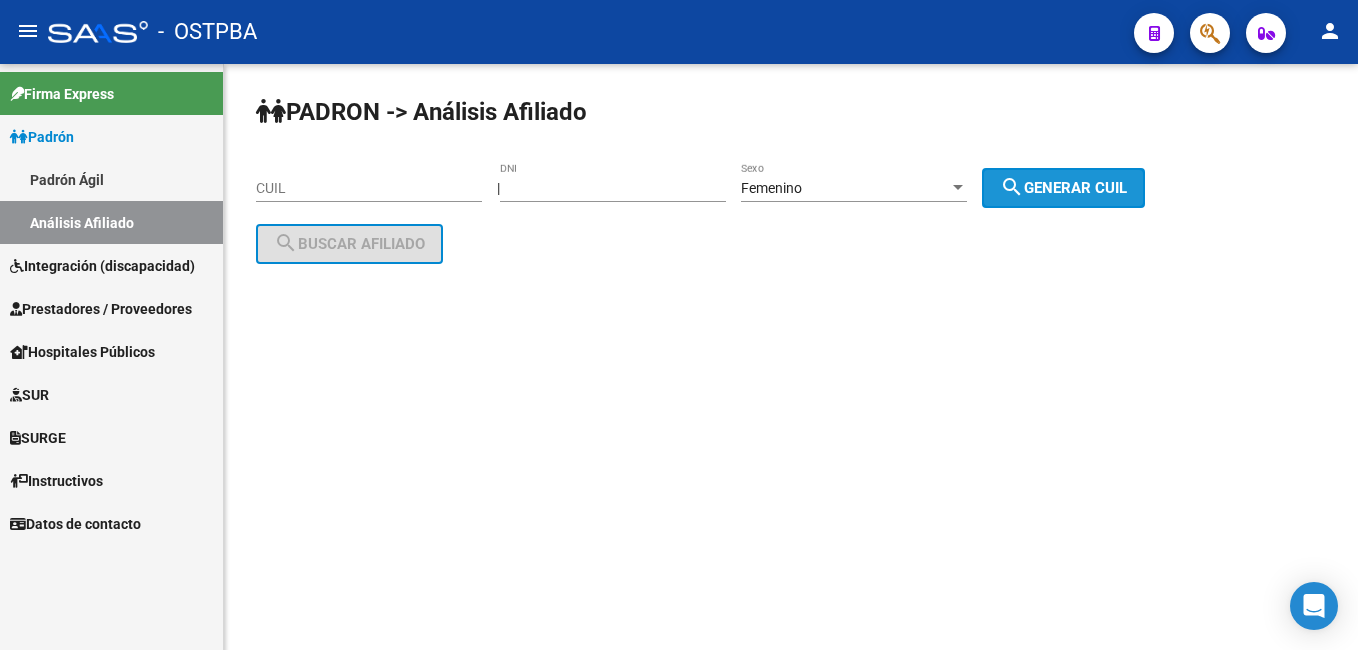 click on "search  Generar CUIL" 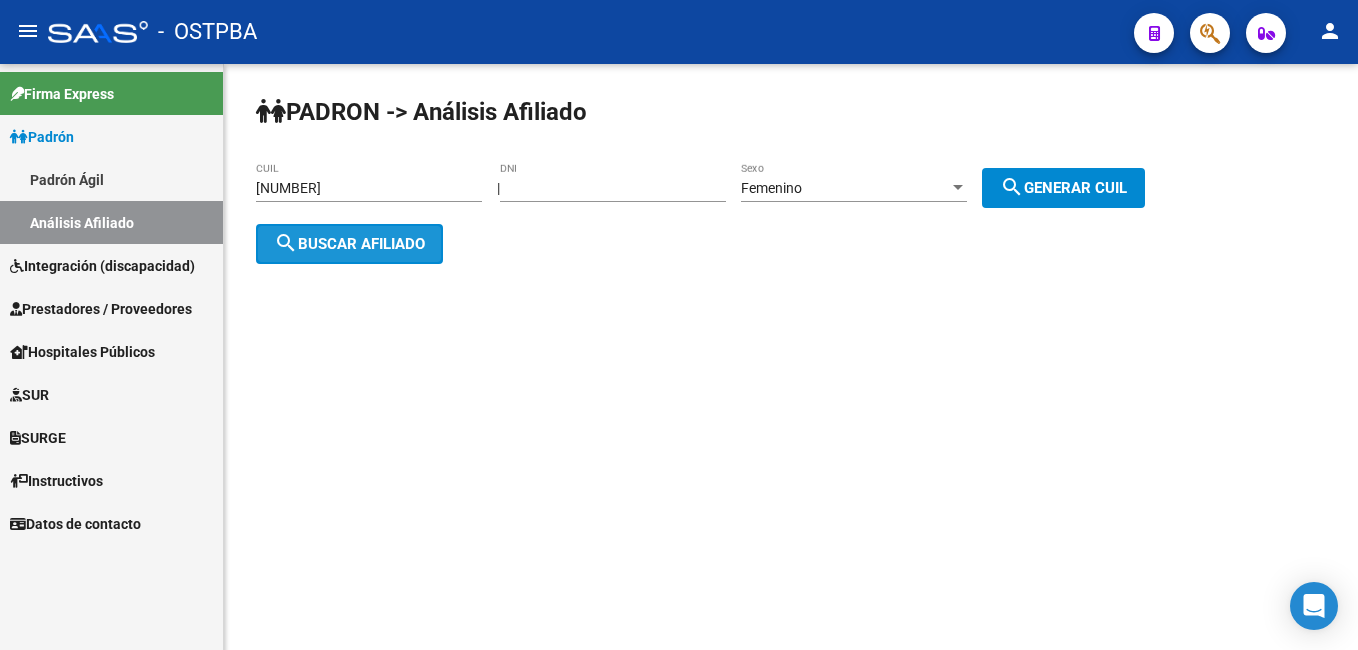 click on "search  Buscar afiliado" 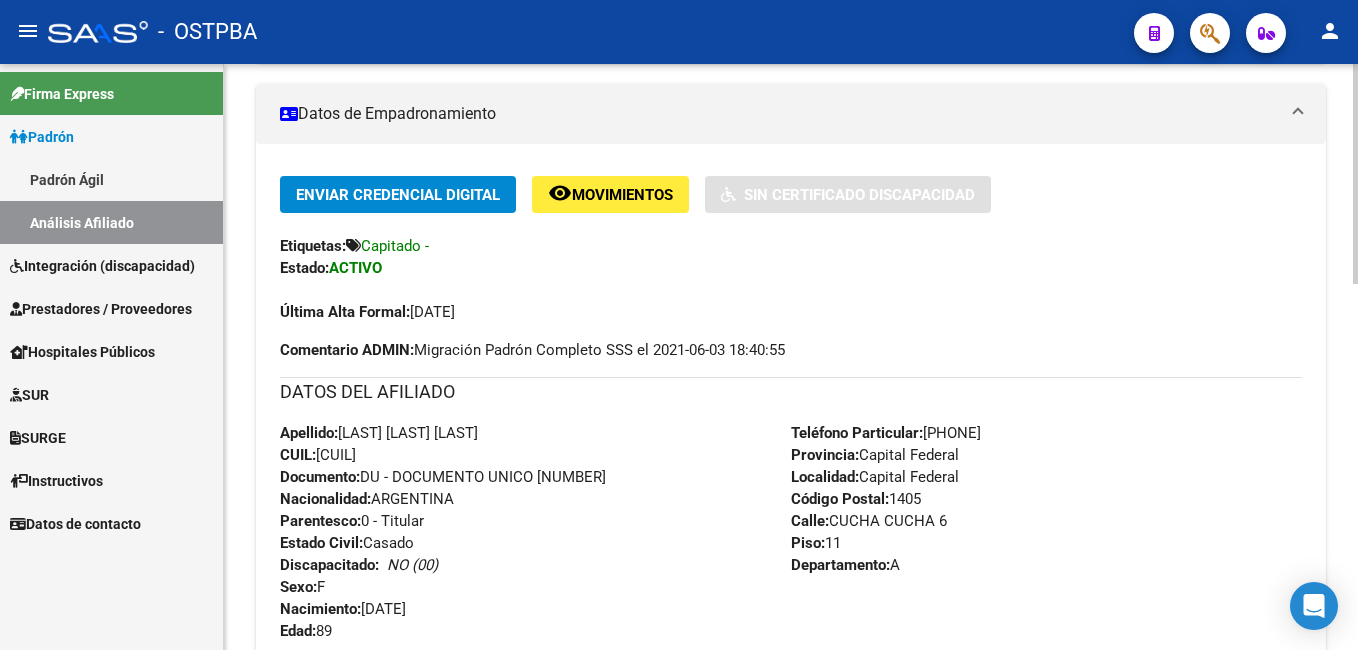 scroll, scrollTop: 300, scrollLeft: 0, axis: vertical 